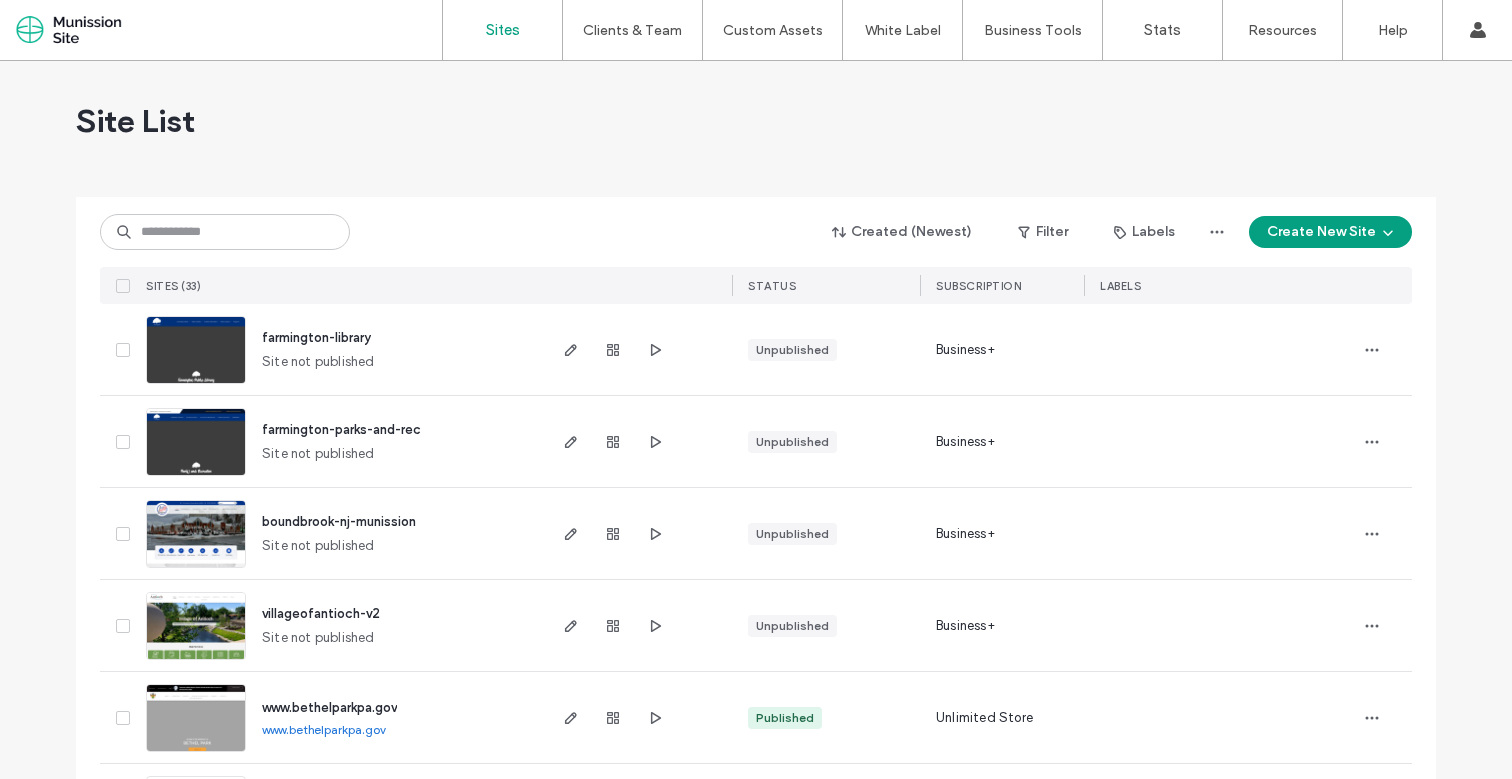 scroll, scrollTop: 0, scrollLeft: 0, axis: both 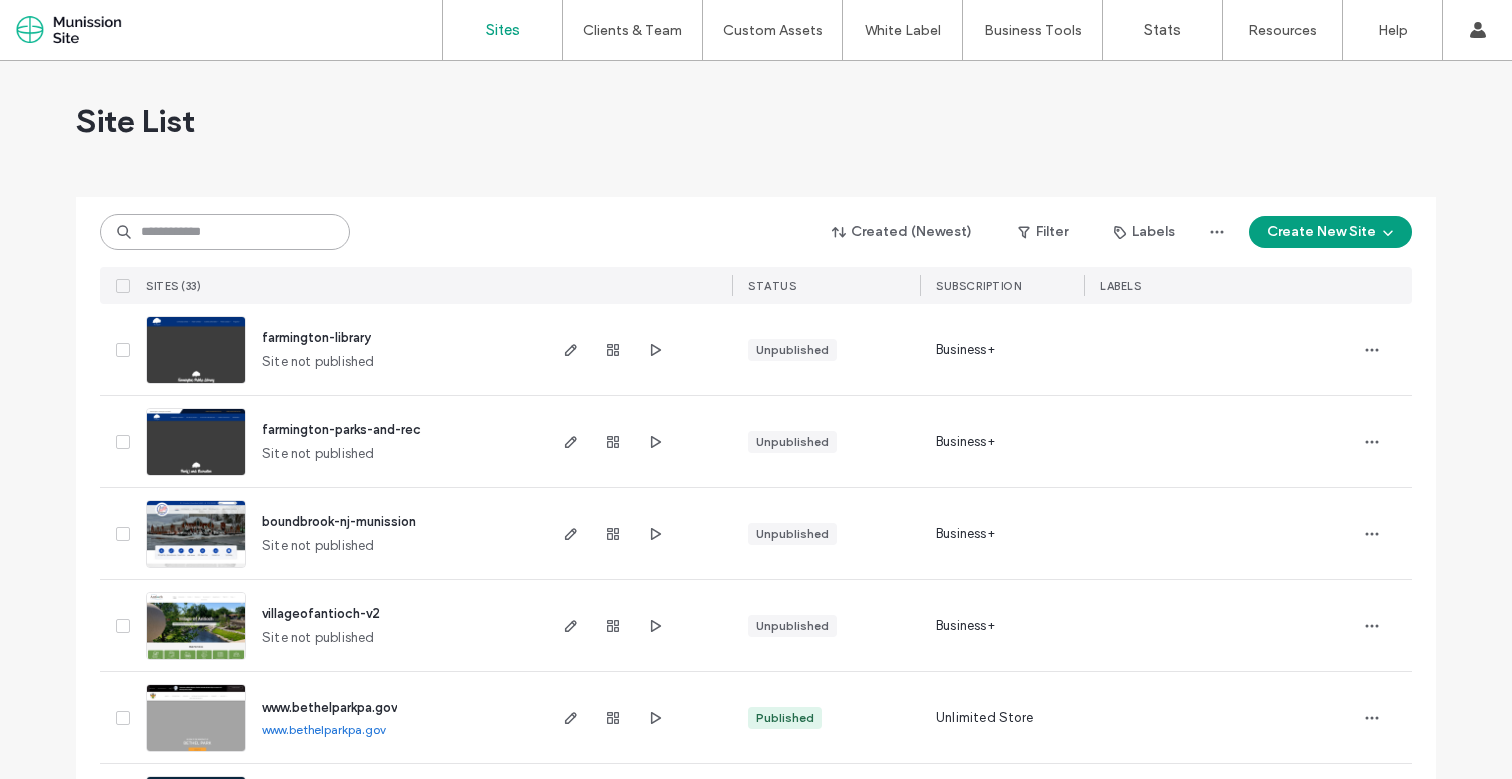 click at bounding box center [225, 232] 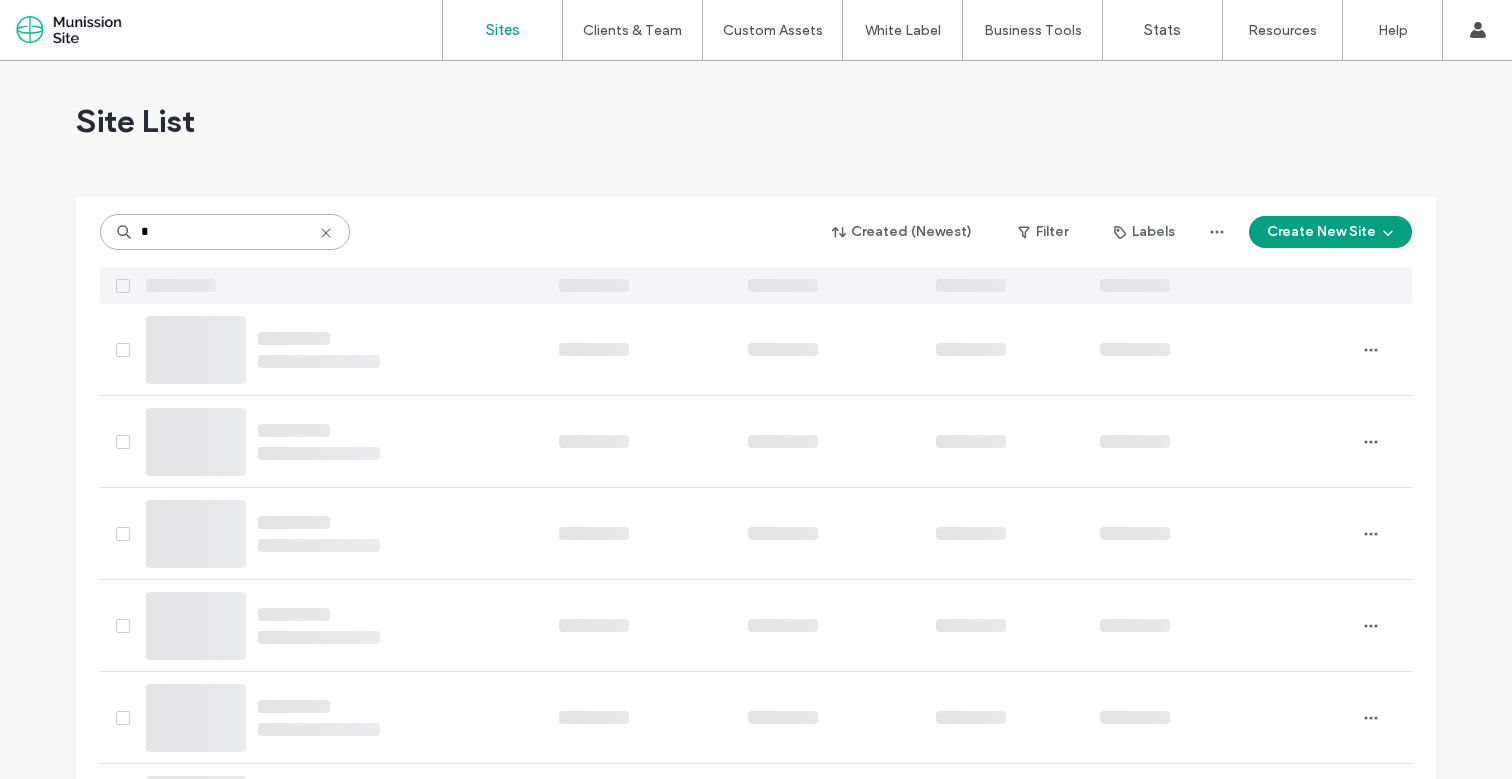 type on "*" 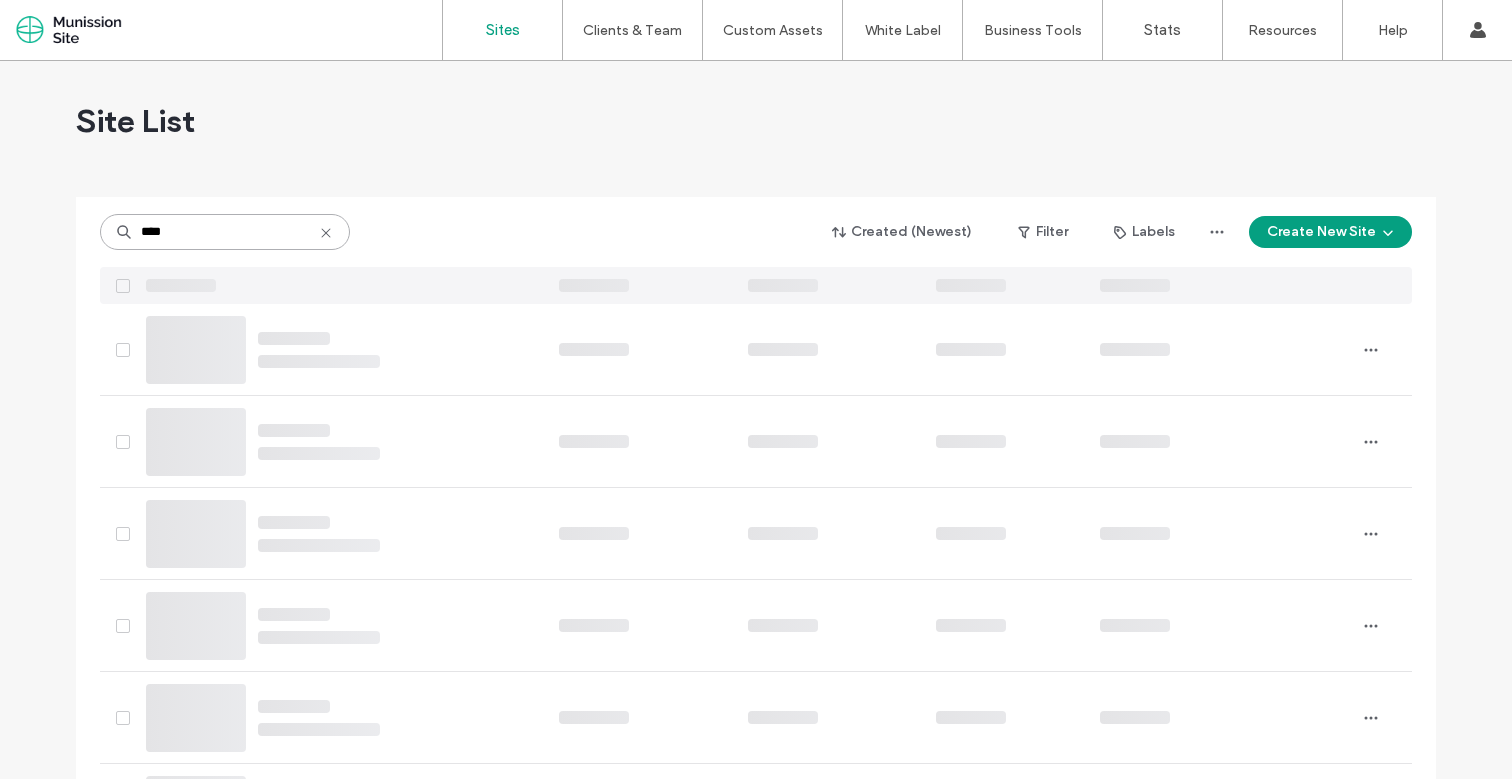 scroll, scrollTop: 0, scrollLeft: 0, axis: both 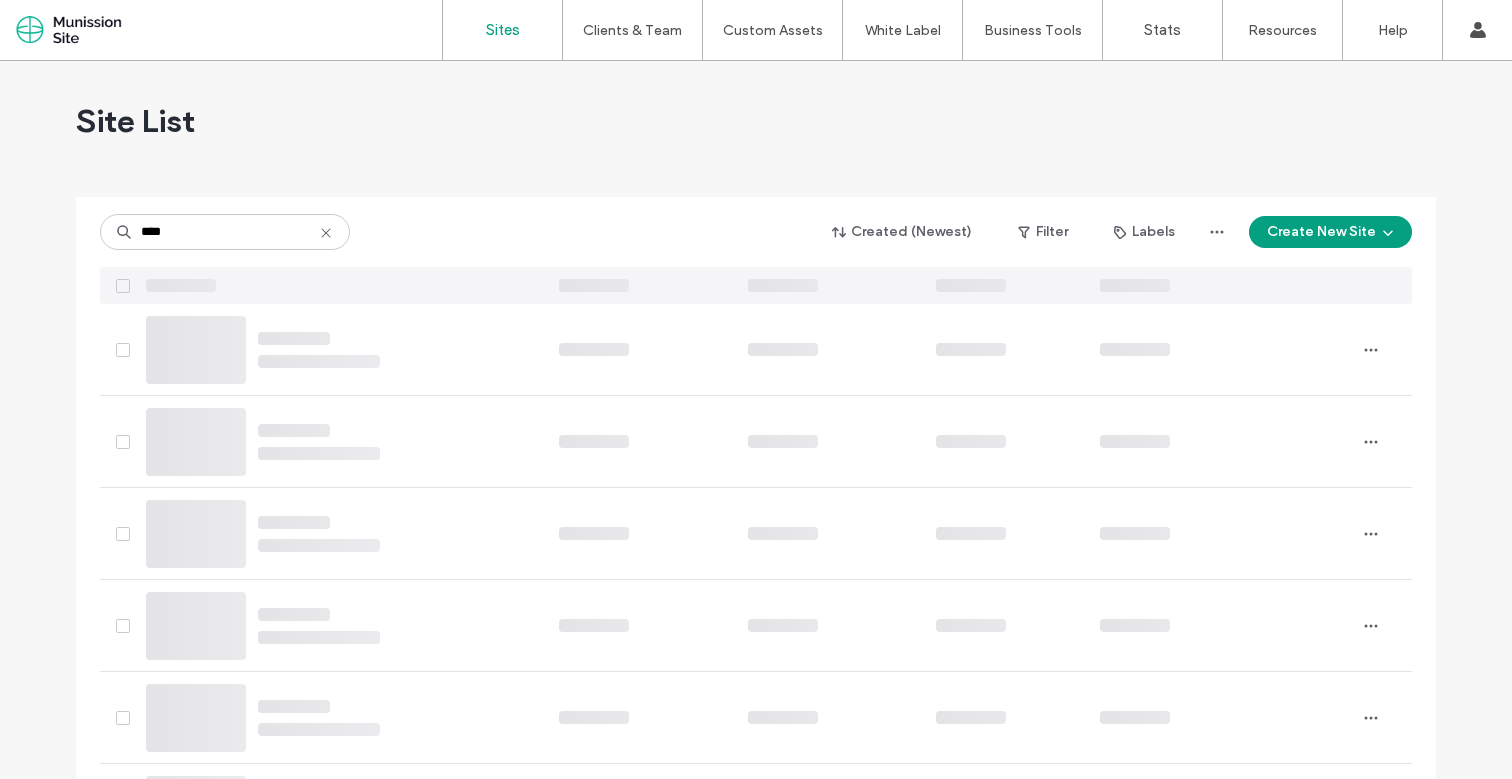 click 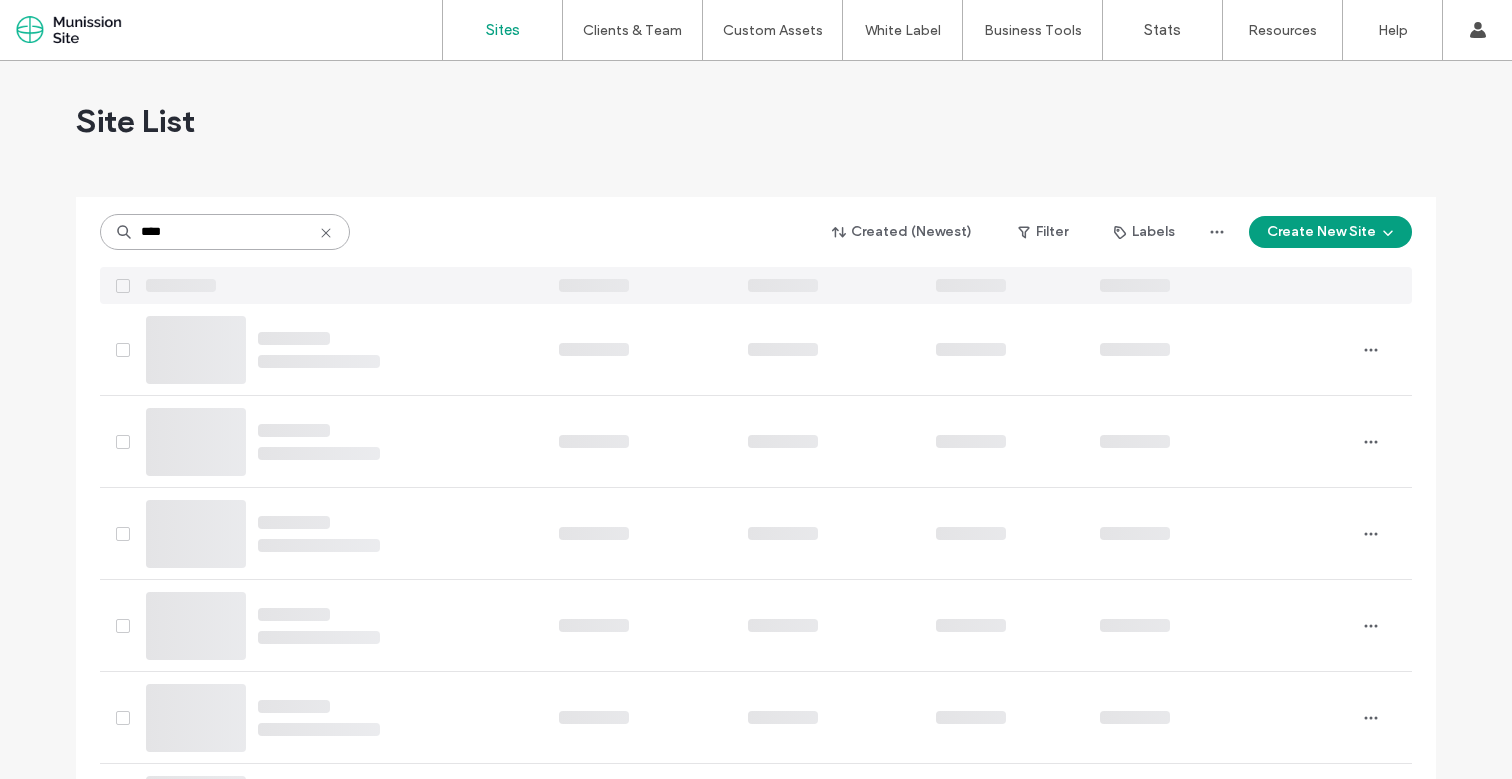 type 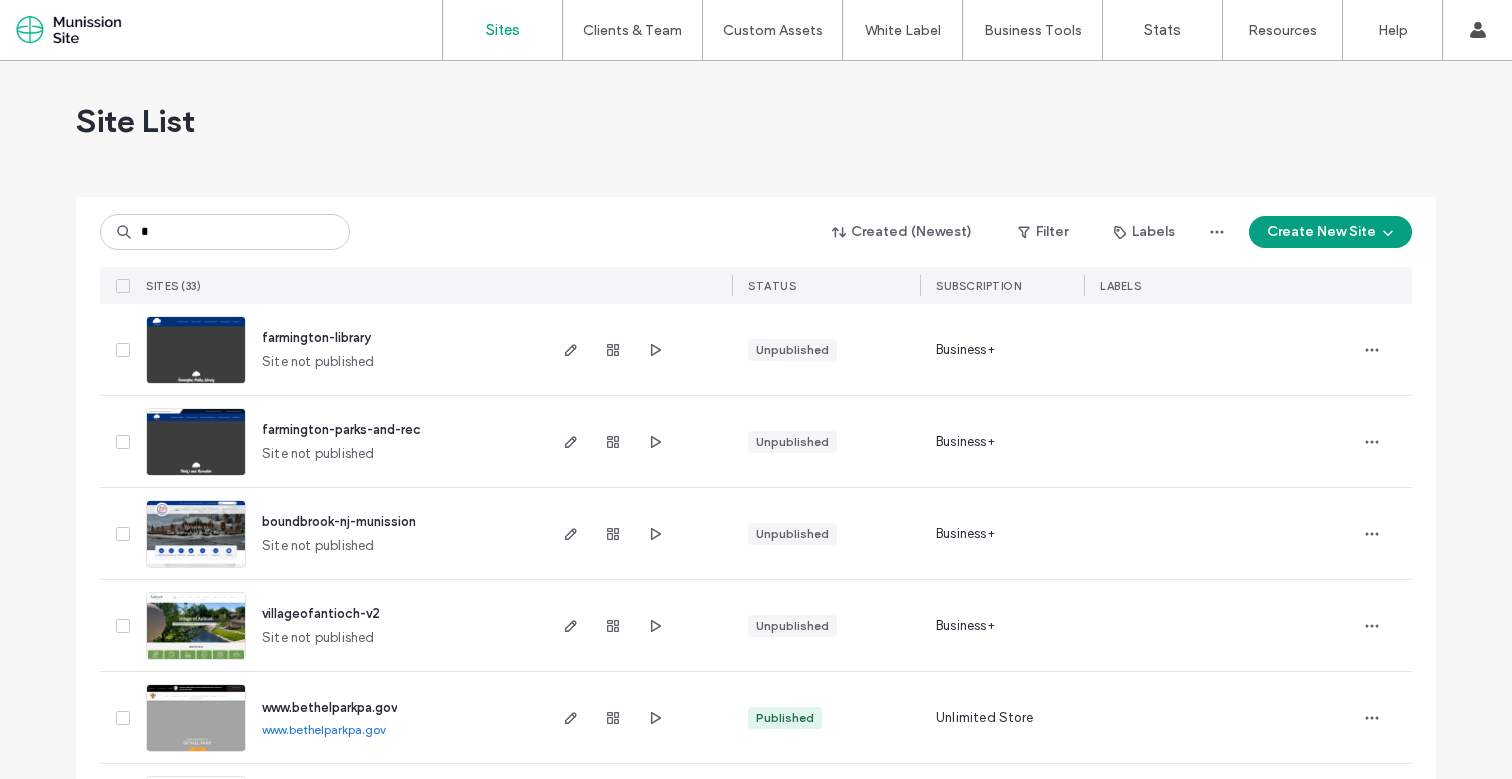 scroll, scrollTop: 0, scrollLeft: 0, axis: both 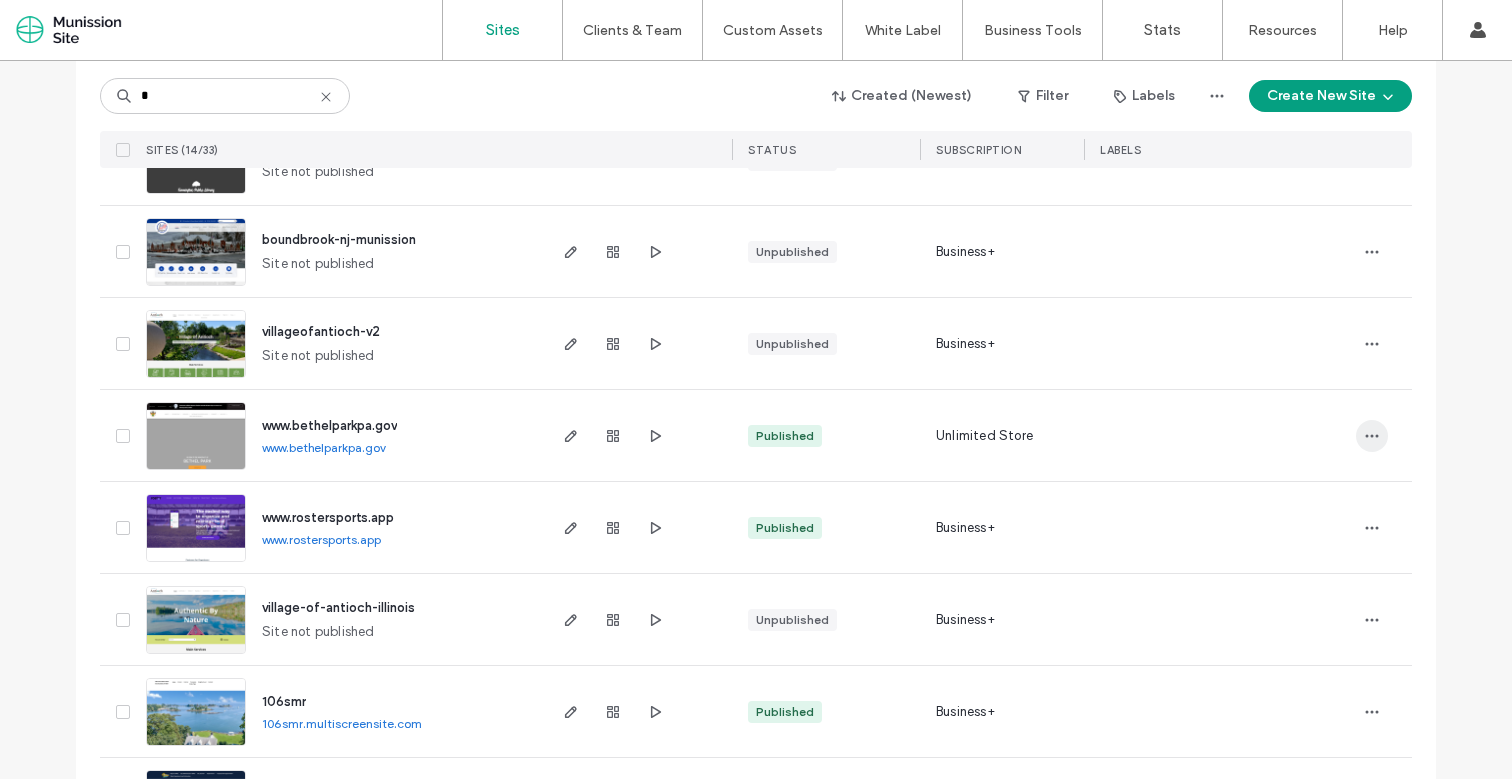 type on "*" 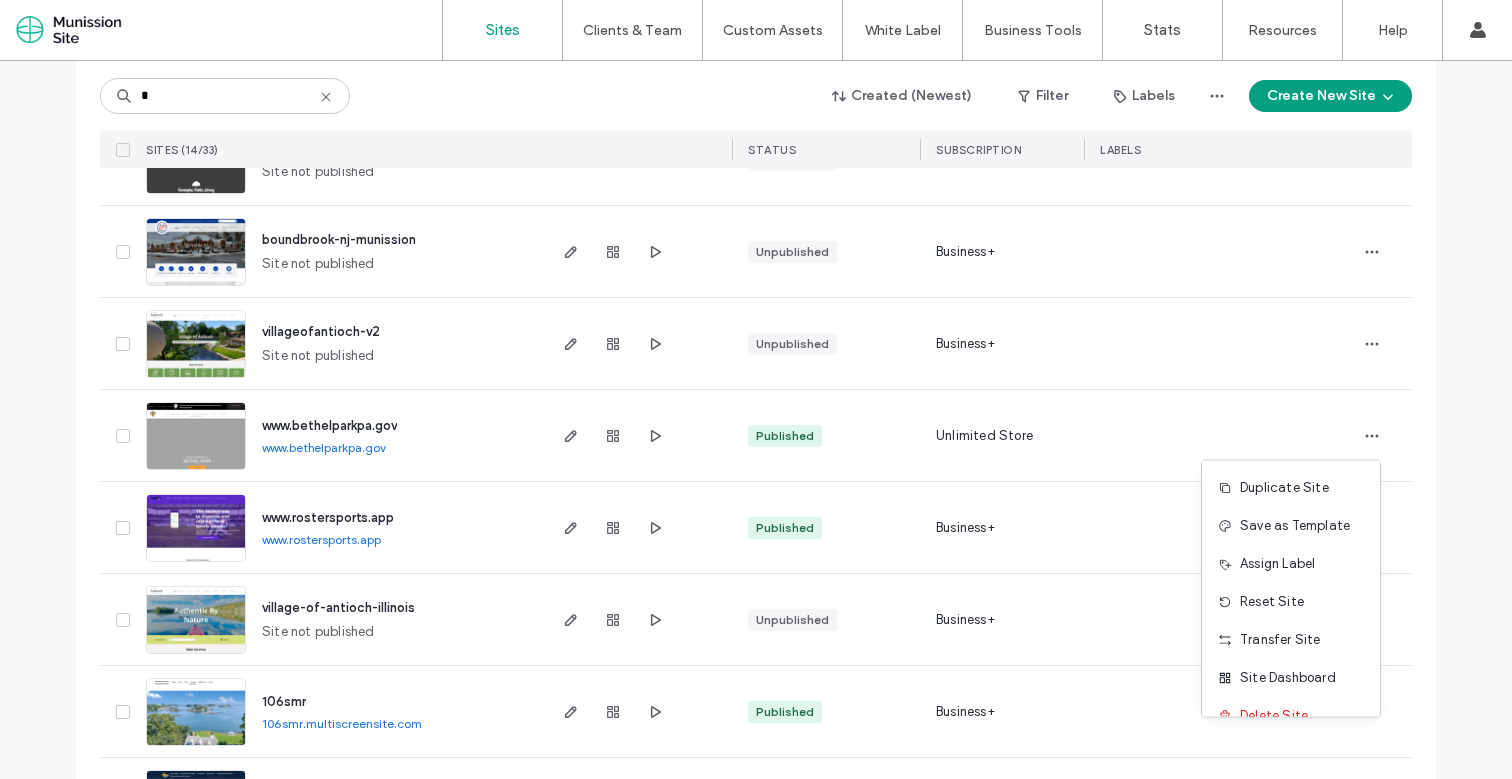 click at bounding box center (1219, 436) 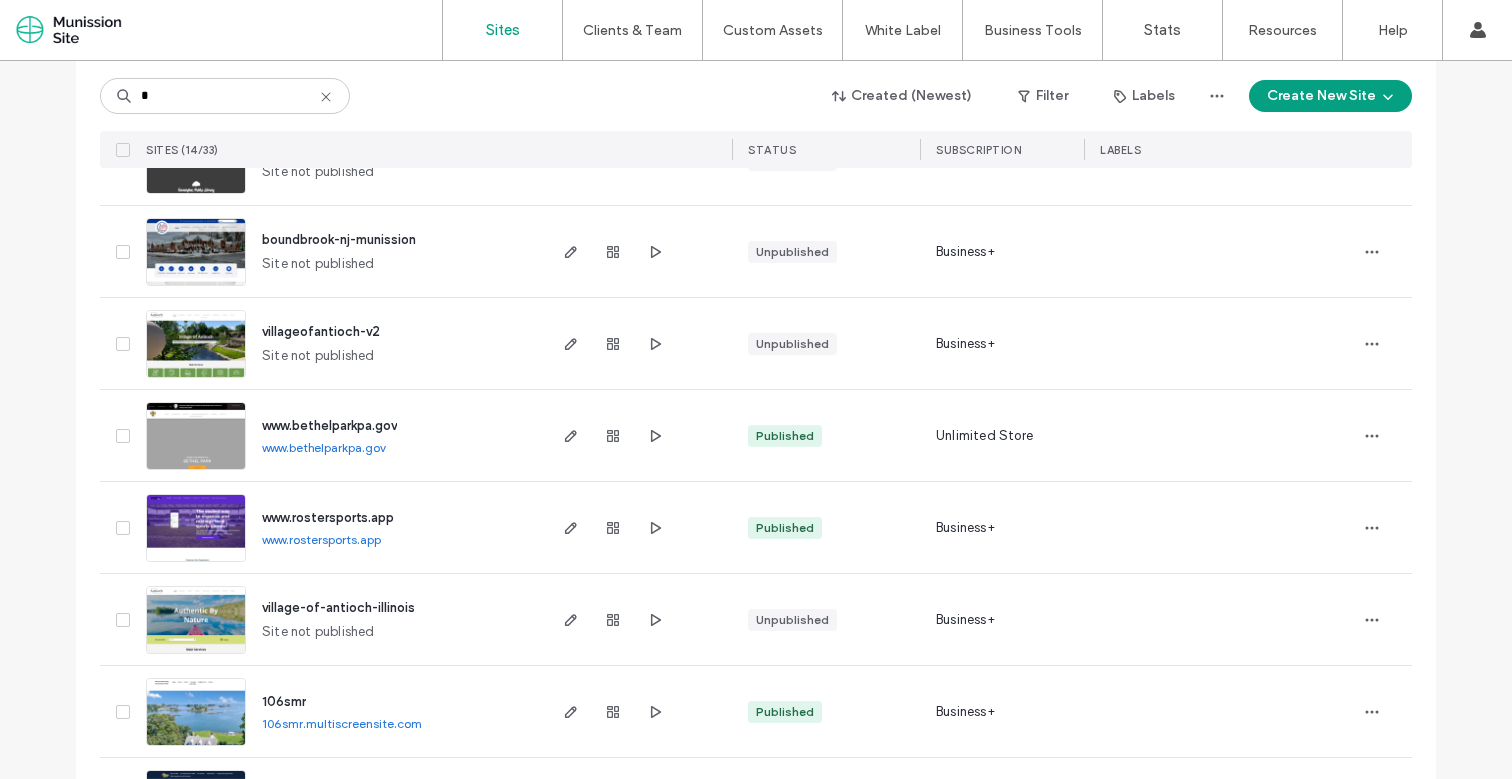 click on "www.bethelparkpa.gov" at bounding box center [329, 425] 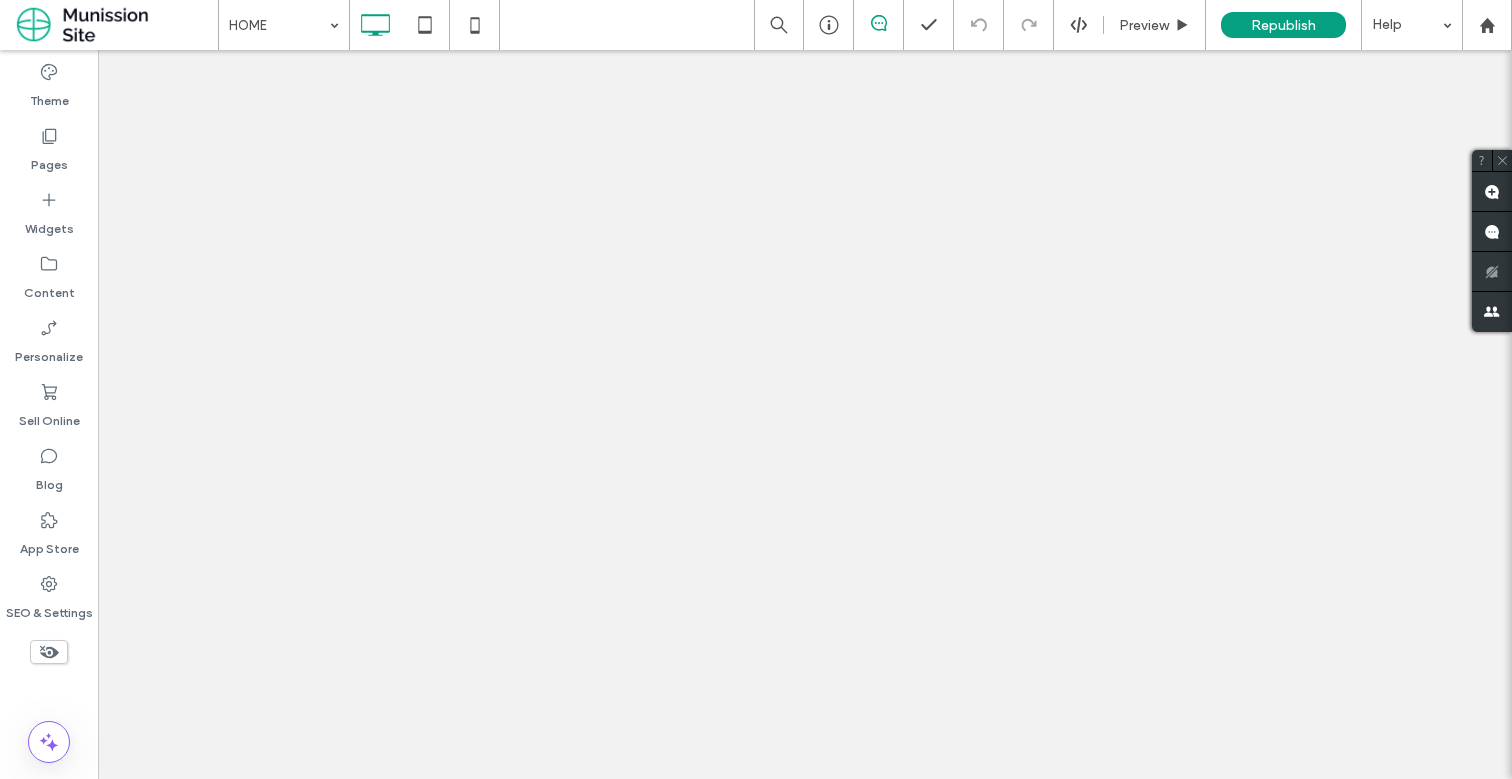 scroll, scrollTop: 0, scrollLeft: 0, axis: both 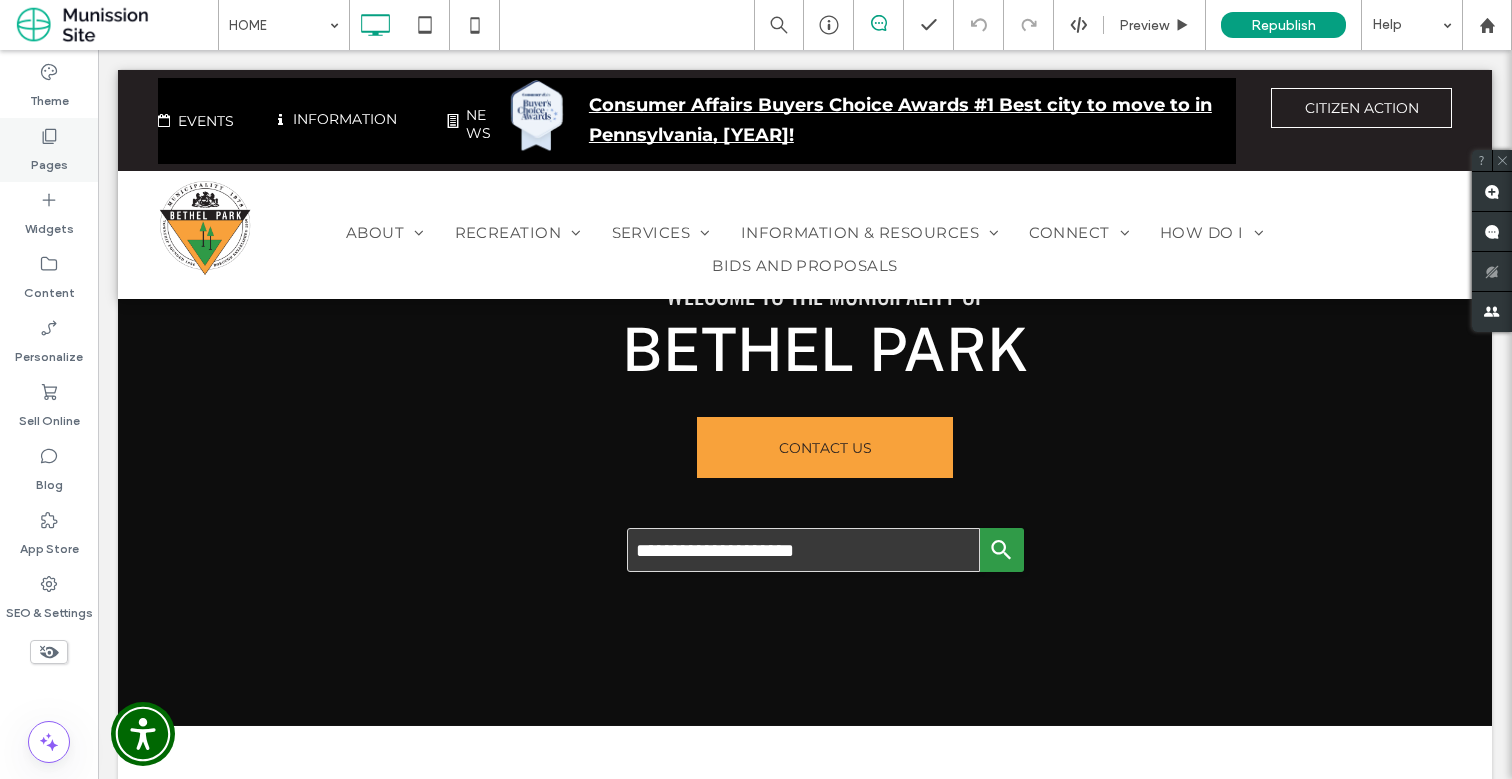 click 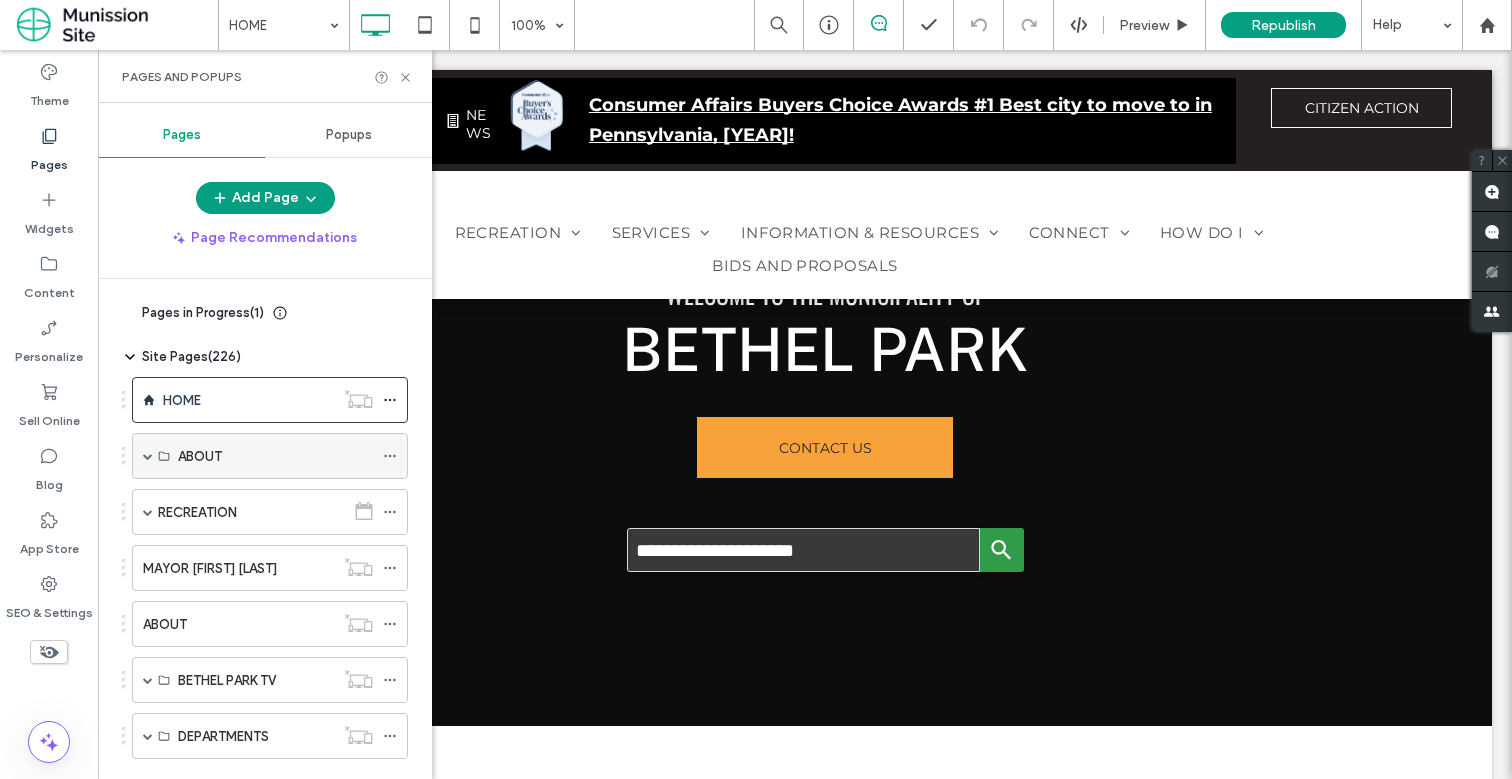 scroll, scrollTop: 21, scrollLeft: 0, axis: vertical 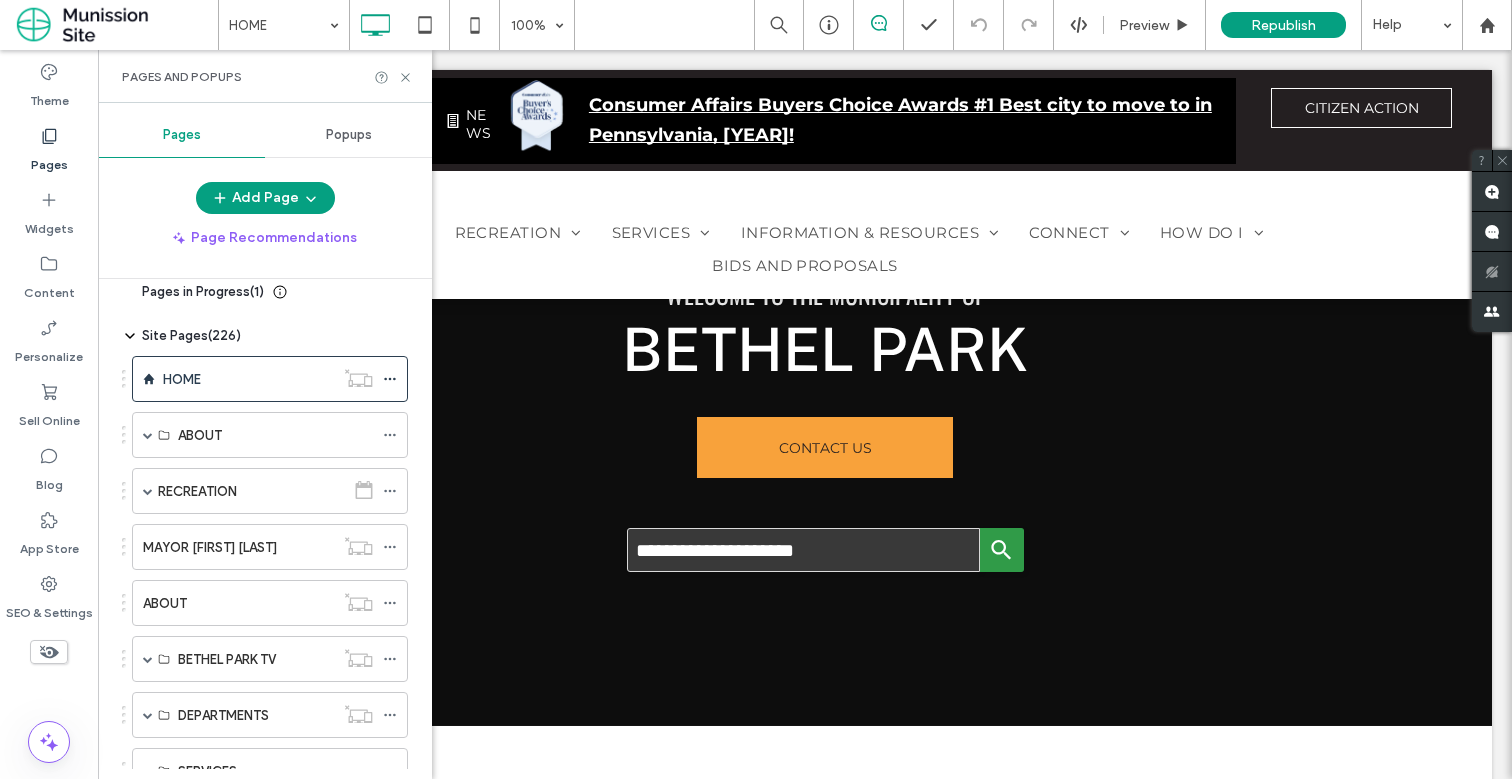 click on "Pages" at bounding box center [49, 160] 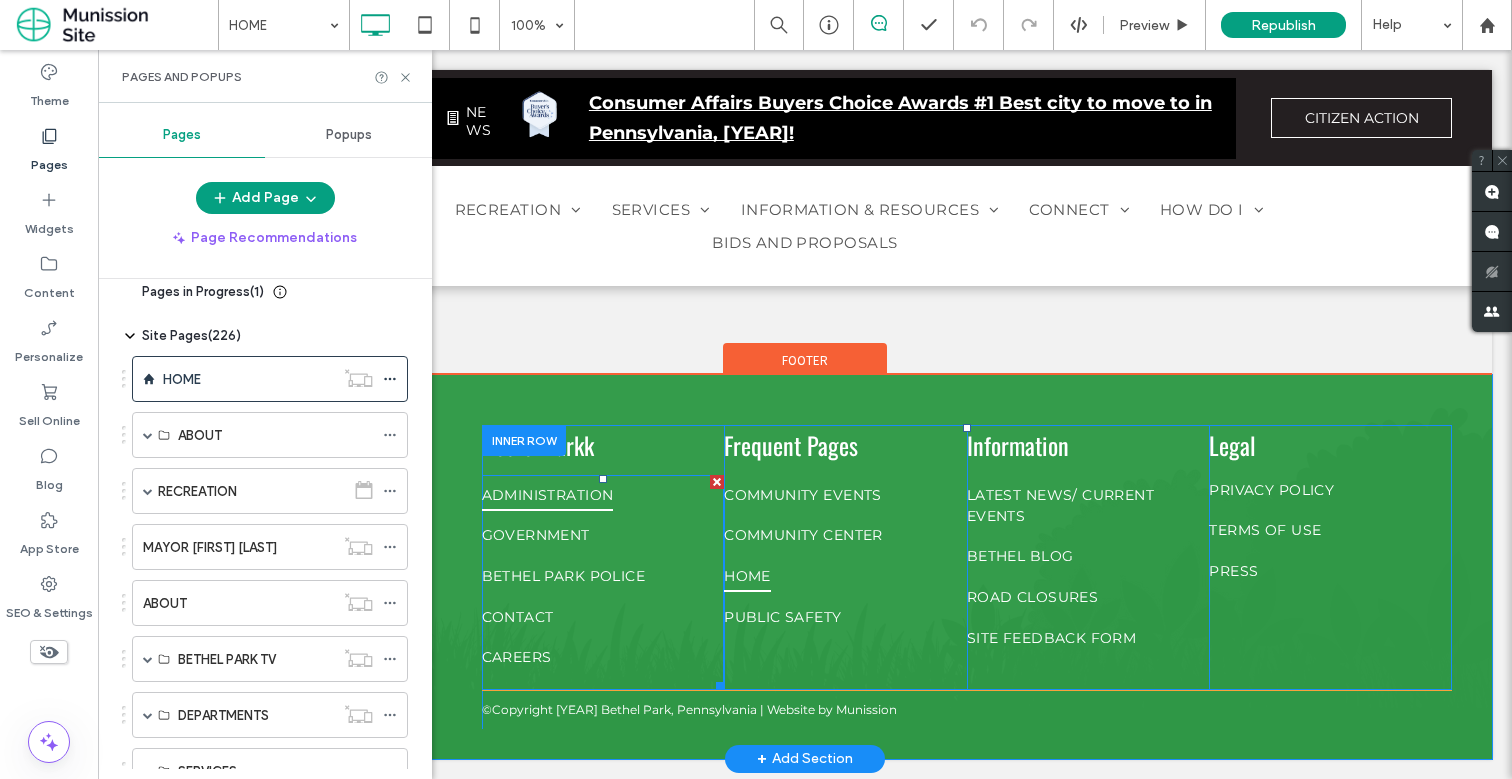scroll, scrollTop: 4941, scrollLeft: 0, axis: vertical 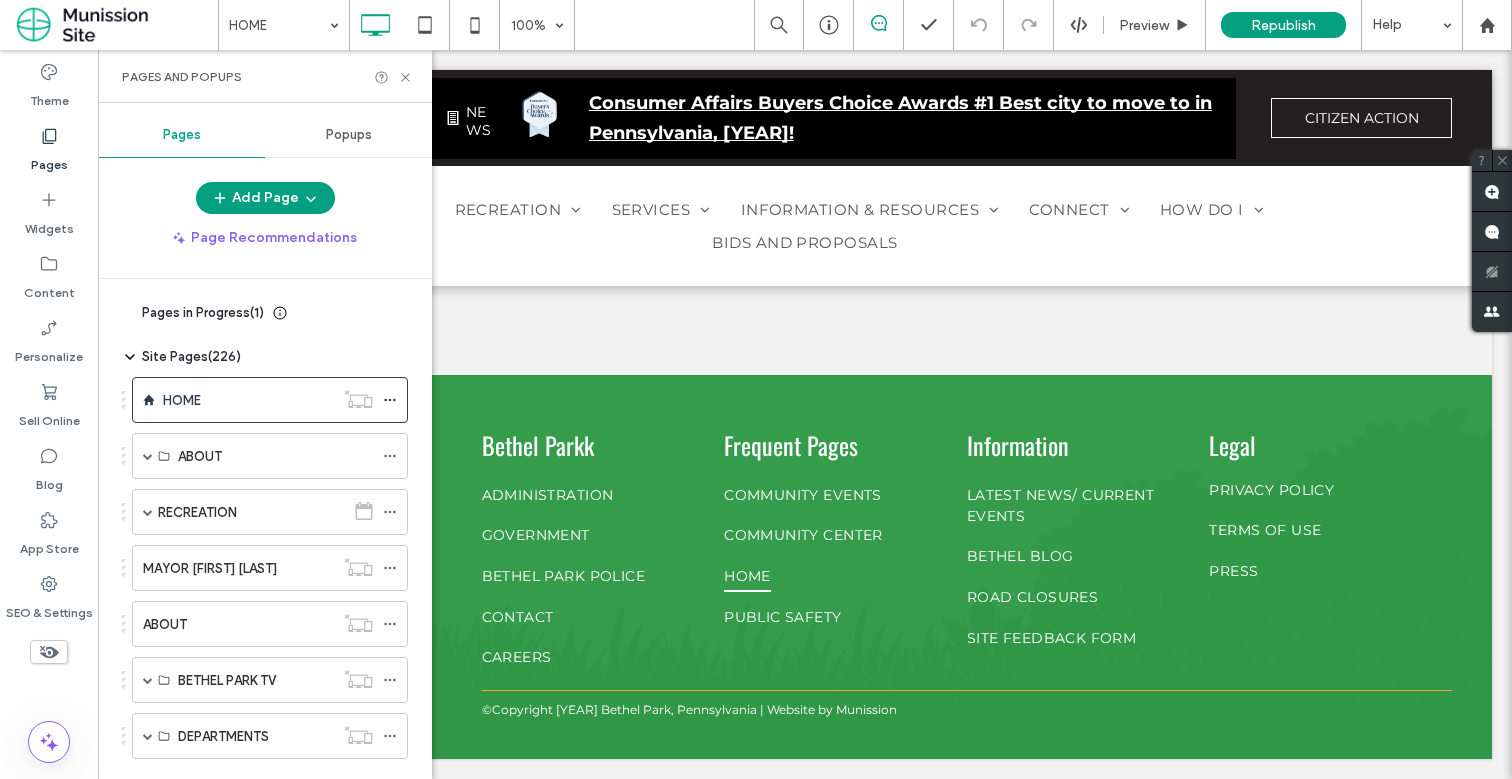 click on "Pages in Progress  ( 1 )" at bounding box center [203, 313] 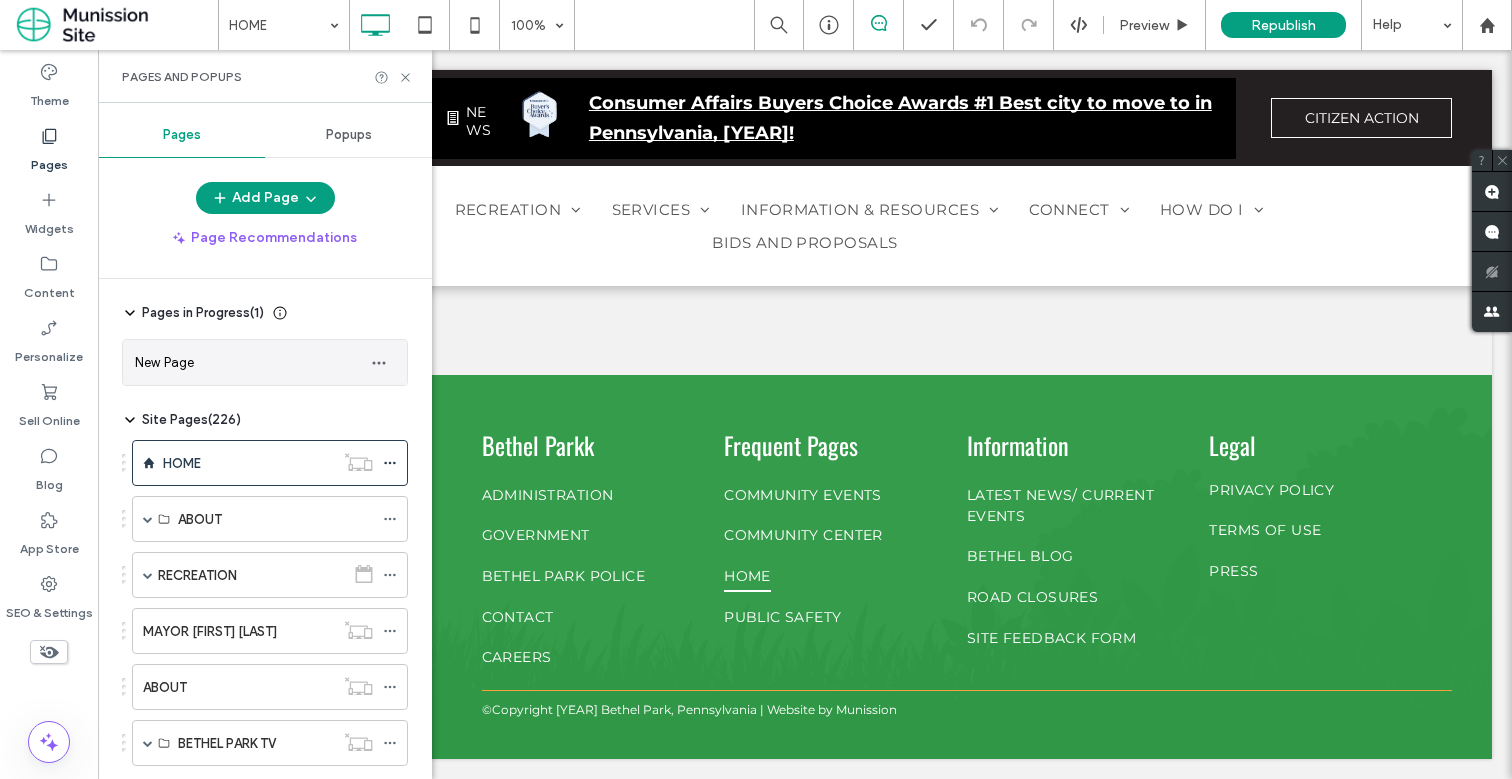 click on "New Page" at bounding box center (245, 362) 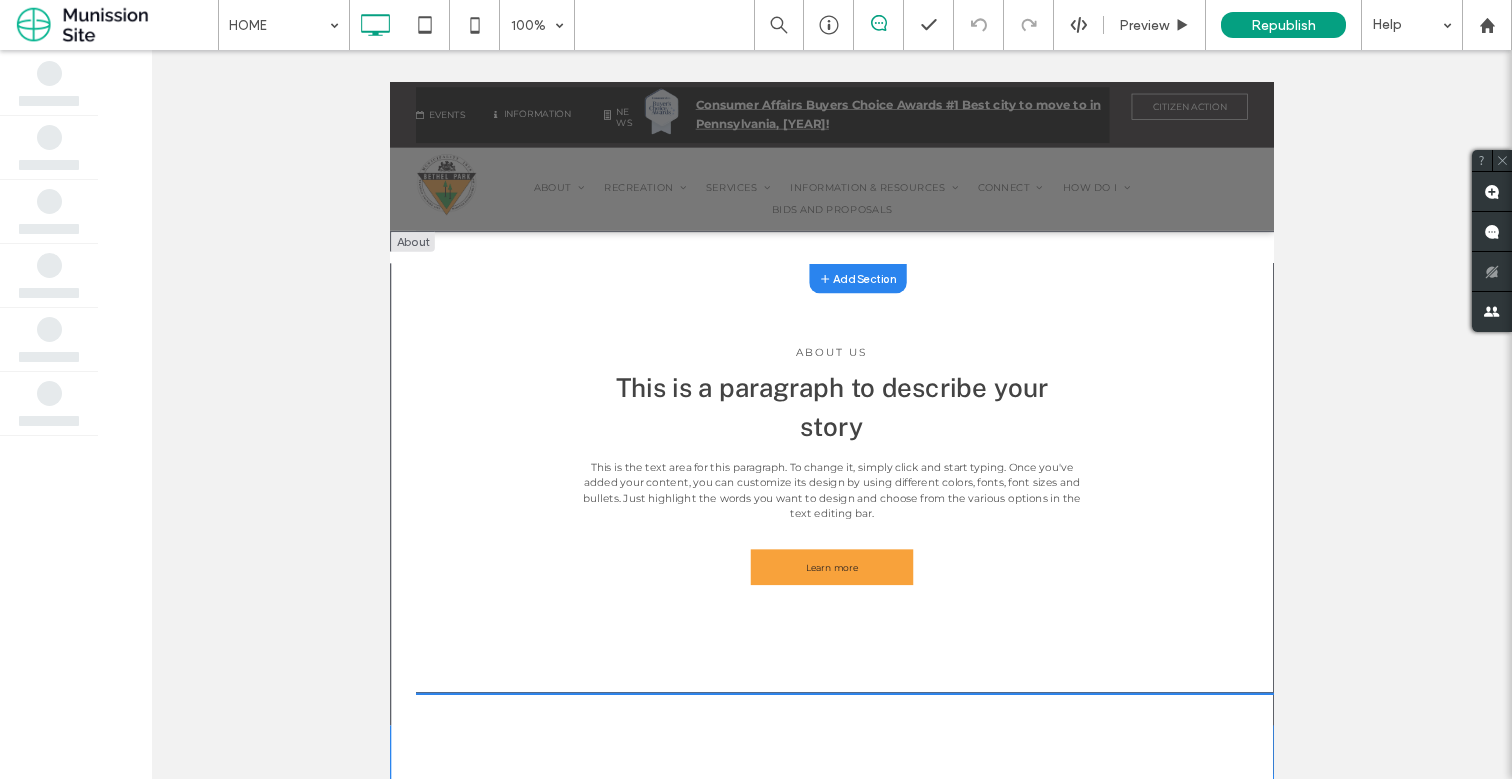 scroll, scrollTop: 0, scrollLeft: 0, axis: both 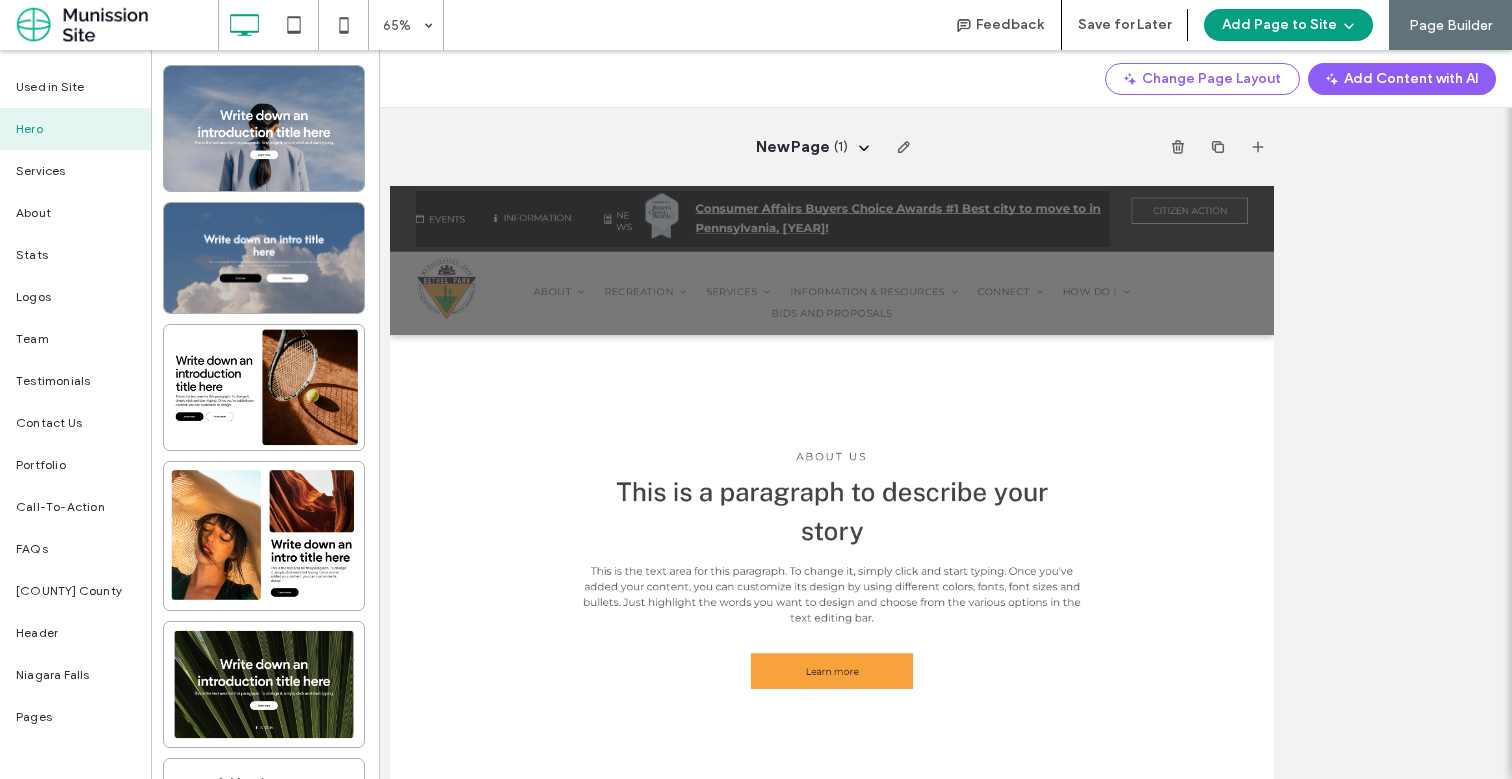 click on "Hero" at bounding box center (75, 129) 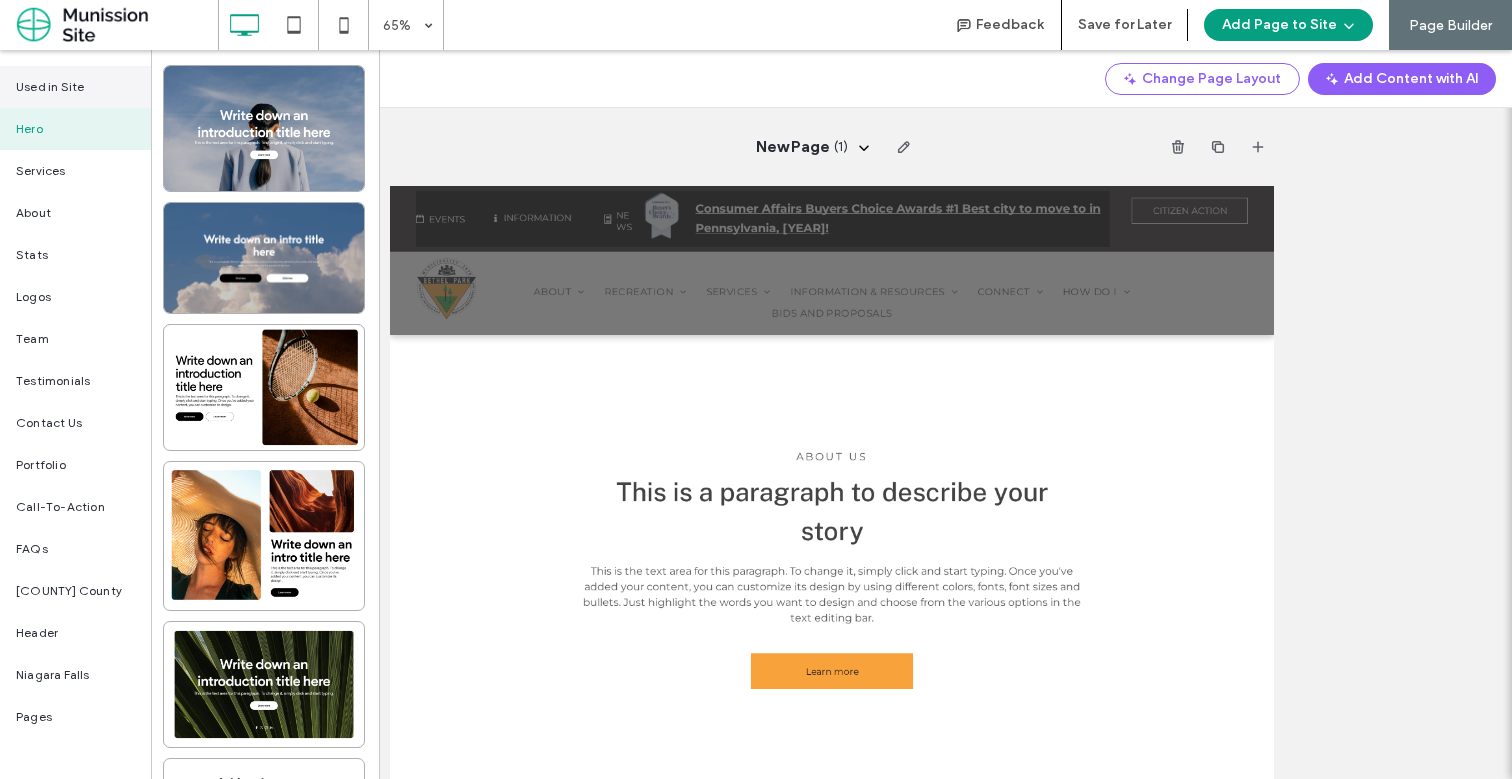 click on "Used in Site" at bounding box center [75, 87] 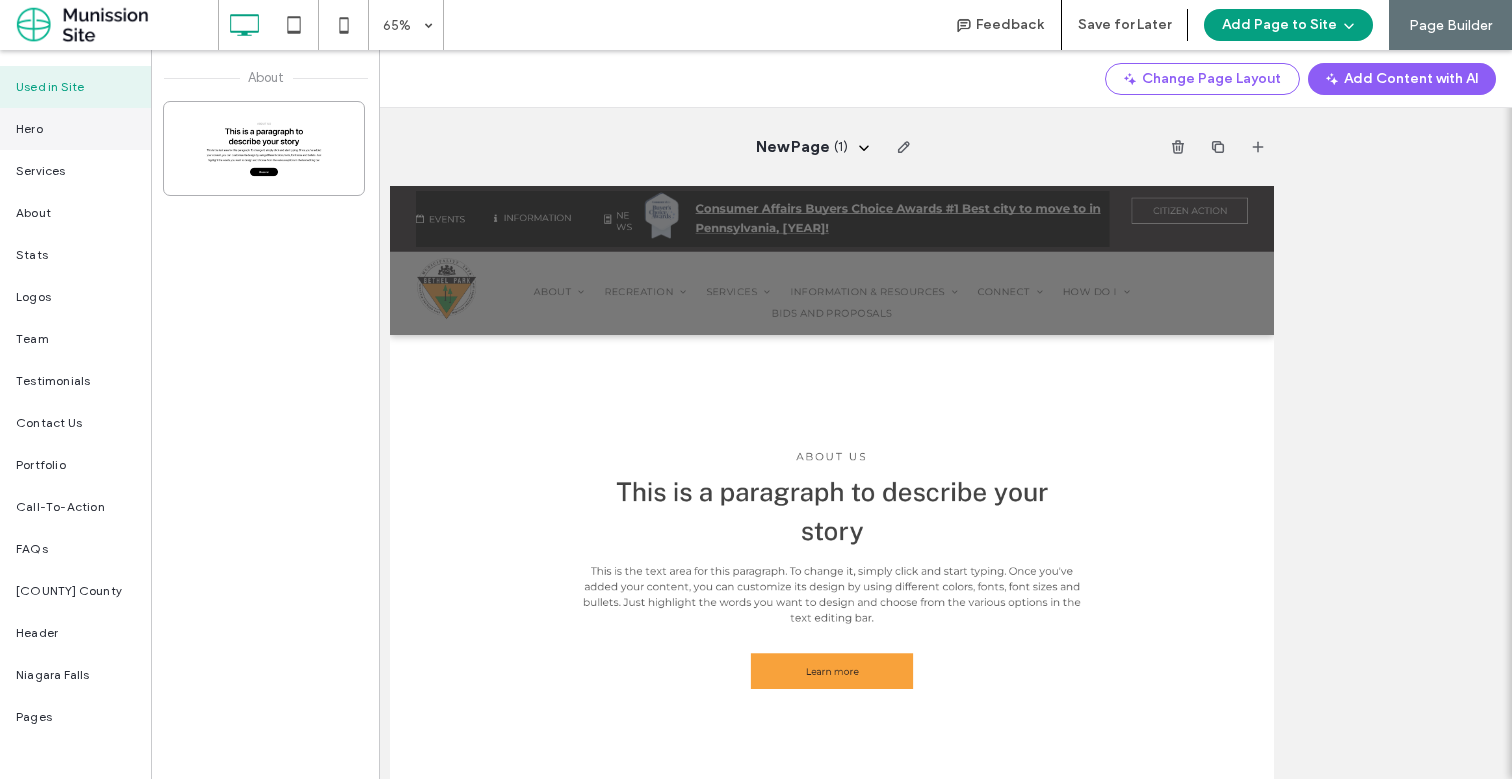 click on "Hero" at bounding box center [75, 129] 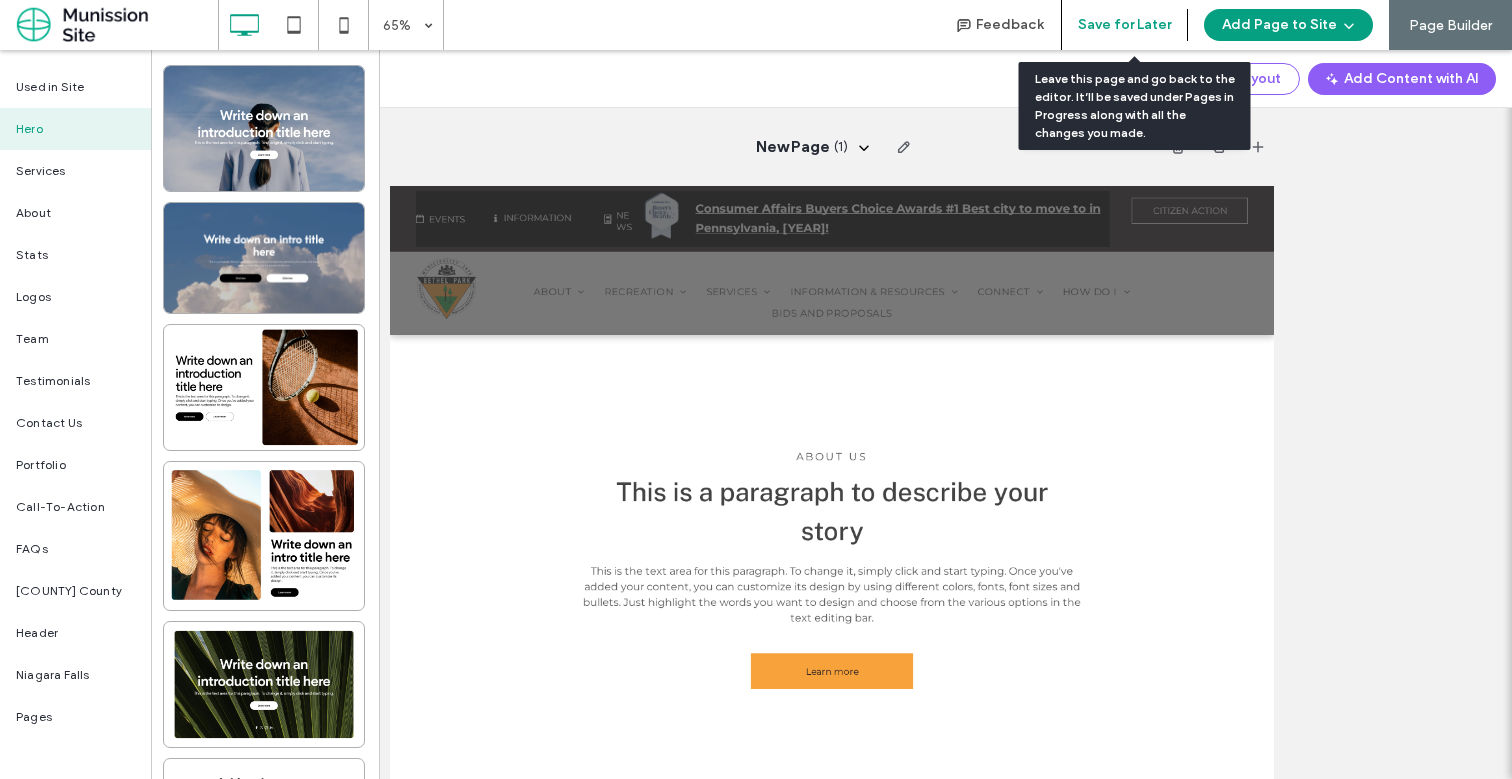 click on "Save for Later" at bounding box center (1124, 25) 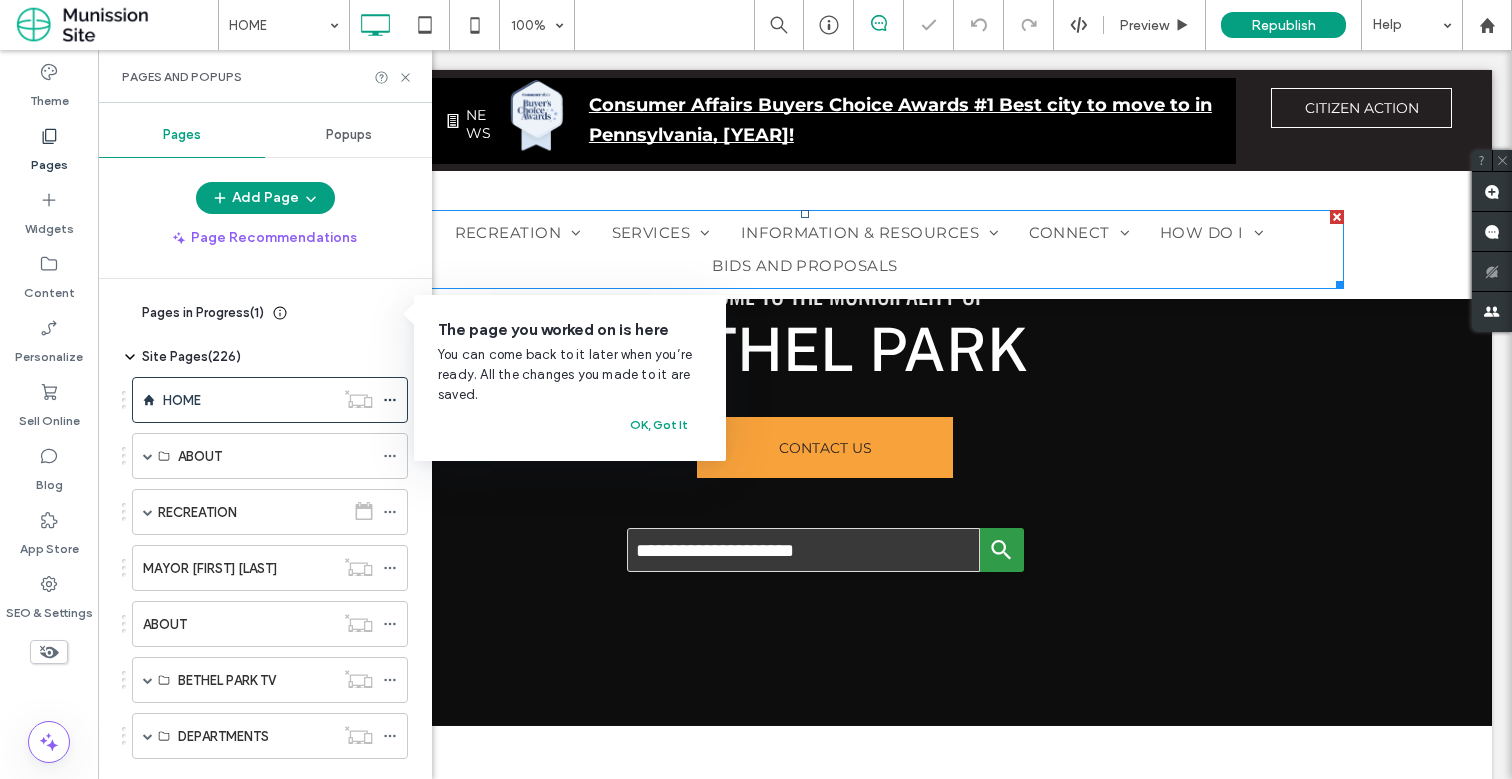 click on "Popups" at bounding box center [348, 135] 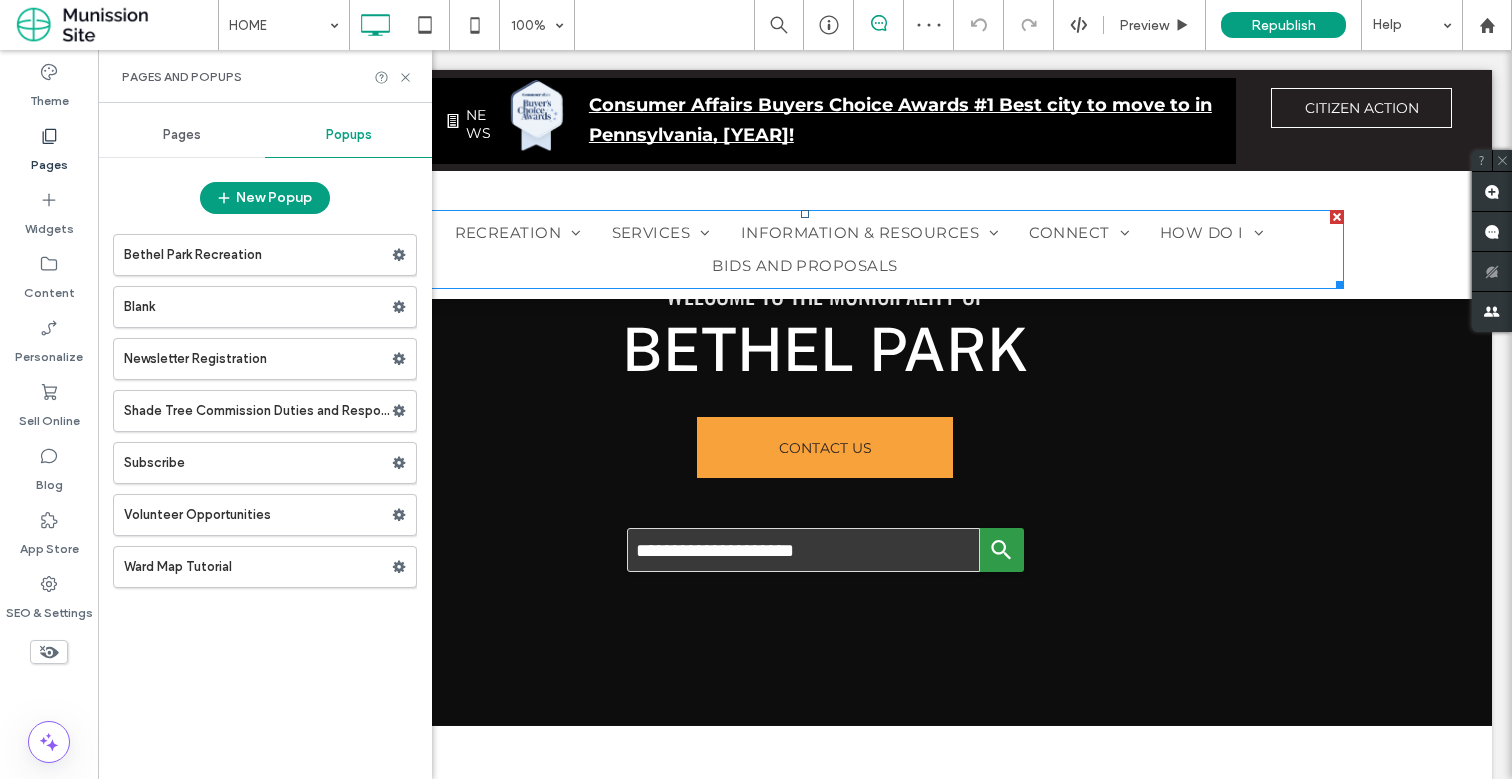 click on "Pages" at bounding box center (182, 135) 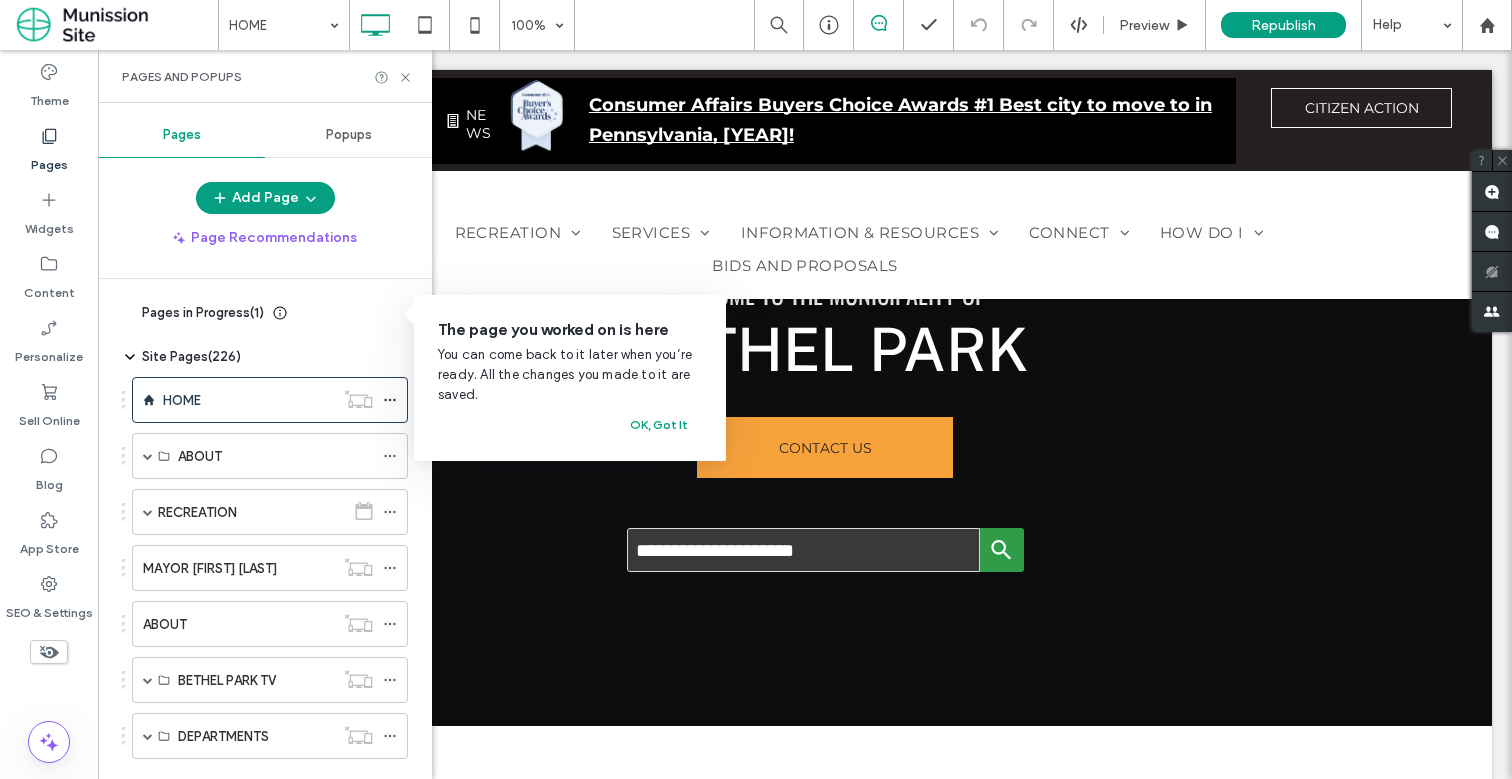 click on "Pages and Popups" at bounding box center [265, 76] 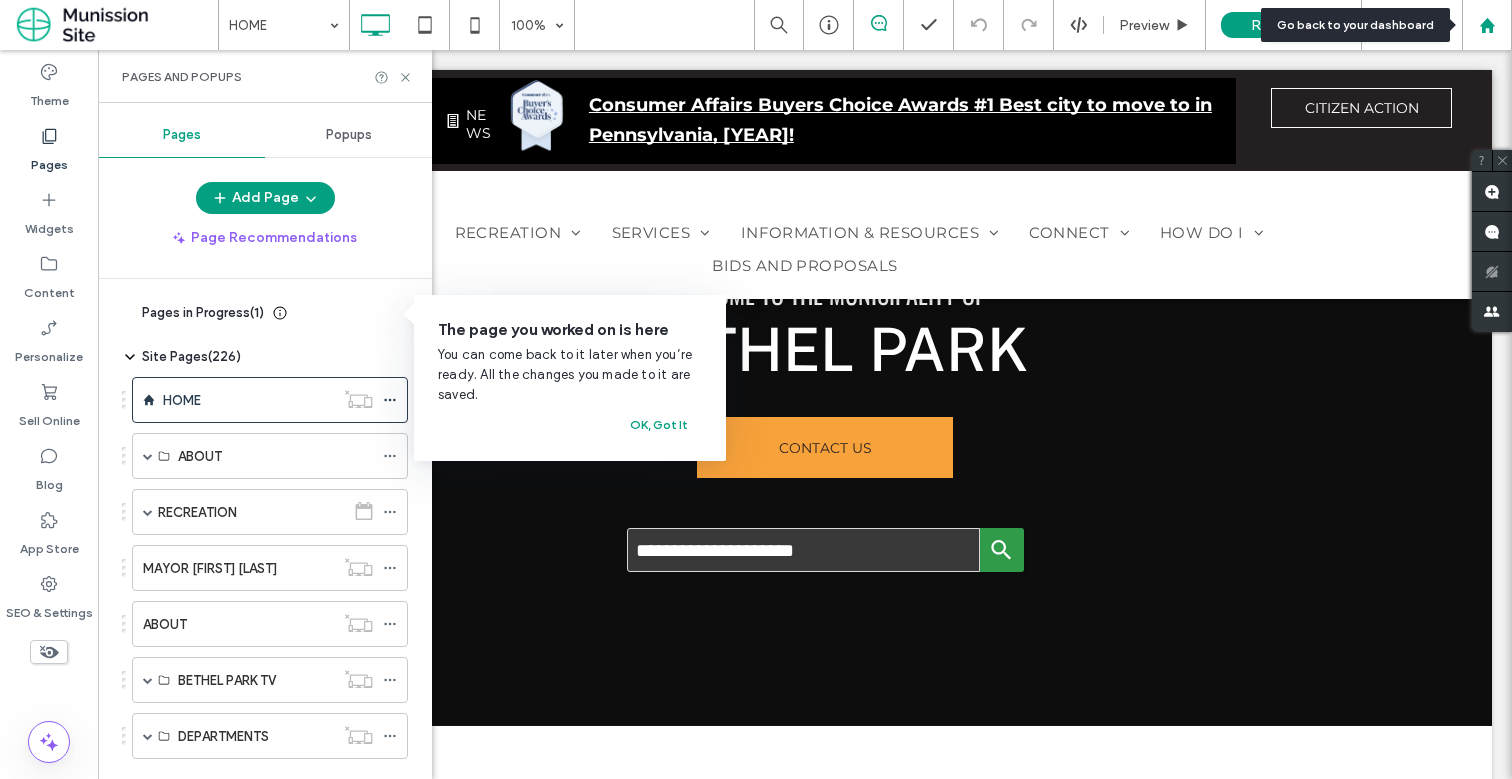click 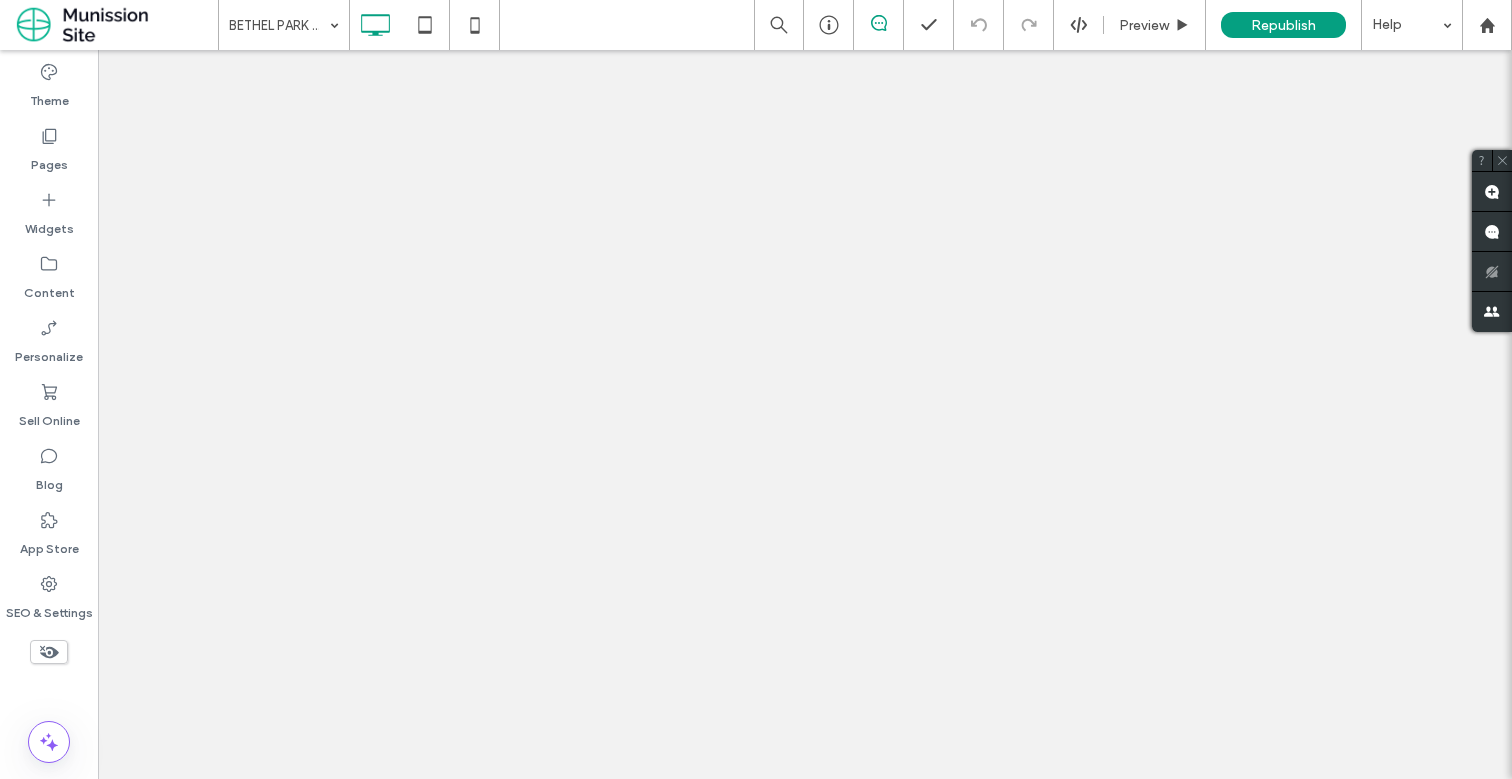 scroll, scrollTop: 0, scrollLeft: 0, axis: both 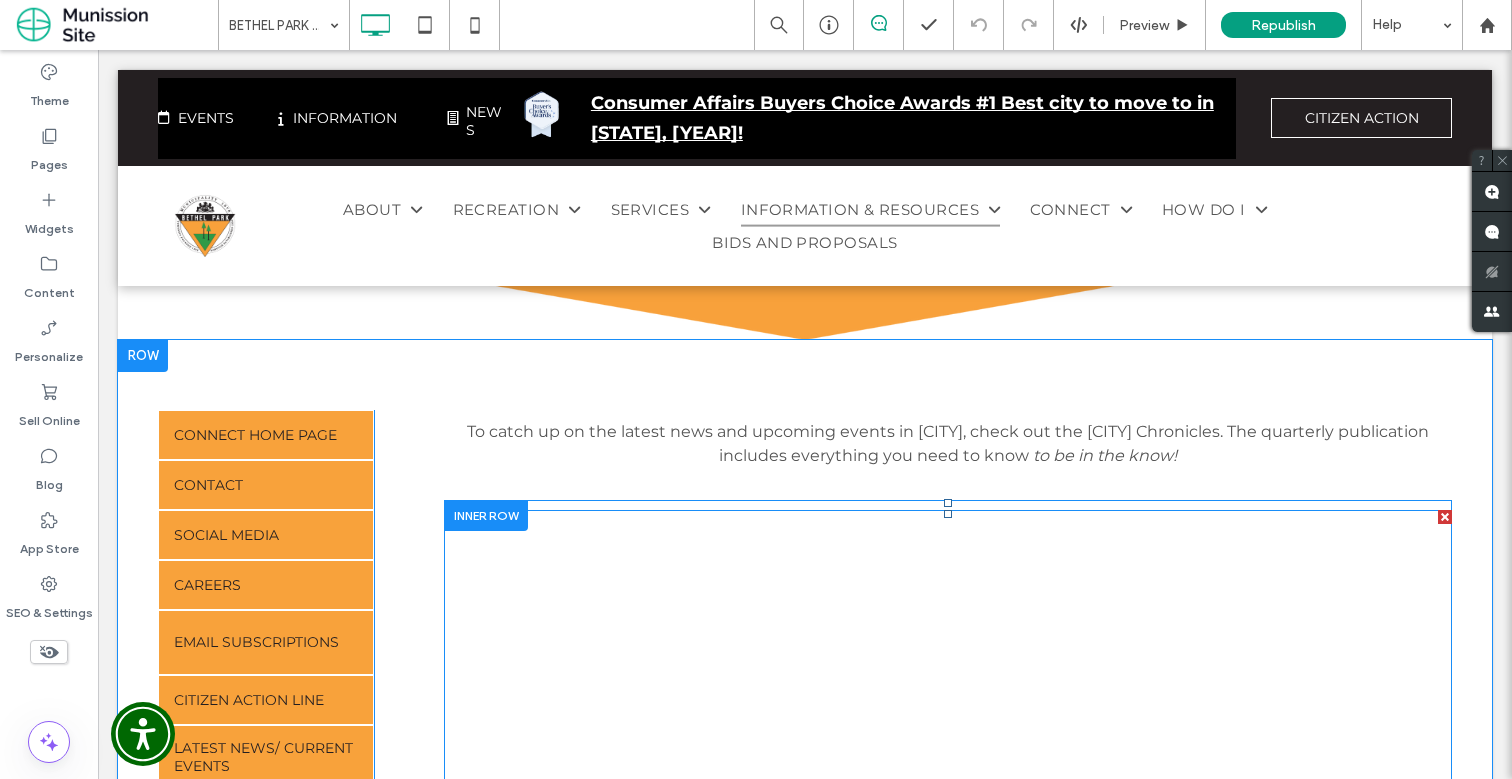 click at bounding box center (948, 1092) 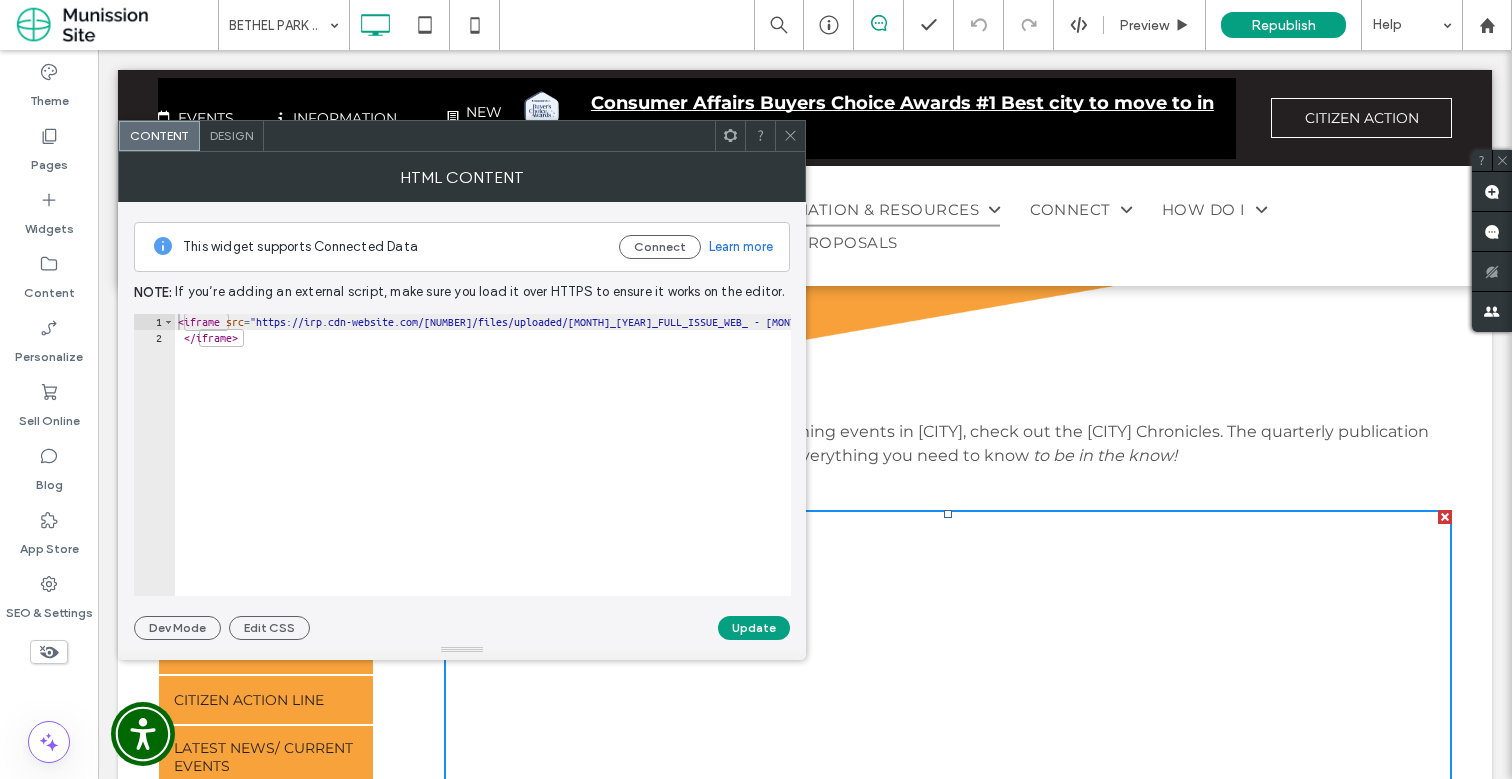 click on "< iframe   src = "https://irp.cdn-website.com/289e3dac/files/uploaded/MAY_2025_FULL_ISSUE_WEB_-_5-14-25.pdf#toolbar=0"   frameborder = " 0"   = "" = ""   title = "2023-Strategic-Plan-6c5da7d9.pdf"   style = "width: 100%; height: 100vh;" >   </ iframe >" at bounding box center [952, 471] 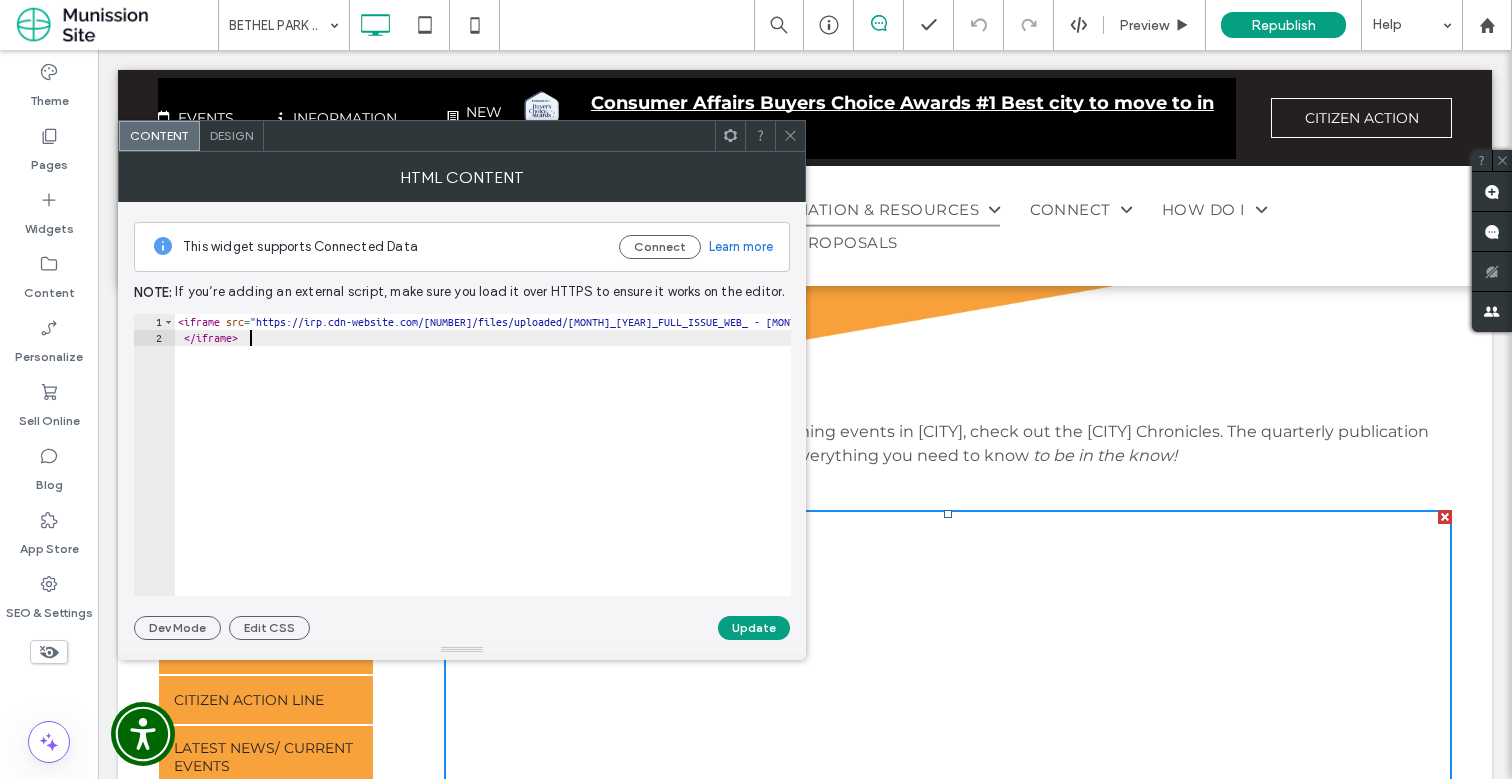 click on "< iframe   src = "https://irp.cdn-website.com/289e3dac/files/uploaded/MAY_2025_FULL_ISSUE_WEB_-_5-14-25.pdf#toolbar=0"   frameborder = " 0"   = "" = ""   title = "2023-Strategic-Plan-6c5da7d9.pdf"   style = "width: 100%; height: 100vh;" >   </ iframe >" at bounding box center [952, 471] 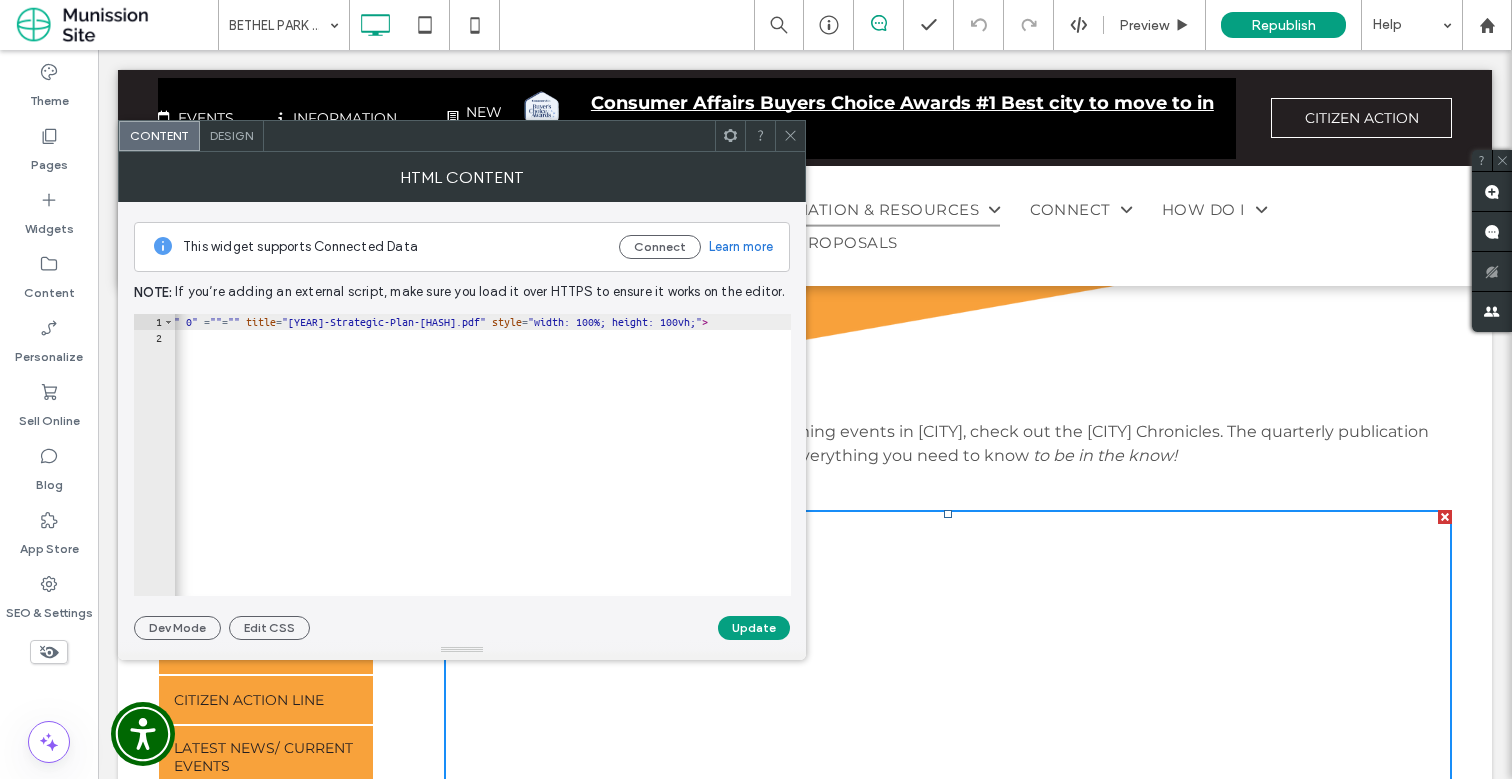 scroll, scrollTop: 0, scrollLeft: 880, axis: horizontal 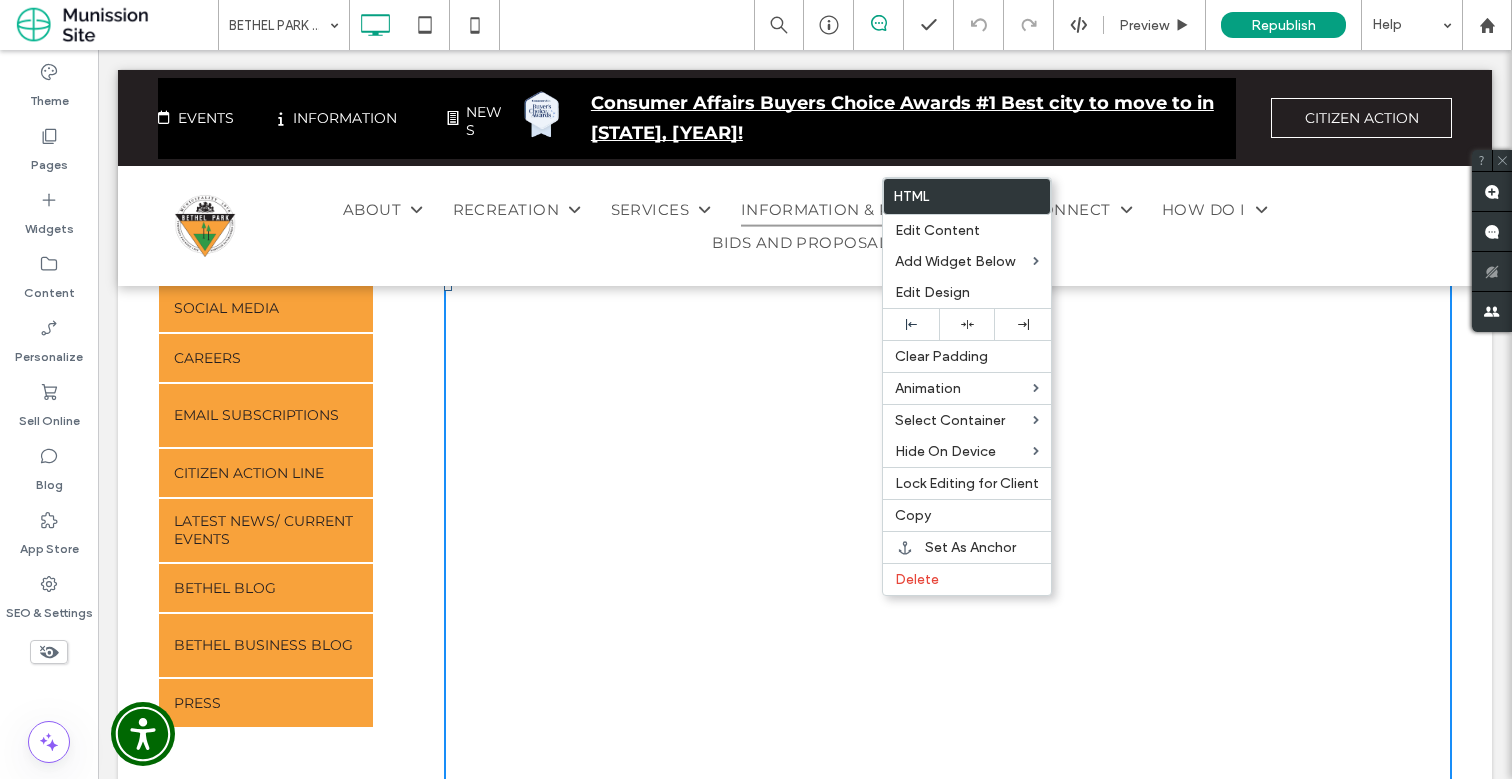 click on "CONNECT HOME PAGE
CONTACT
SOCIAL MEDIA
CAREERS
EMAIL SUBSCRIPTIONS
CITIZEN ACTION LINE
LATEST NEWS/ CURRENT EVENTS
BETHEL BLOG
BETHEL BUSINESS BLOG
PRESS
Click To Paste
To catch up on the latest news and upcoming events in Bethel Park, check out the Bethel Park Chronicles. The quarterly publication includes everything you need to know
to be in the know!
Click To Paste
Click To Paste
Row + Add Section" at bounding box center (805, 820) 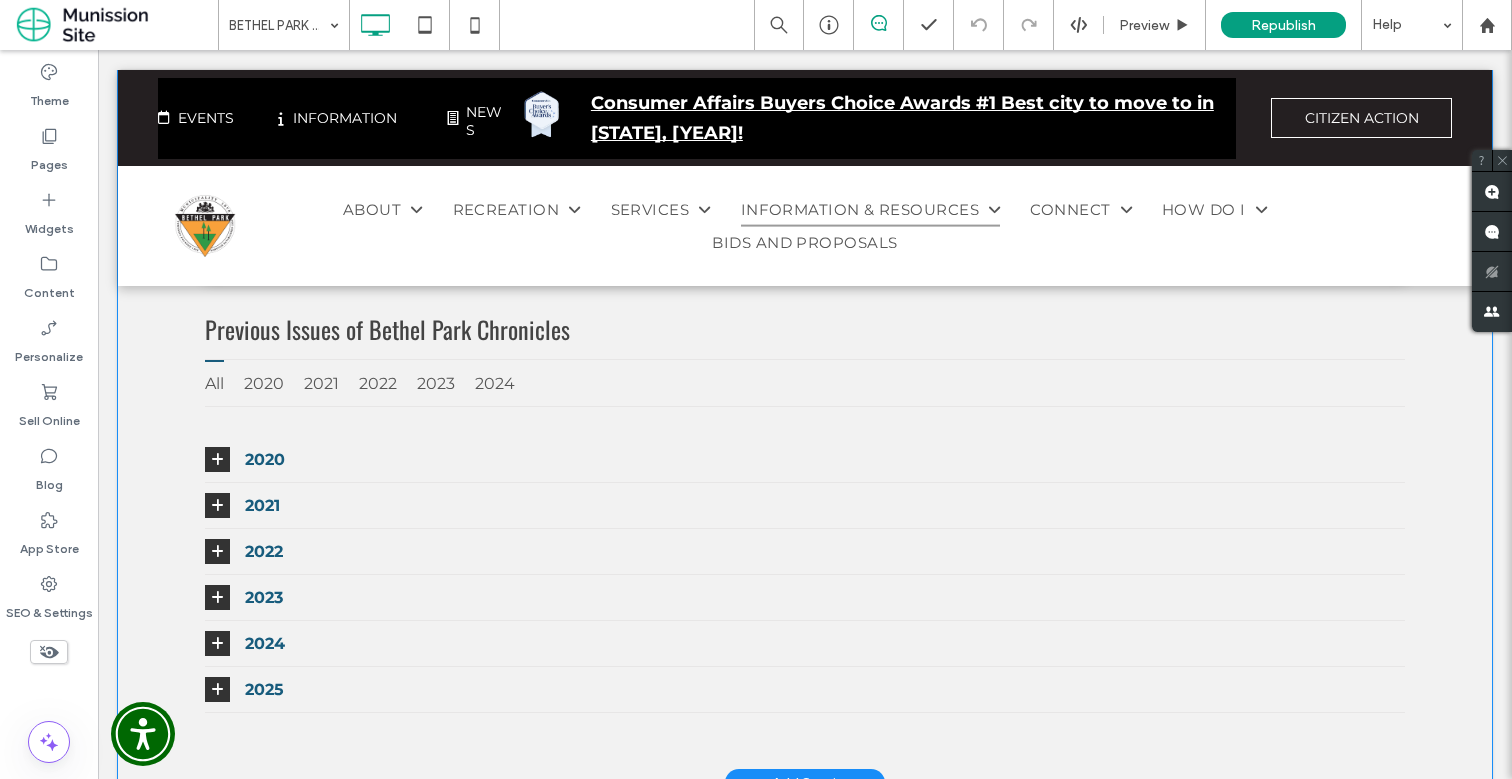 scroll, scrollTop: 2471, scrollLeft: 0, axis: vertical 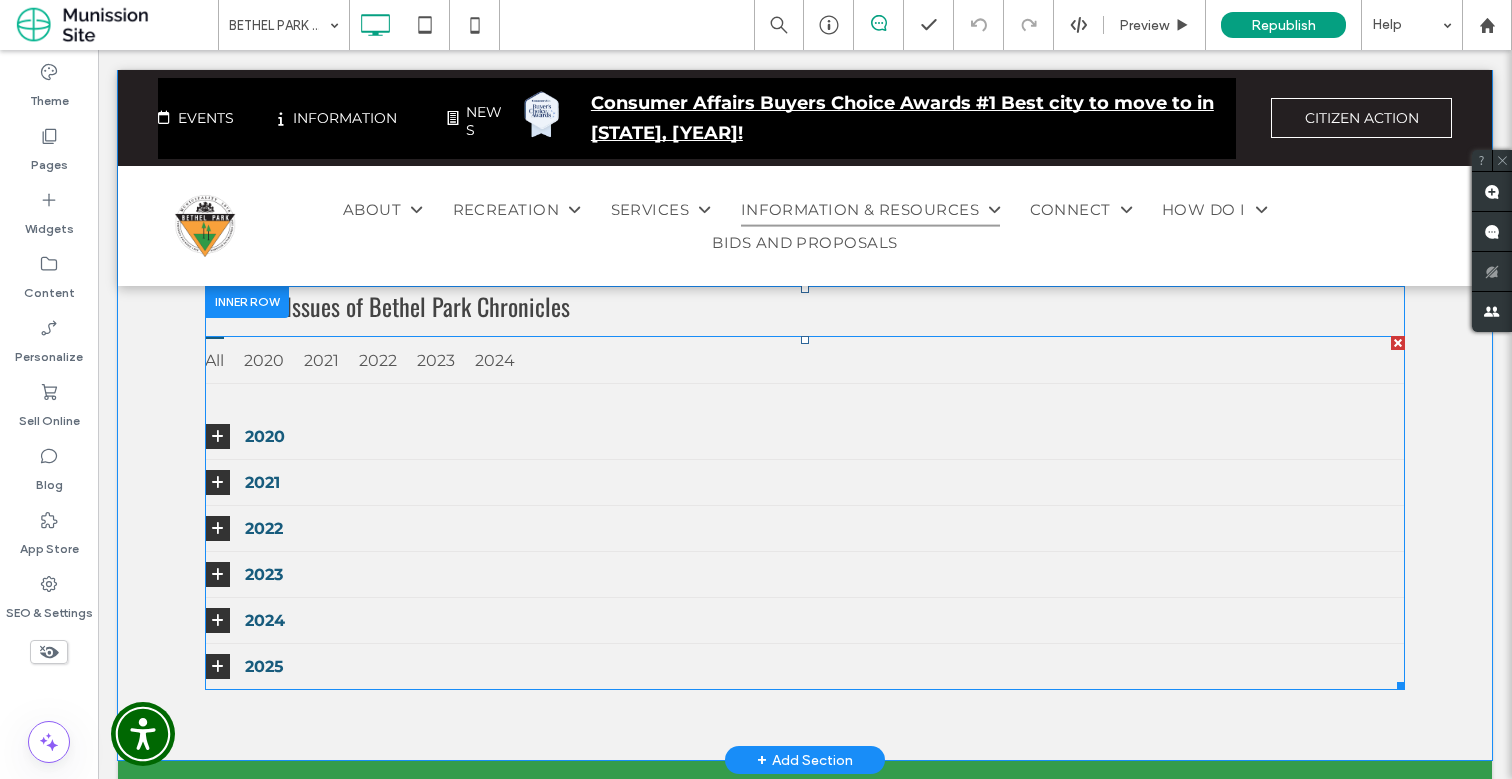 click at bounding box center (805, 513) 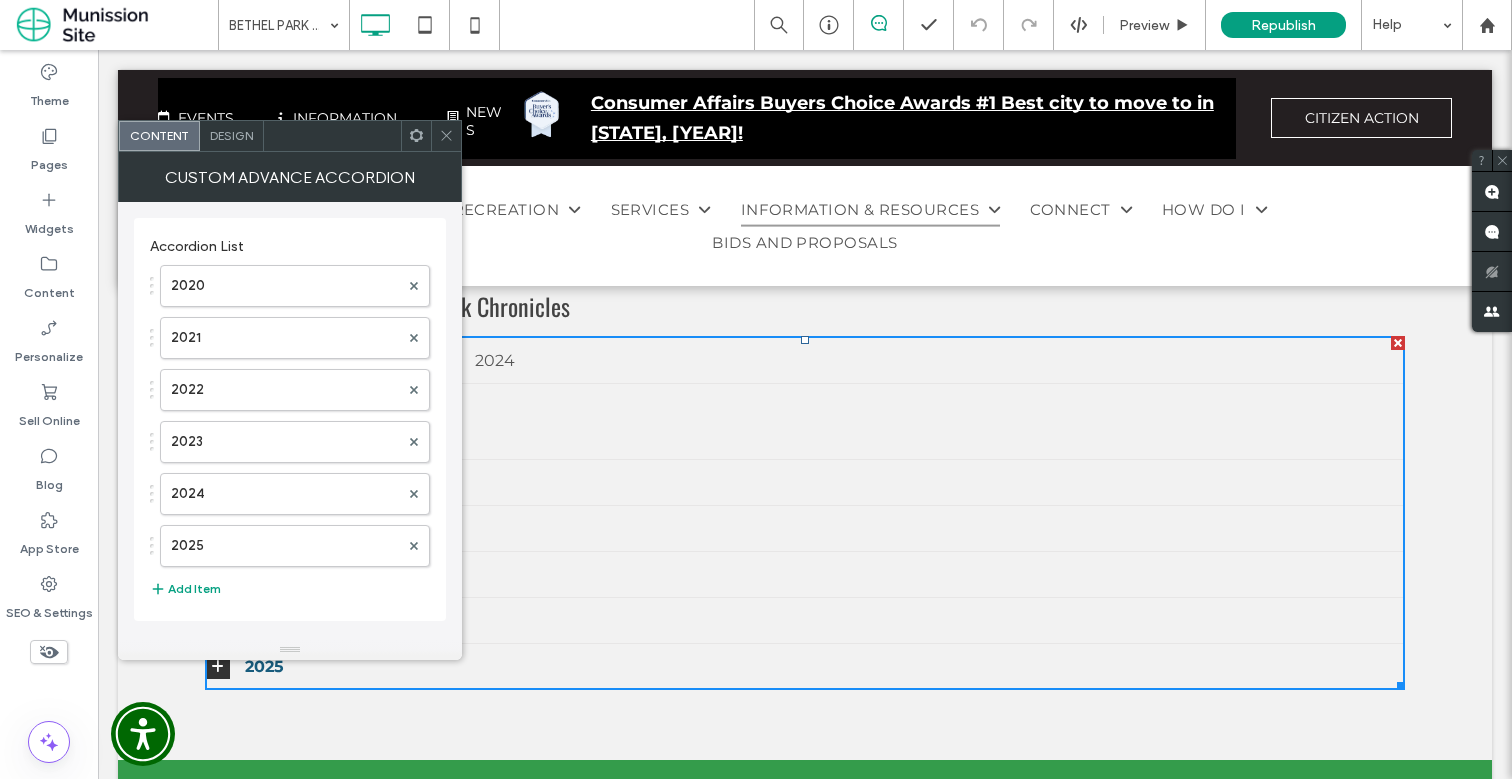 click on "2021" at bounding box center (805, 482) 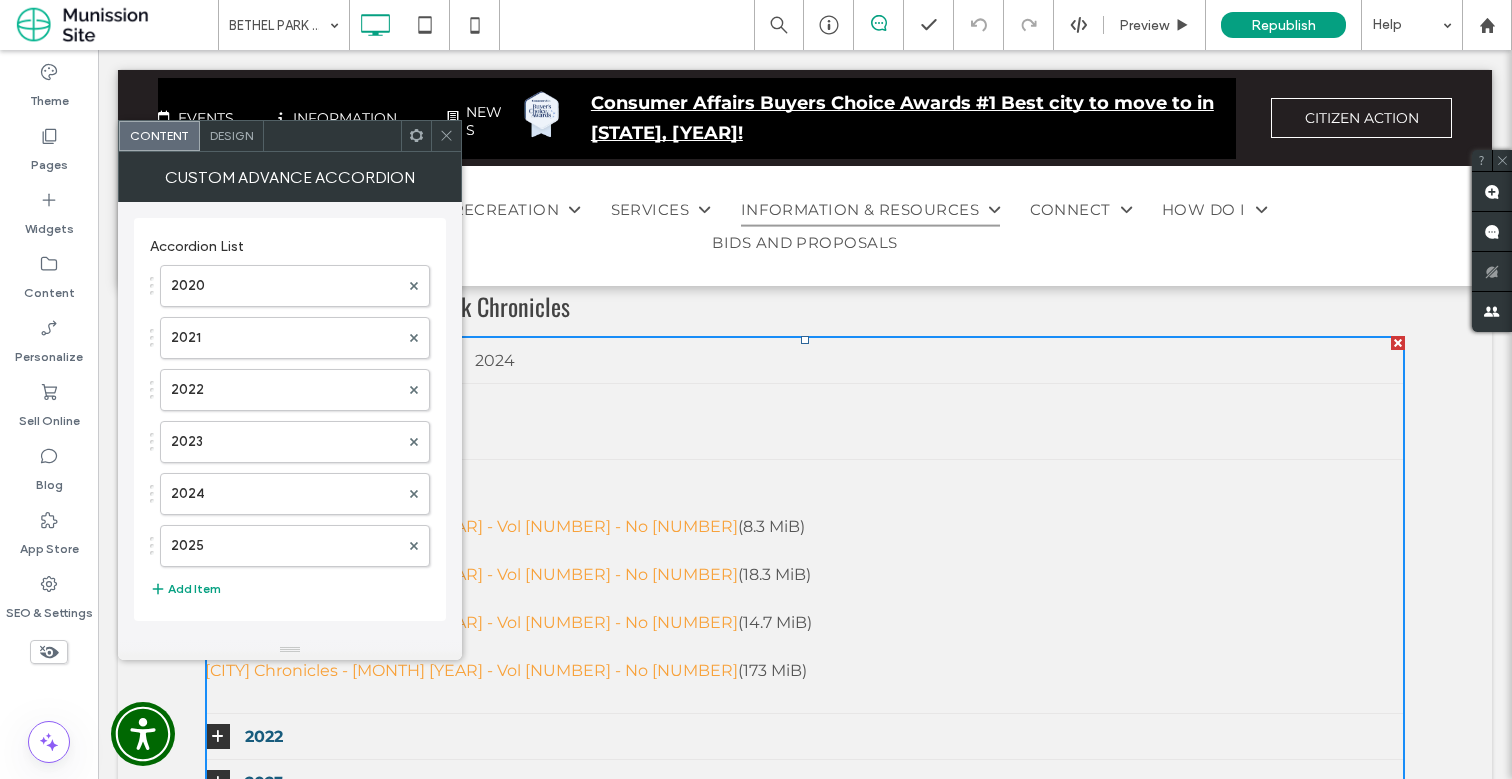 click on "All
2020 2021 2022 2023 2024" at bounding box center (805, 360) 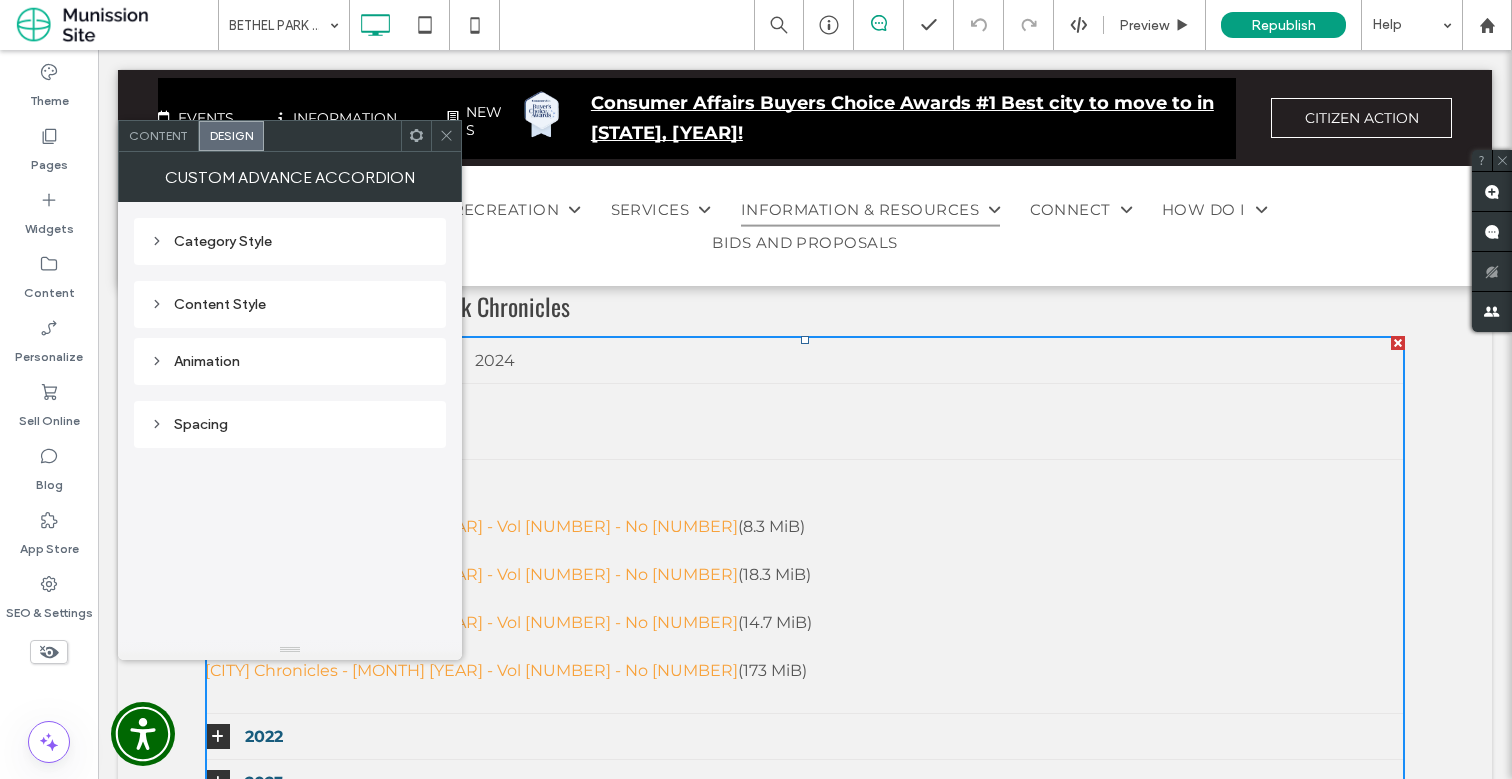 click 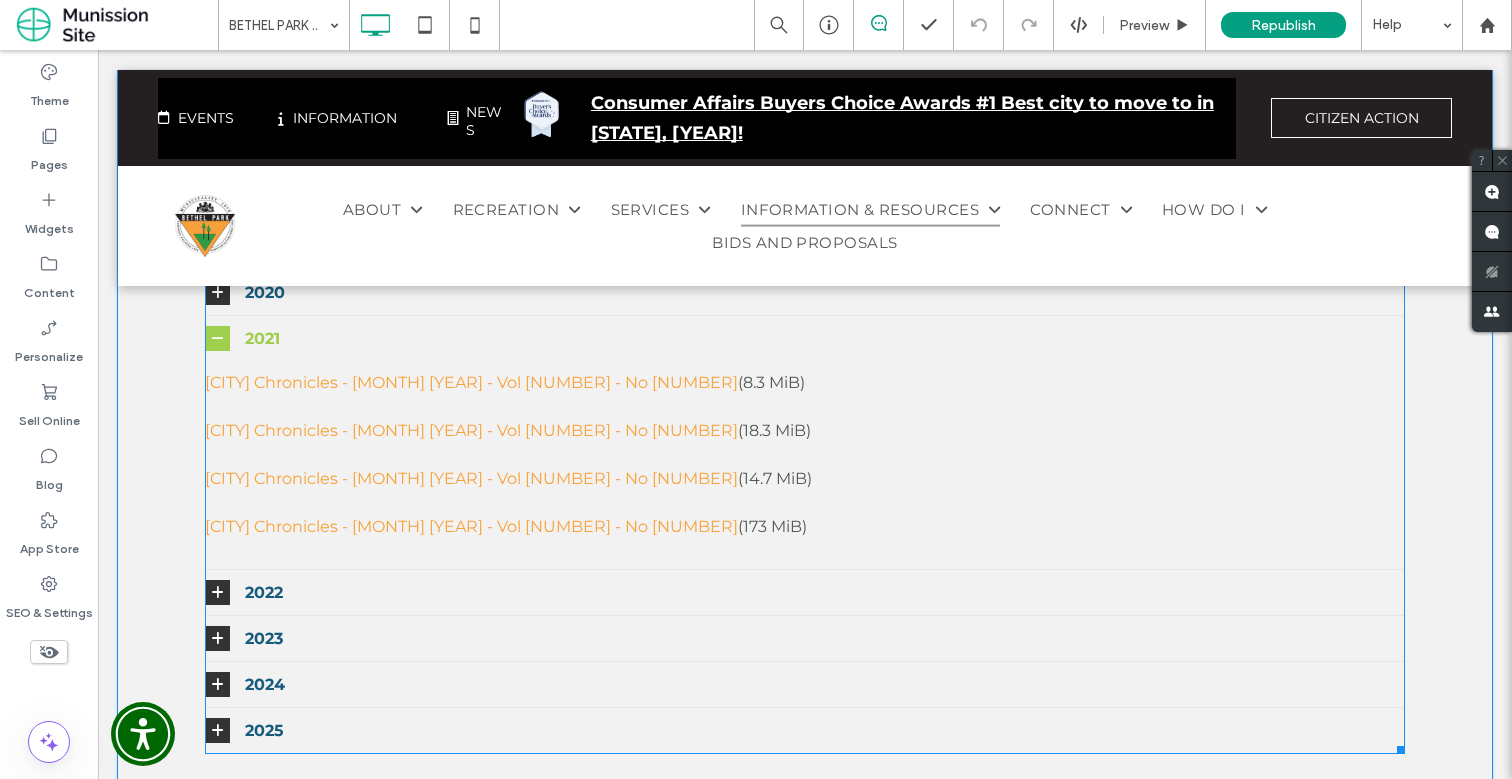 scroll, scrollTop: 2619, scrollLeft: 0, axis: vertical 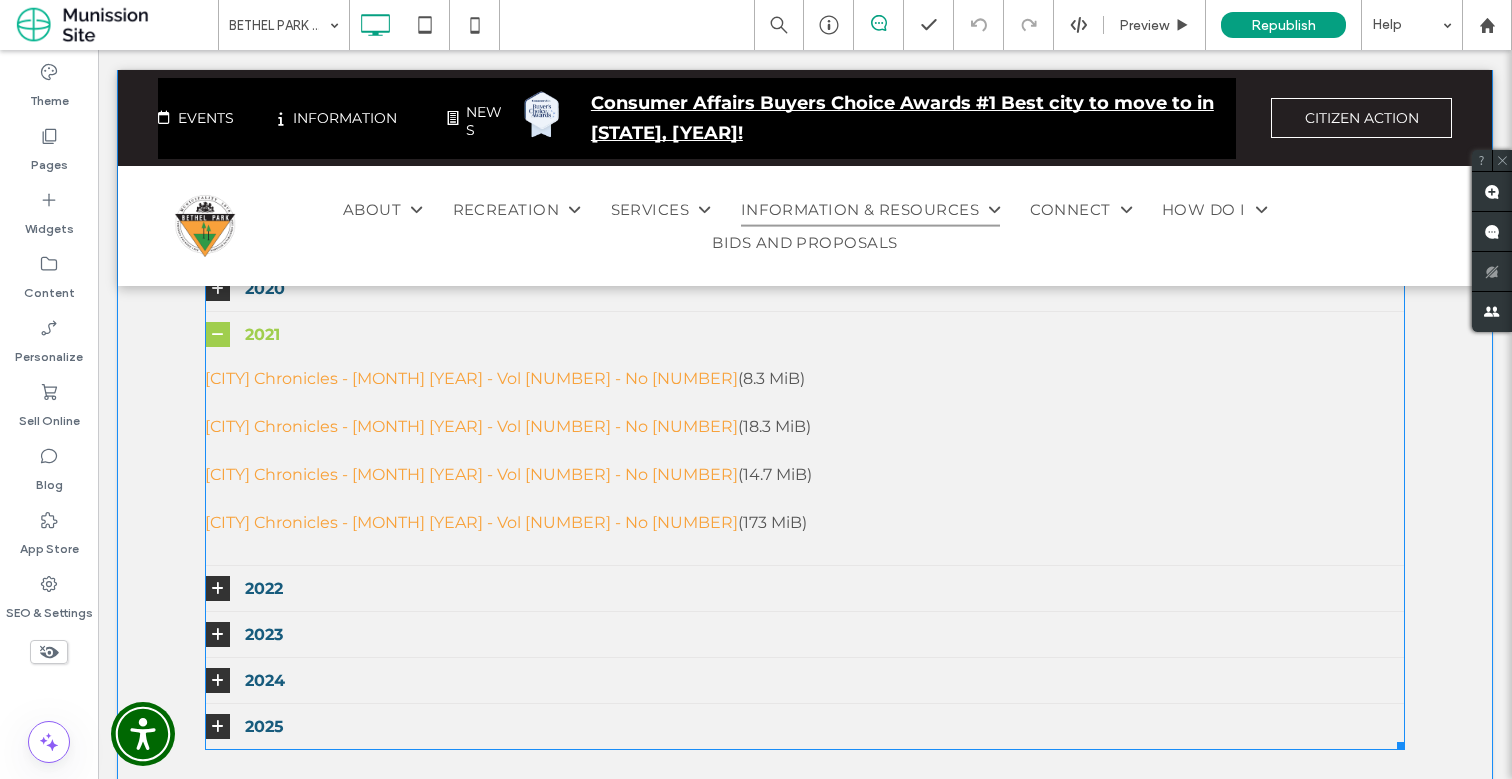 click at bounding box center (805, 469) 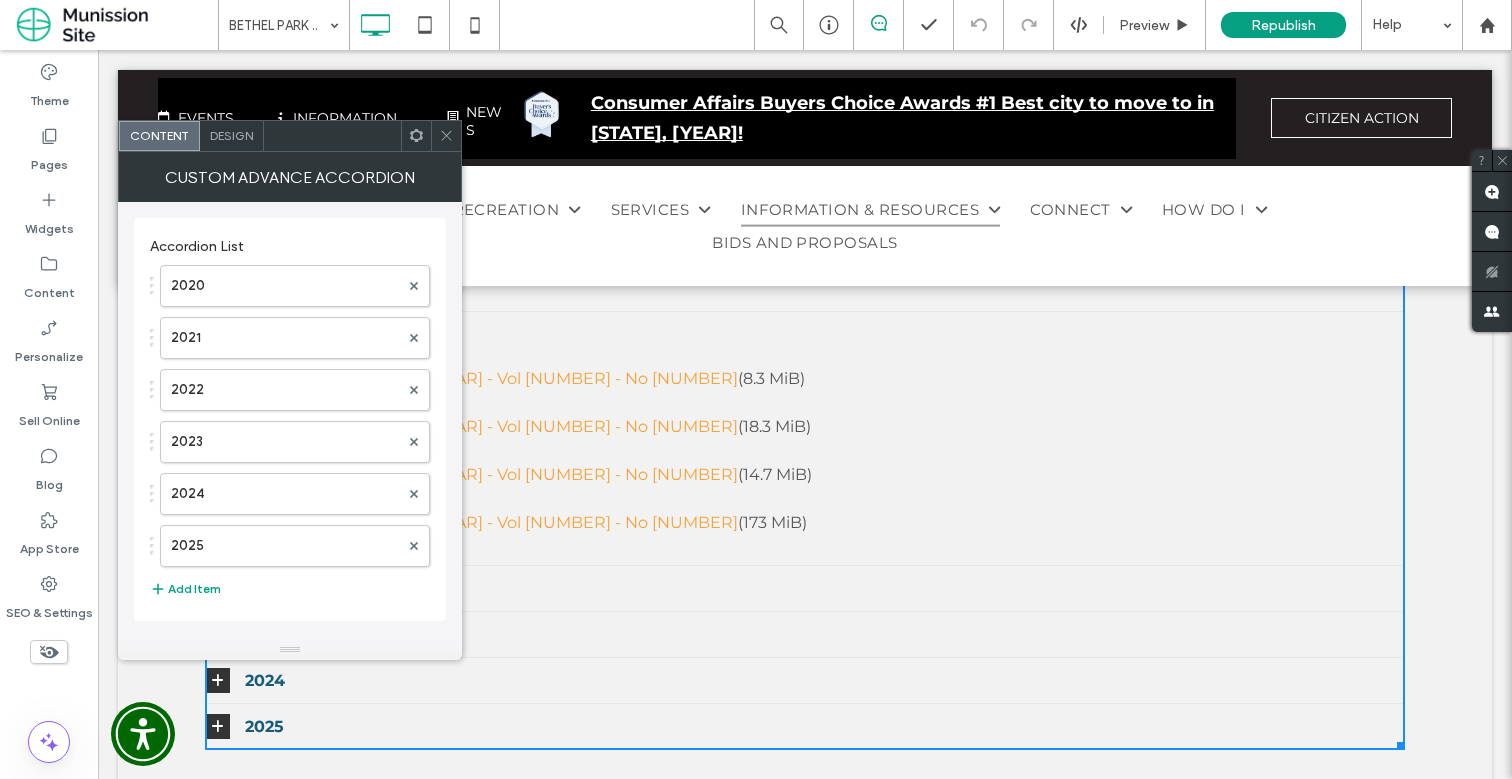 click 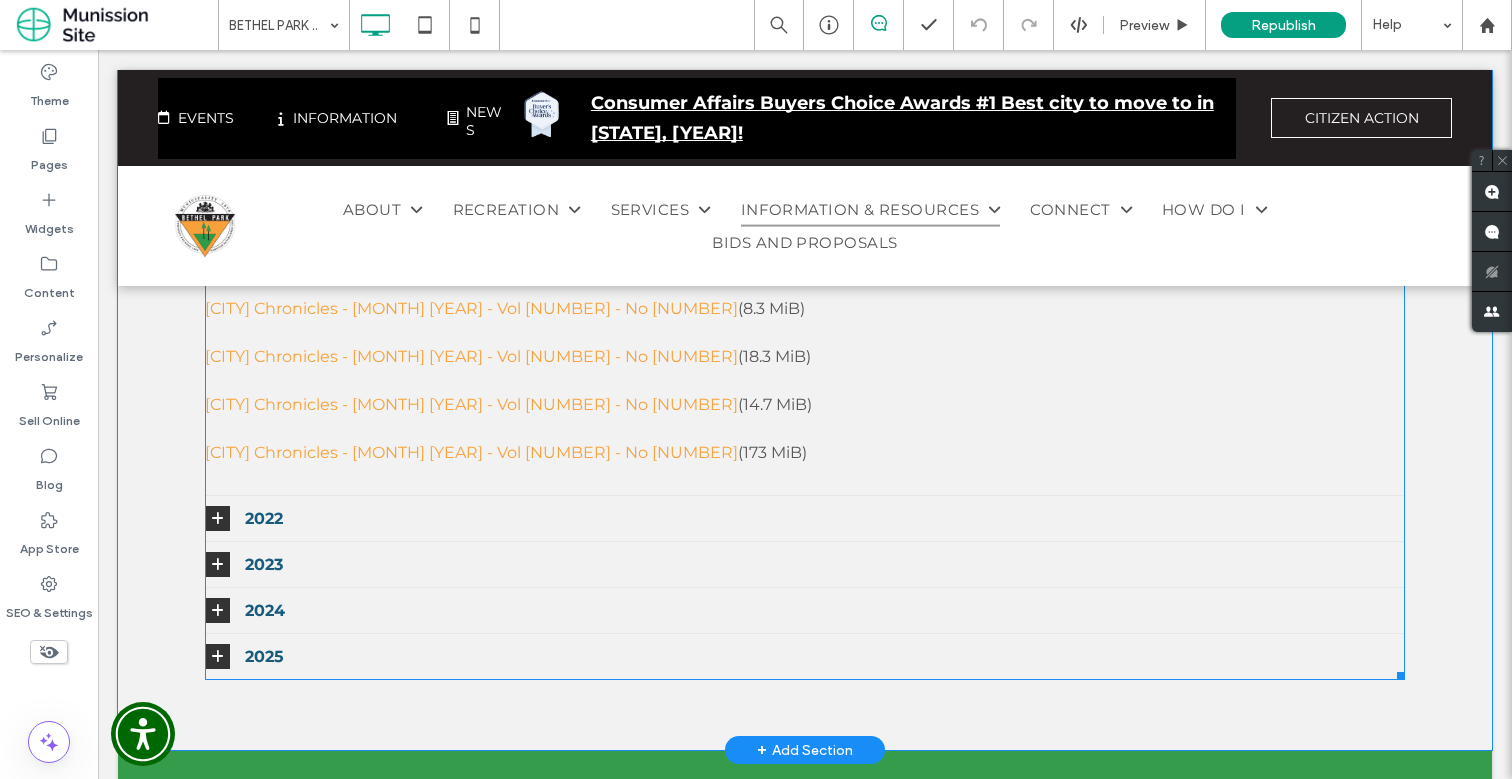 scroll, scrollTop: 2733, scrollLeft: 0, axis: vertical 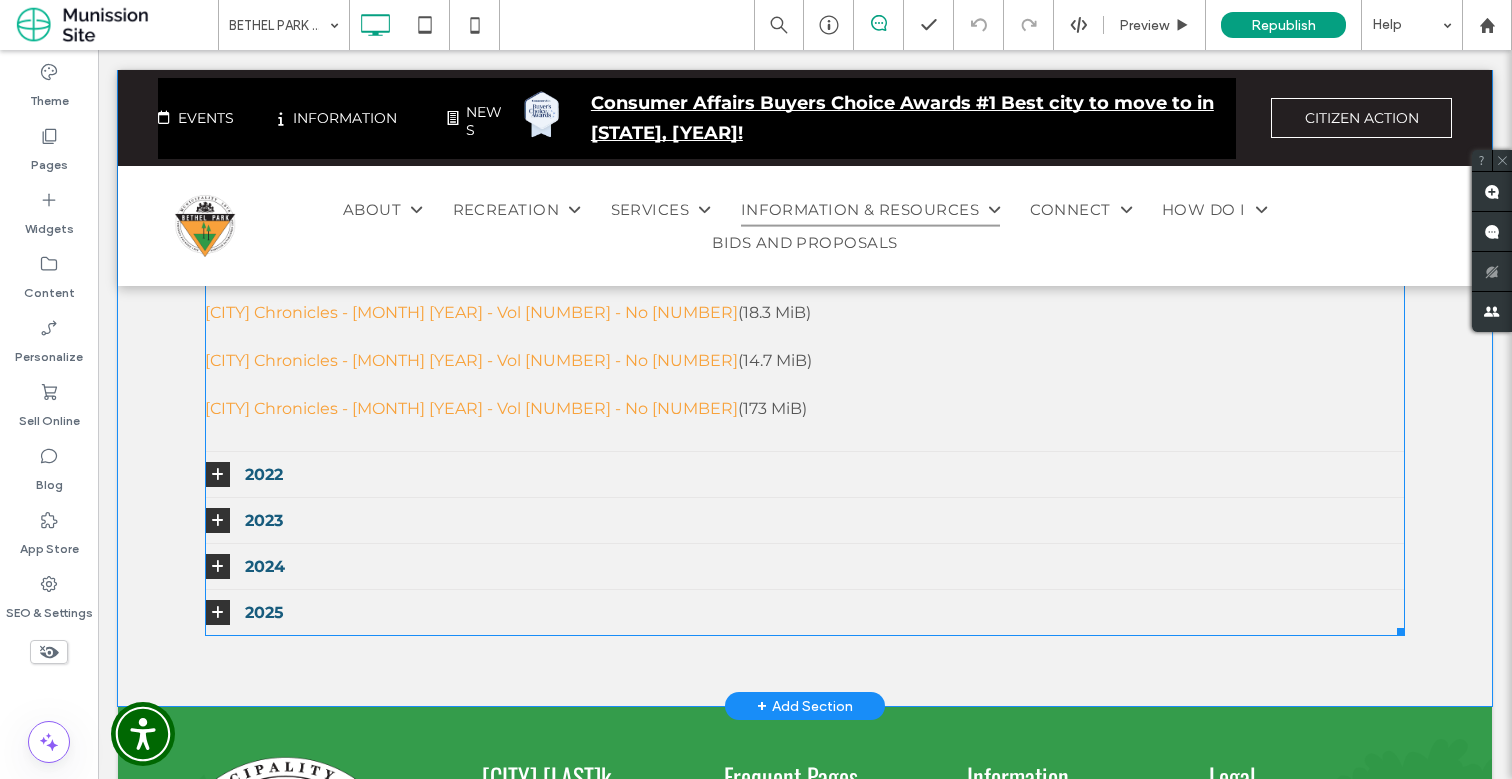 click at bounding box center [805, 355] 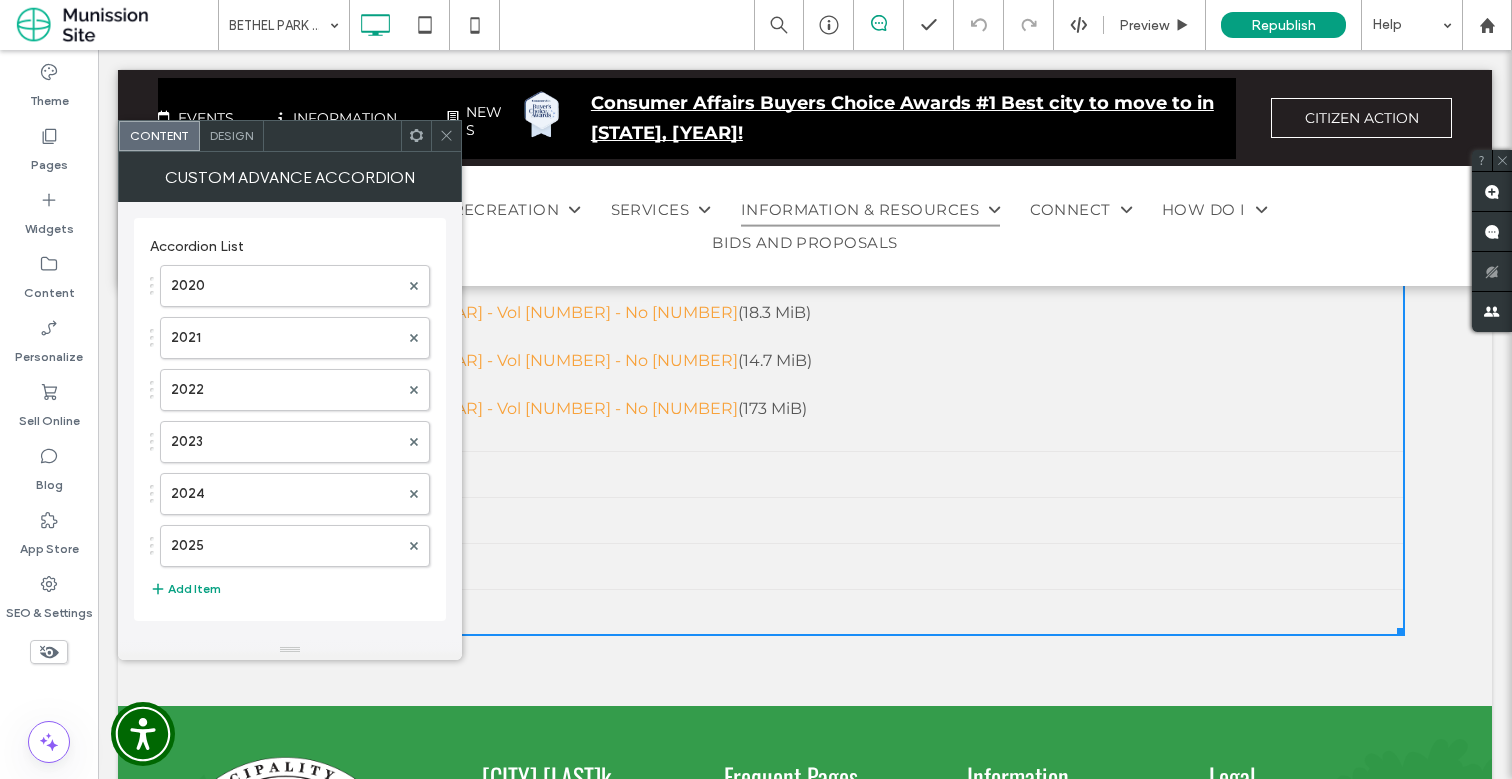 click at bounding box center [446, 136] 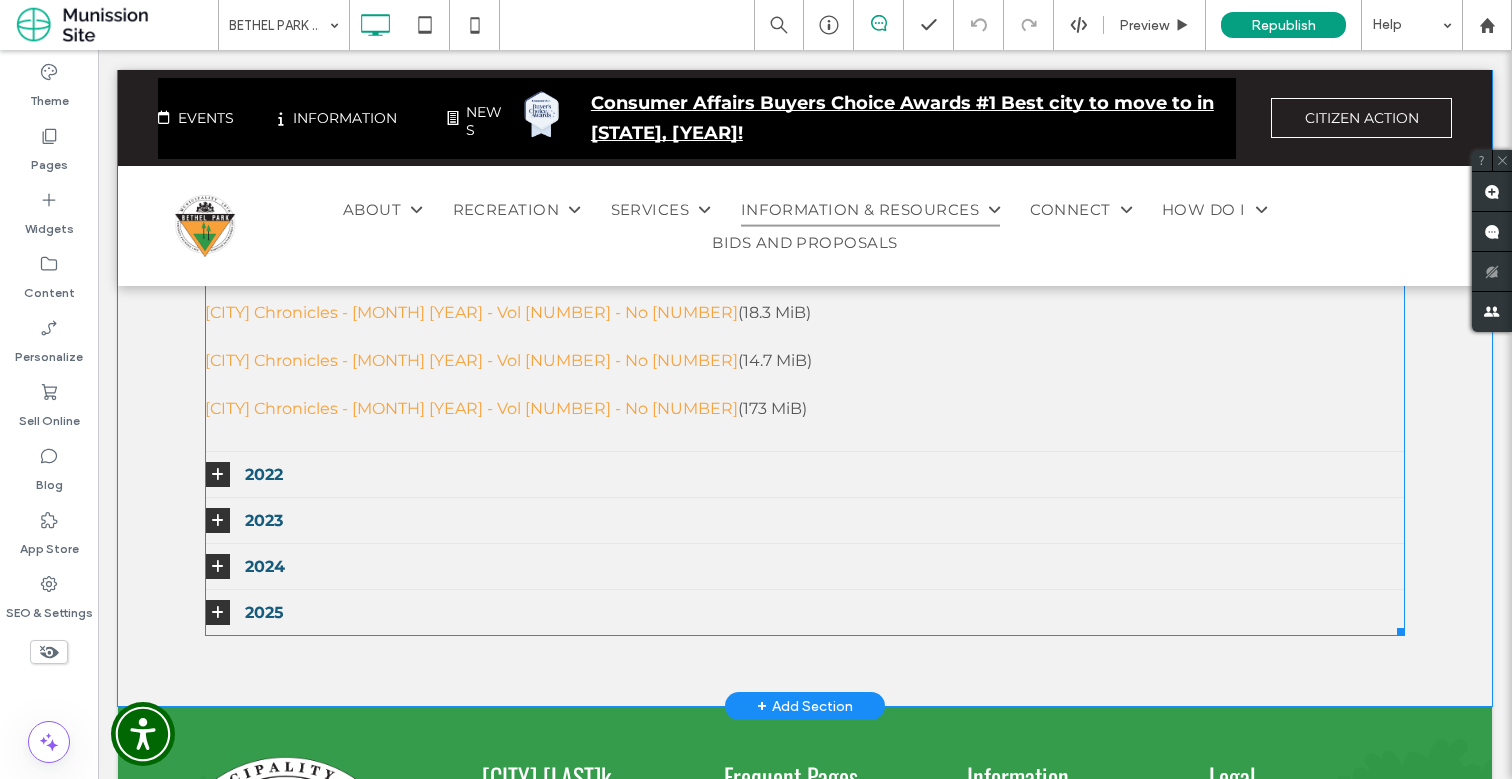 click at bounding box center [805, 355] 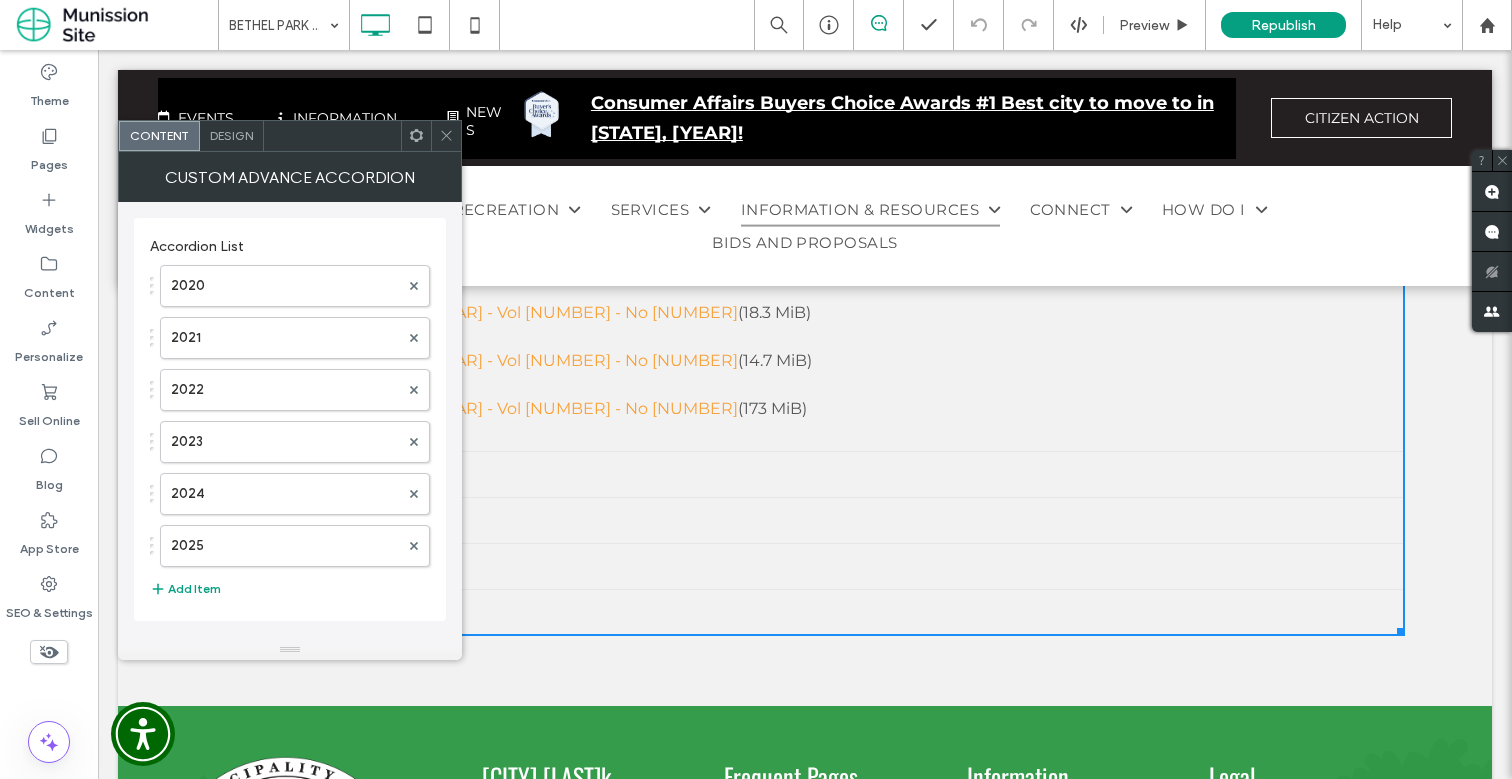 click on "2025" at bounding box center [805, 612] 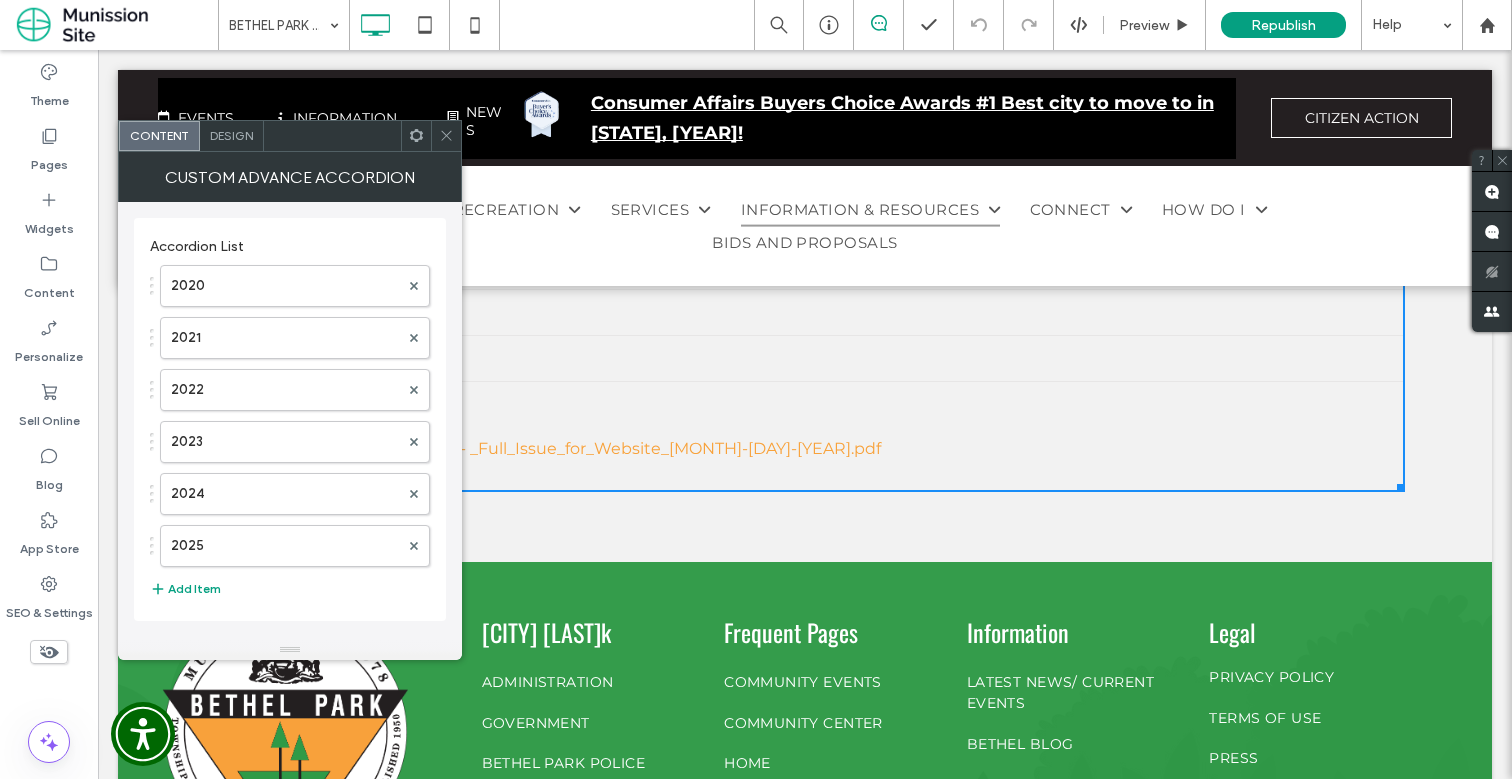 click at bounding box center (446, 136) 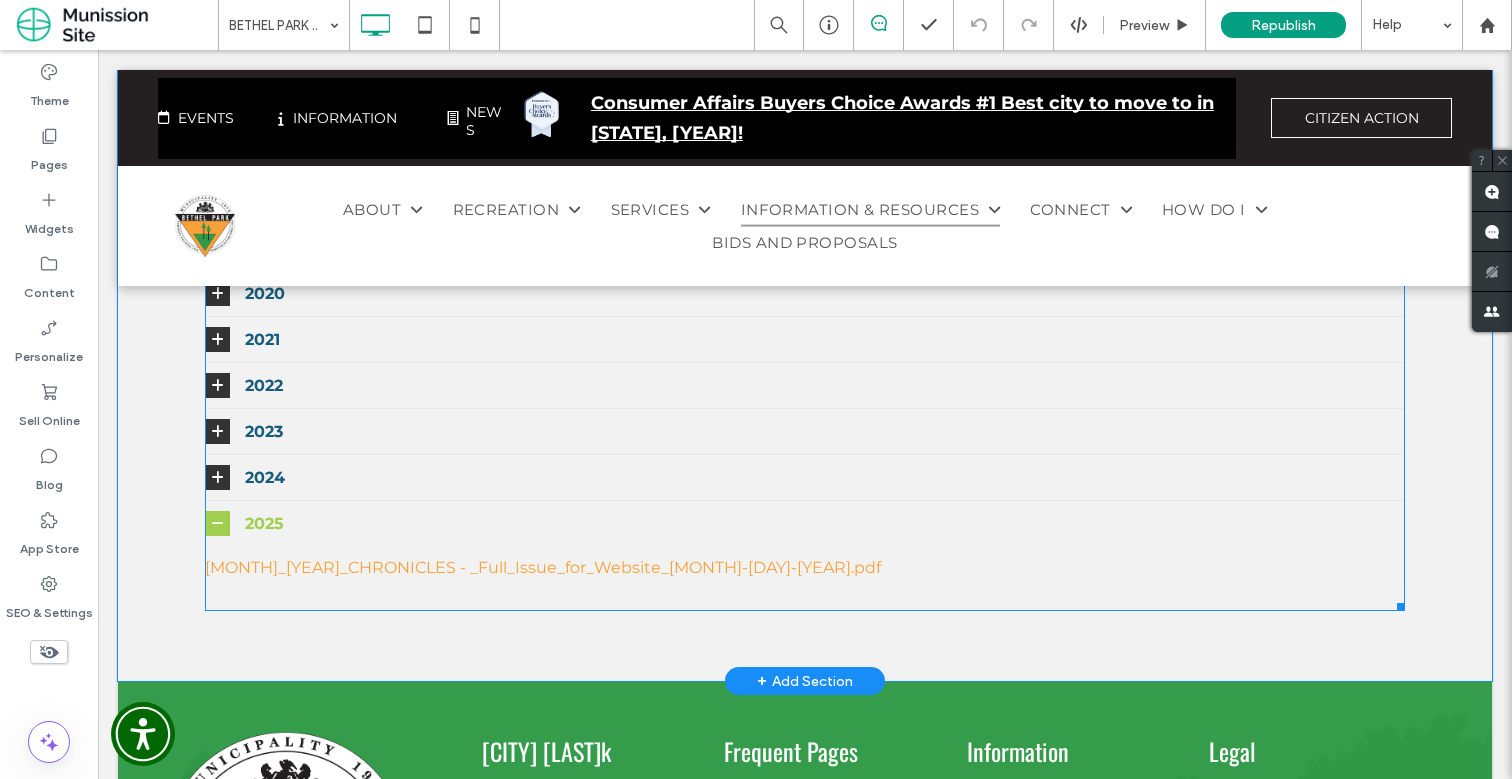 scroll, scrollTop: 2612, scrollLeft: 0, axis: vertical 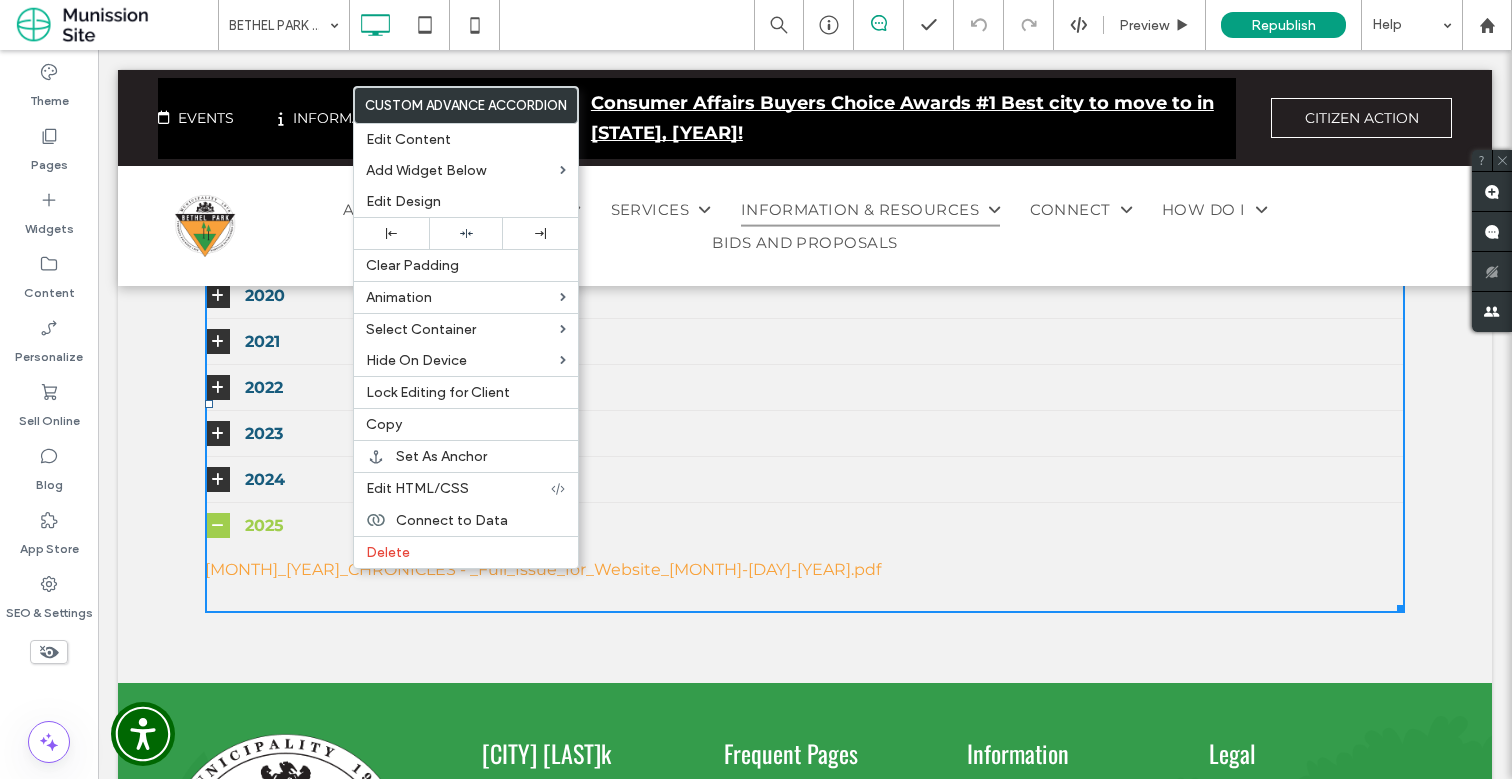 click on "FEBRUARY_2025_CHRONICLES_-_Full_Issue_for_Website_2-4-25.pdf" at bounding box center [543, 569] 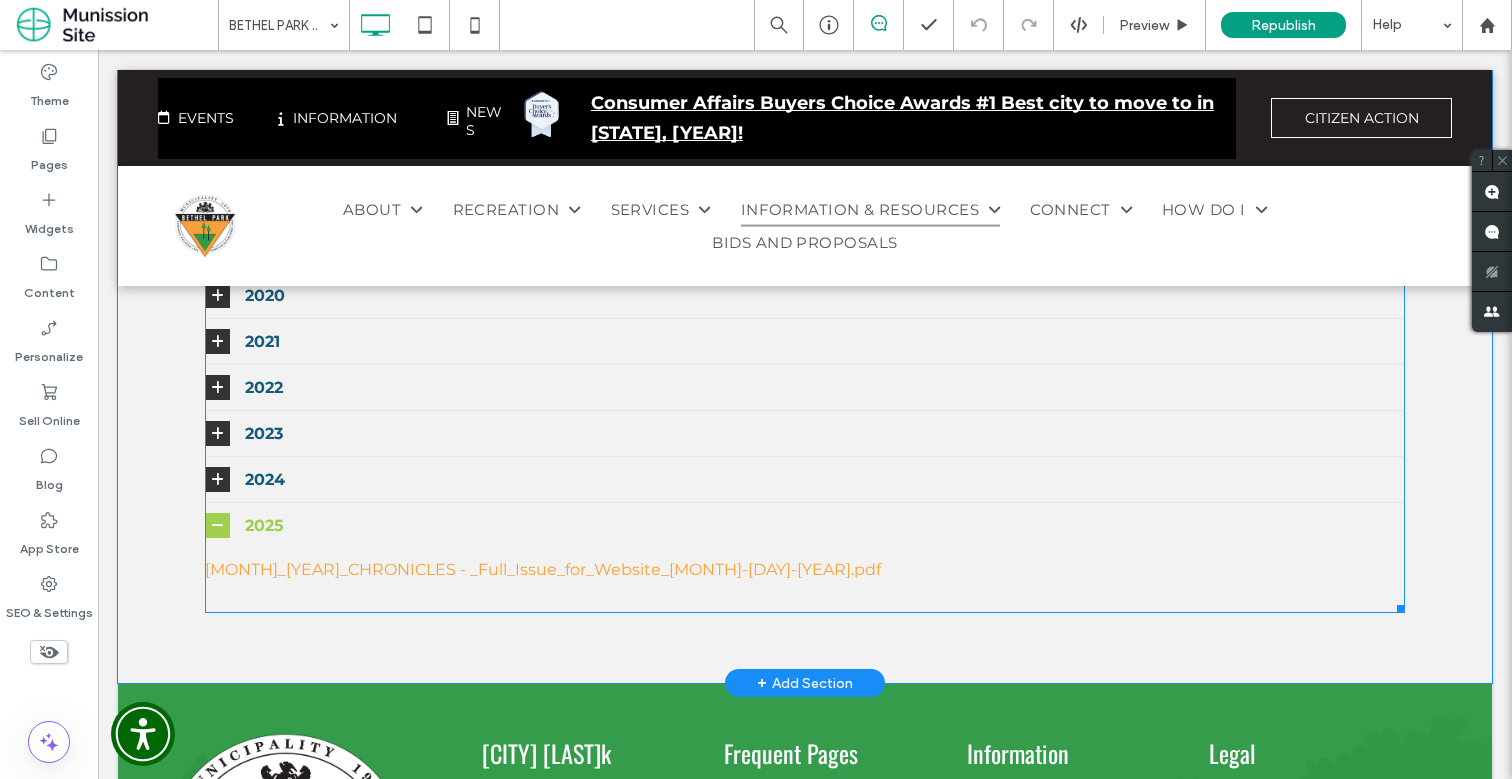 click at bounding box center (805, 404) 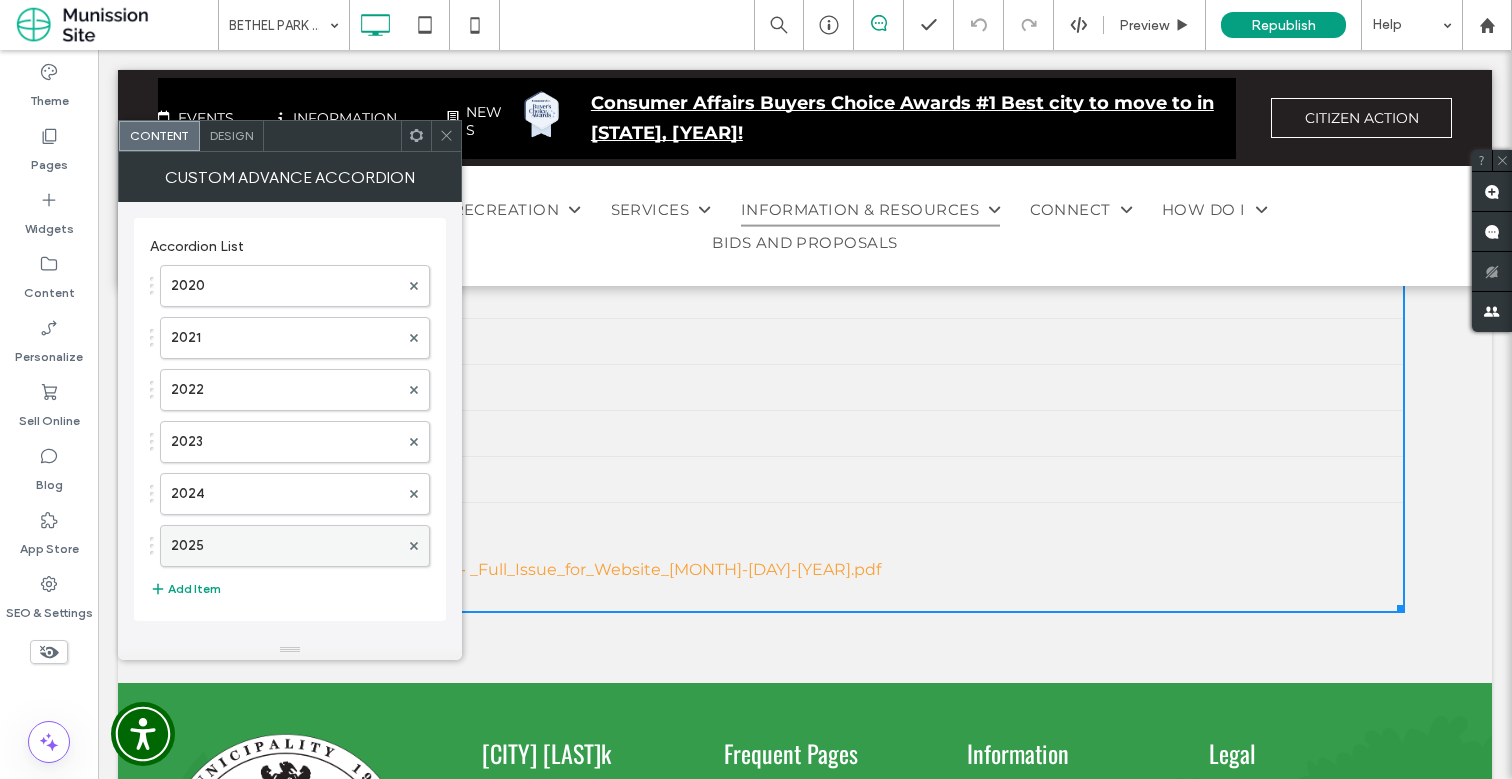 click on "2025" at bounding box center [285, 546] 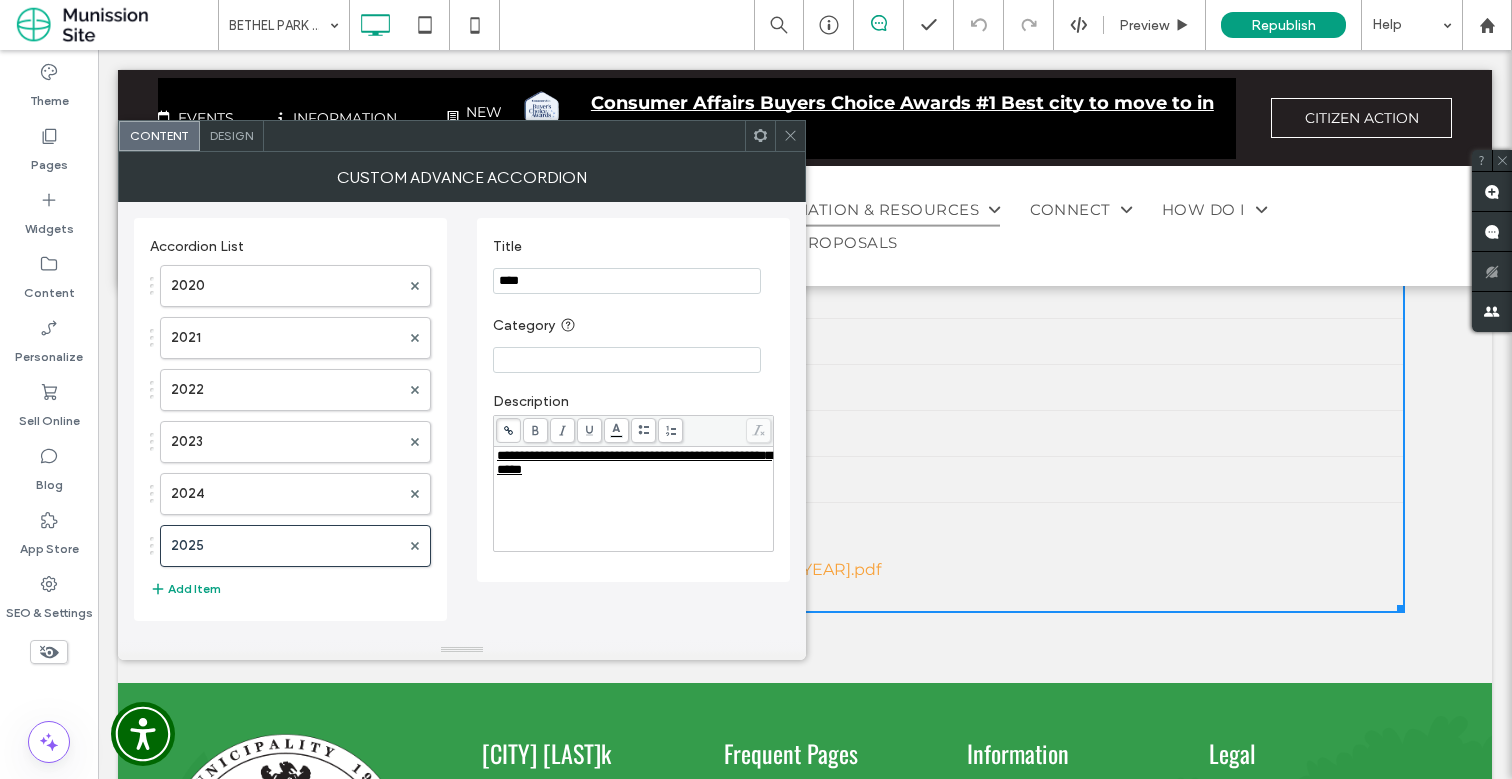 click on "**********" at bounding box center (634, 462) 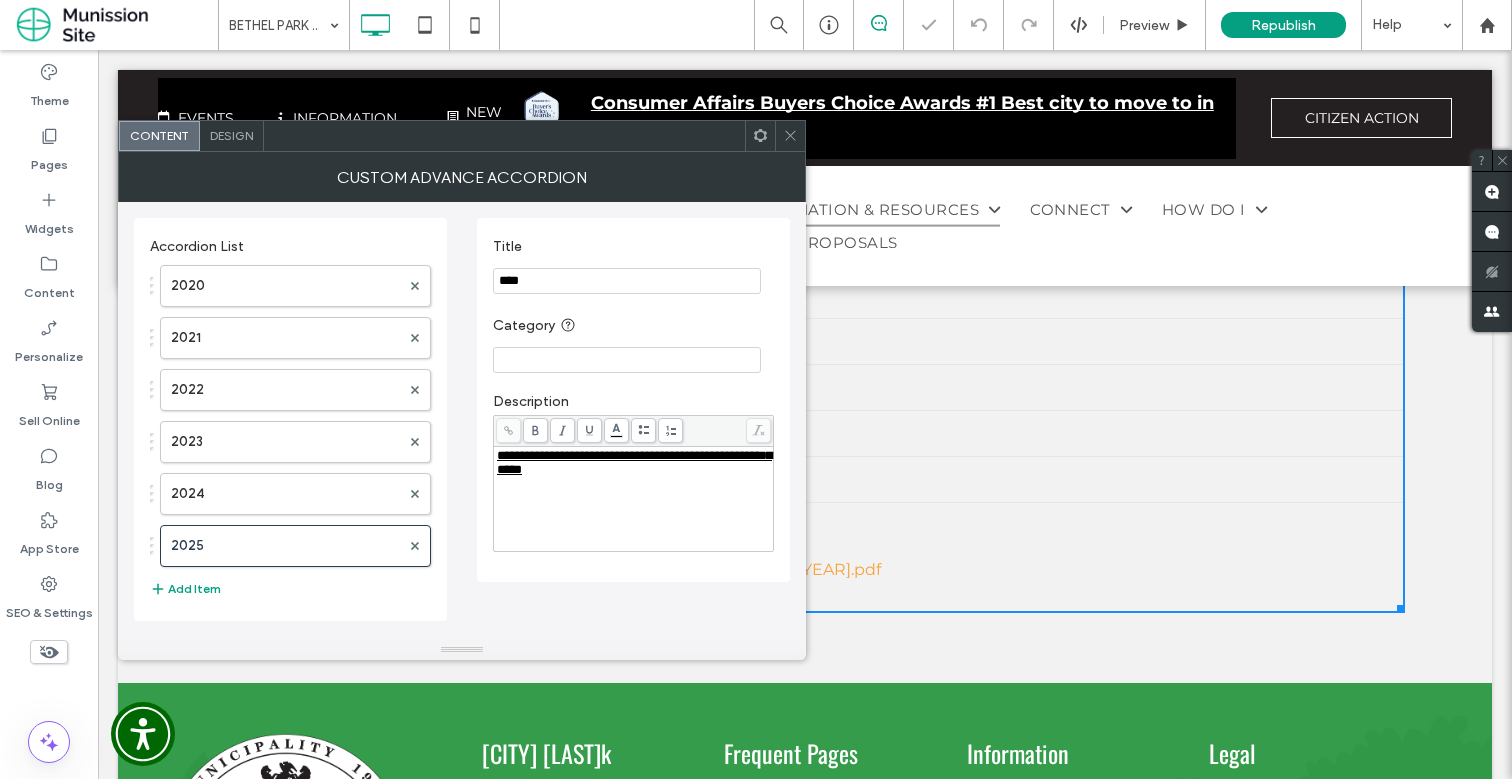click 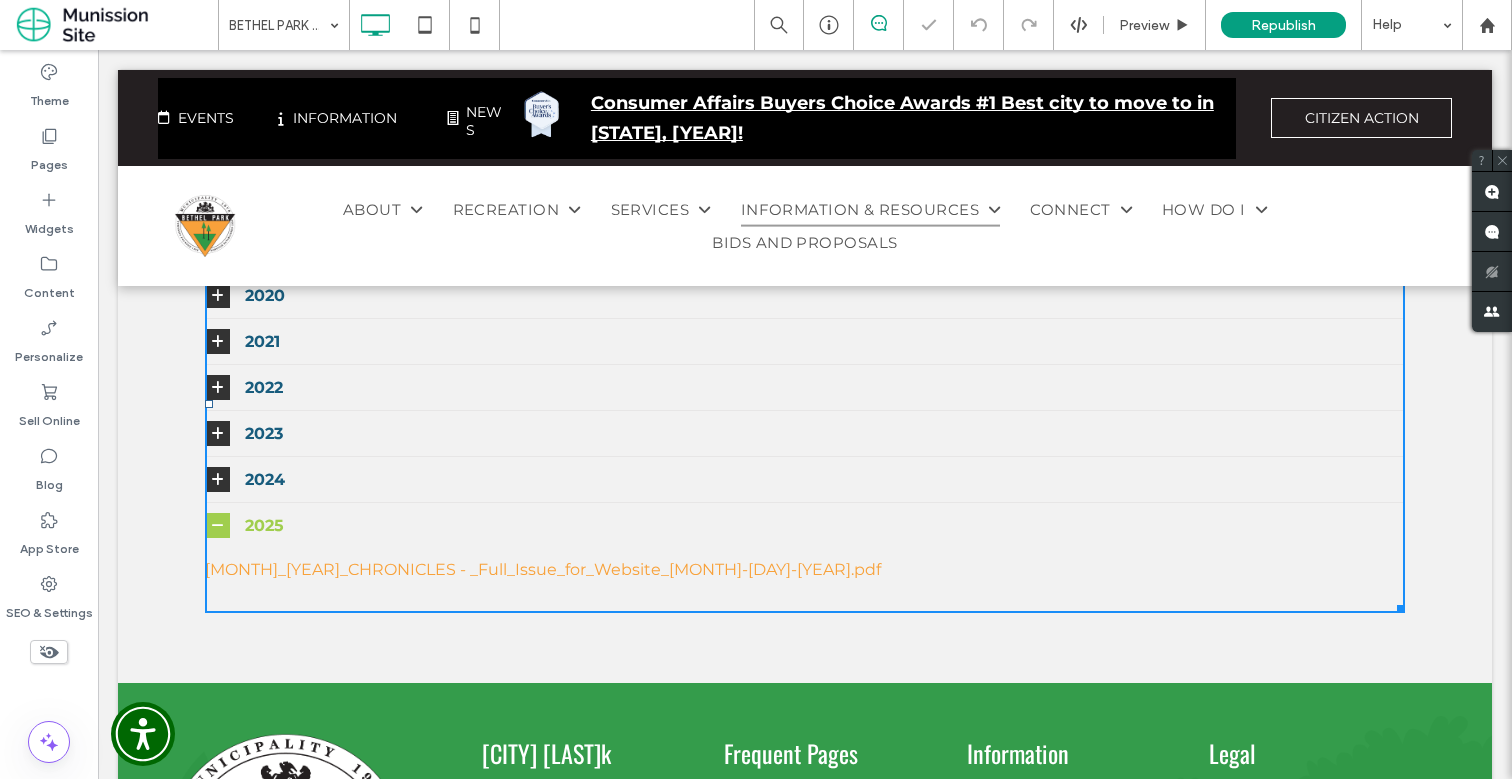 scroll, scrollTop: 2495, scrollLeft: 0, axis: vertical 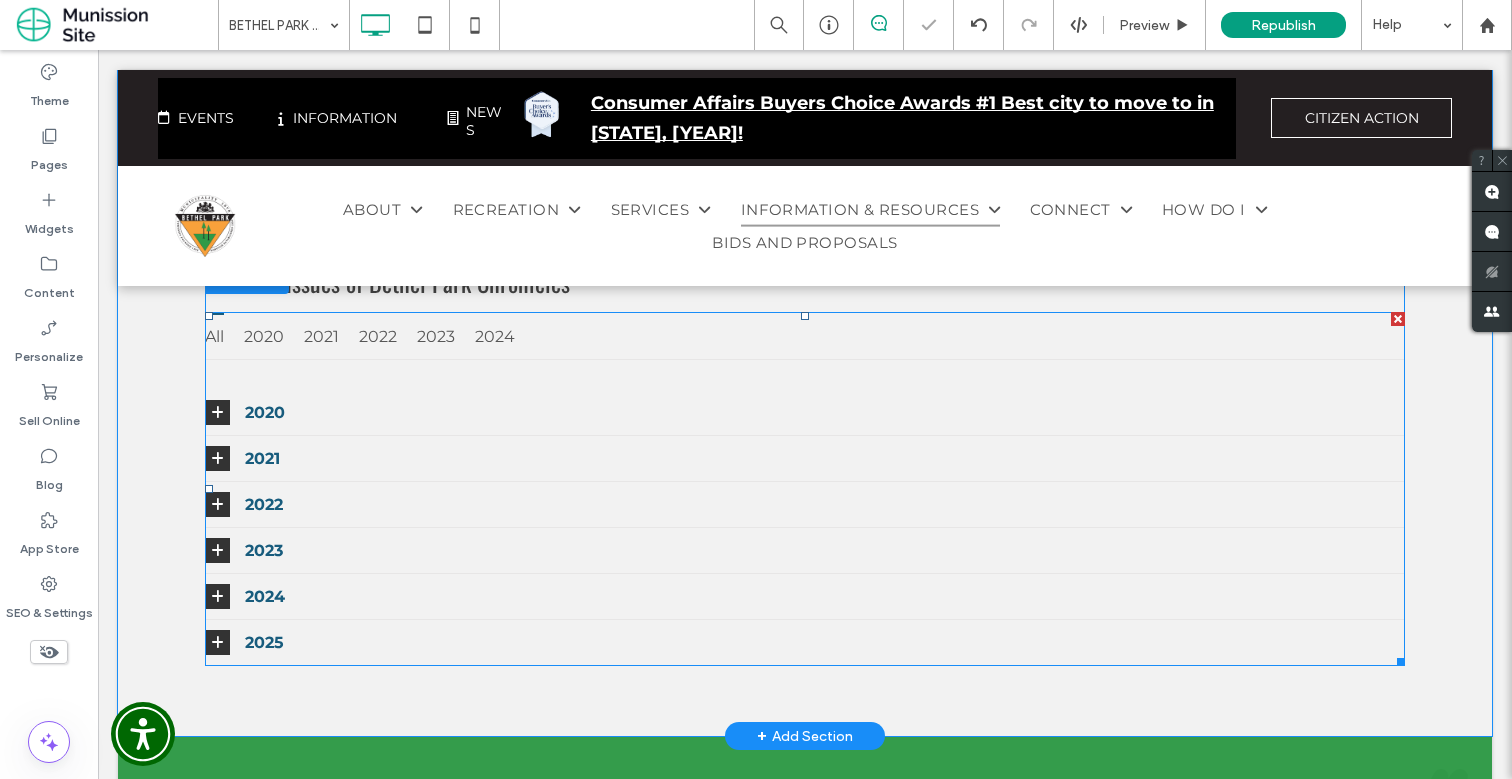 click at bounding box center [805, 489] 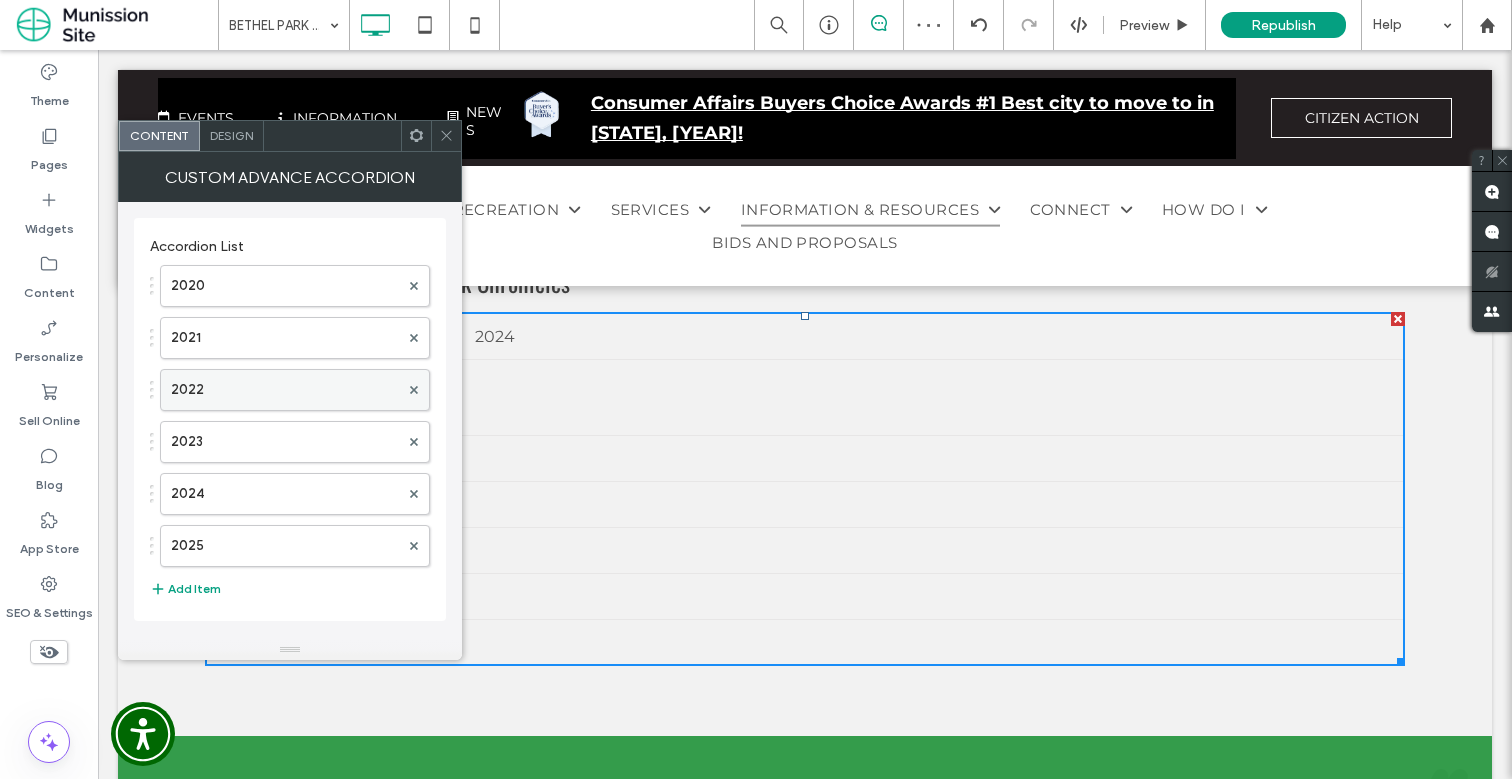 click on "2022" at bounding box center (285, 390) 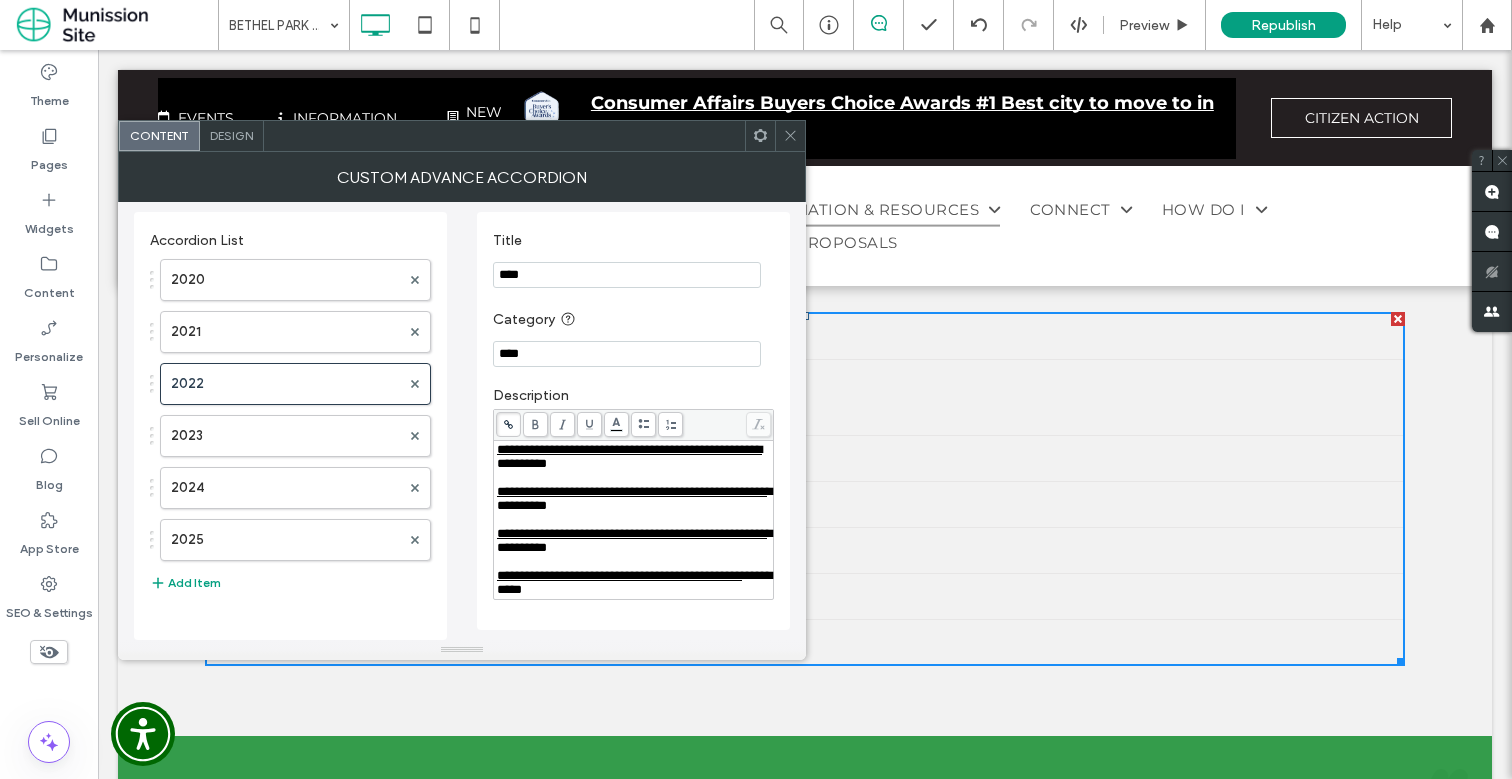 scroll, scrollTop: 19, scrollLeft: 0, axis: vertical 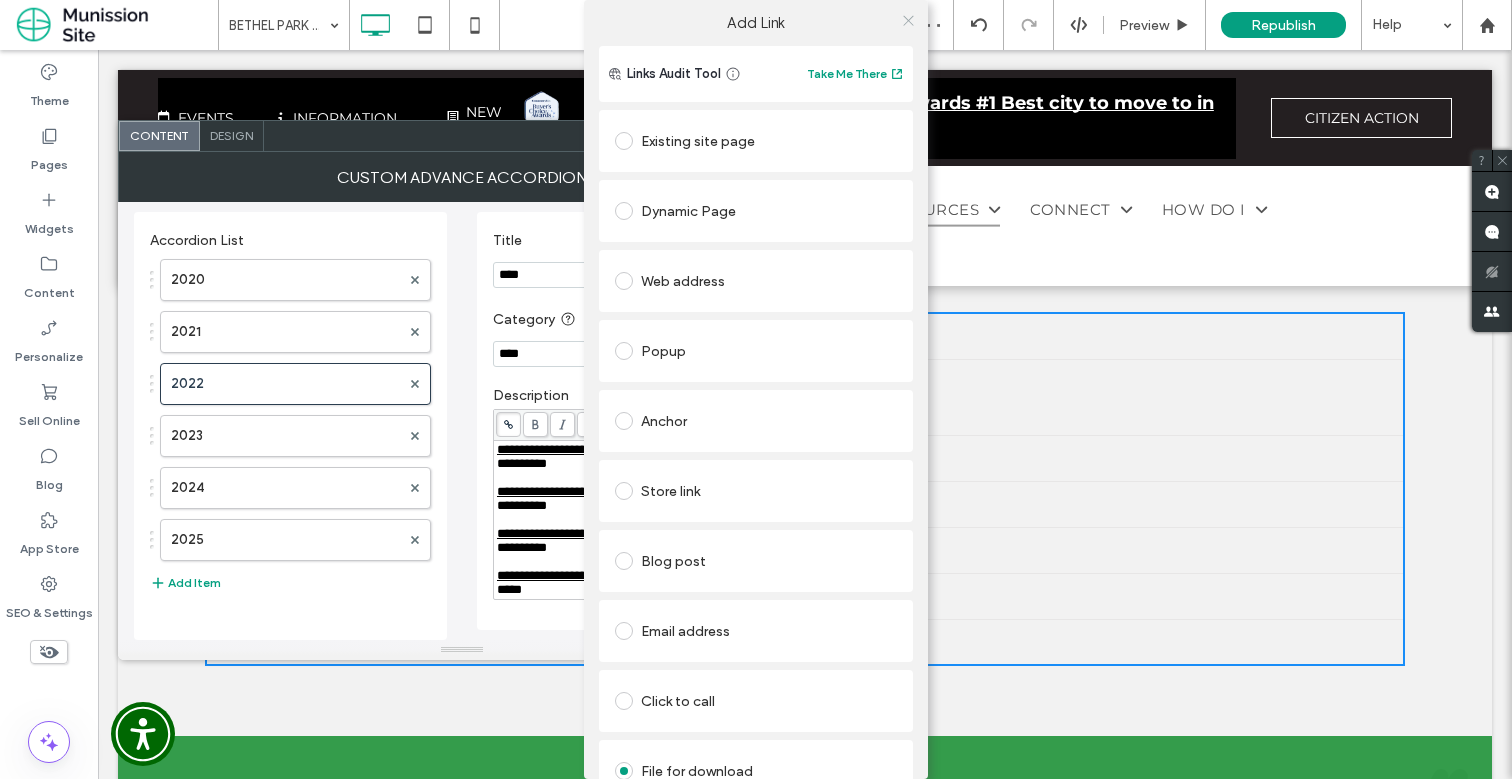 click 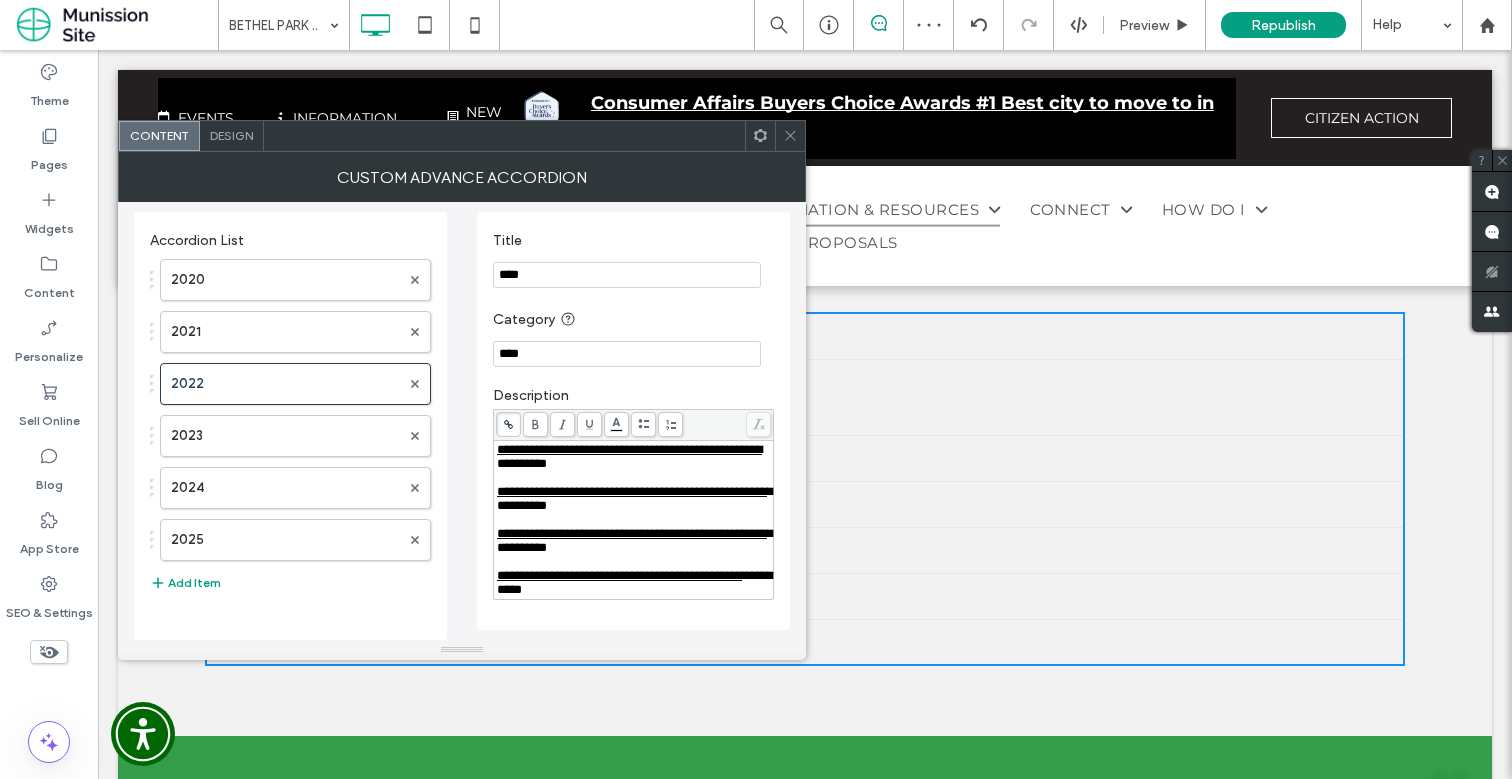click on "**********" at bounding box center (632, 491) 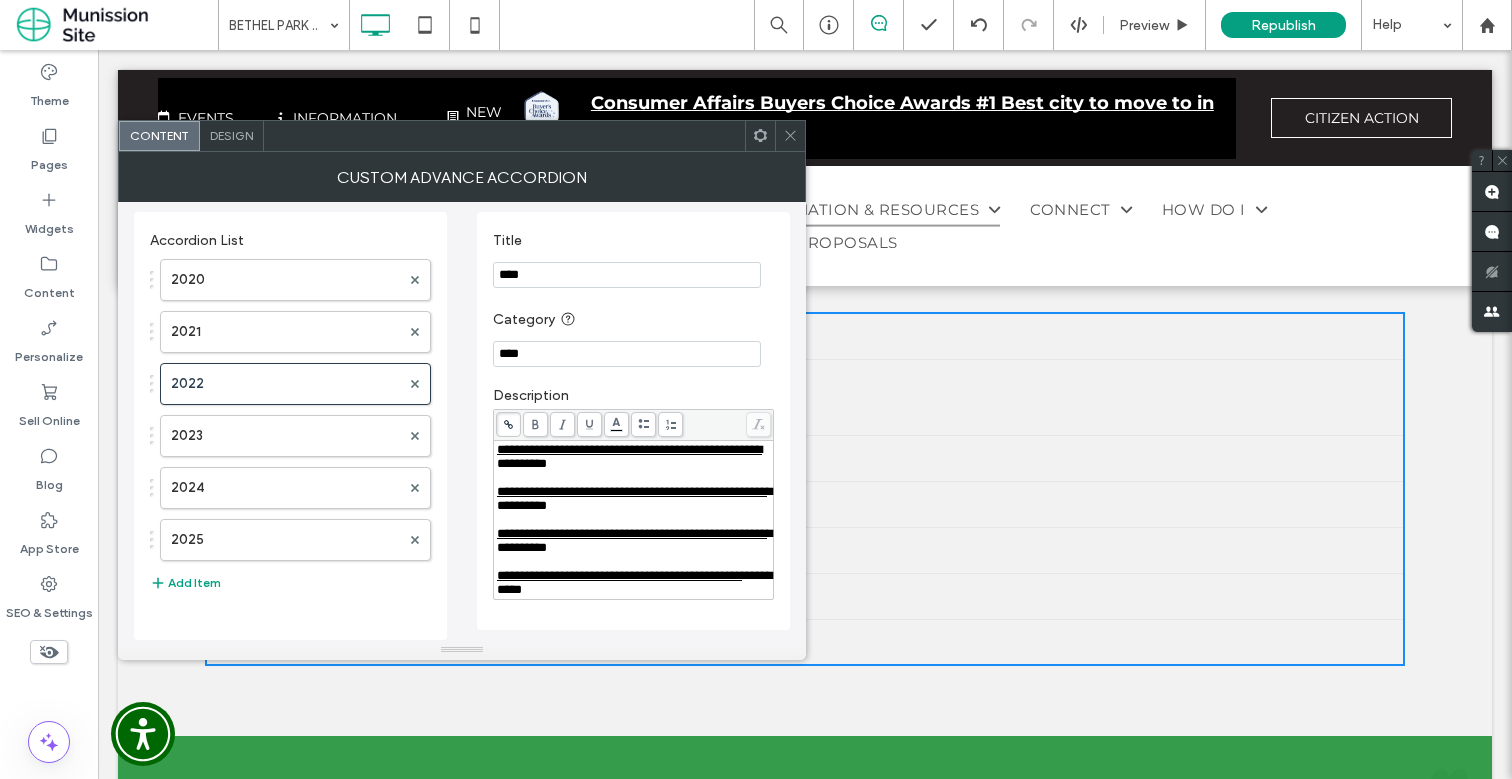 click 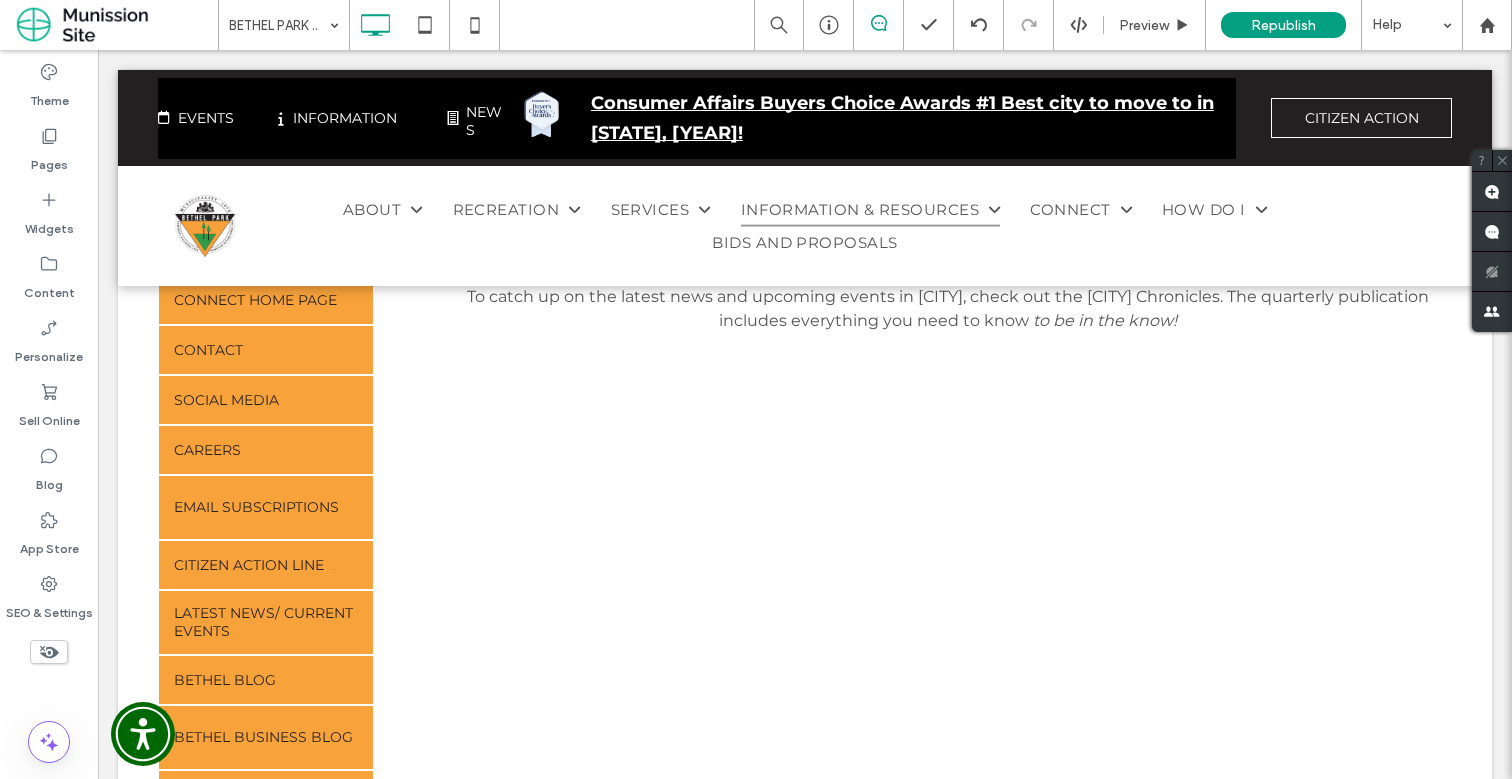 scroll, scrollTop: 522, scrollLeft: 0, axis: vertical 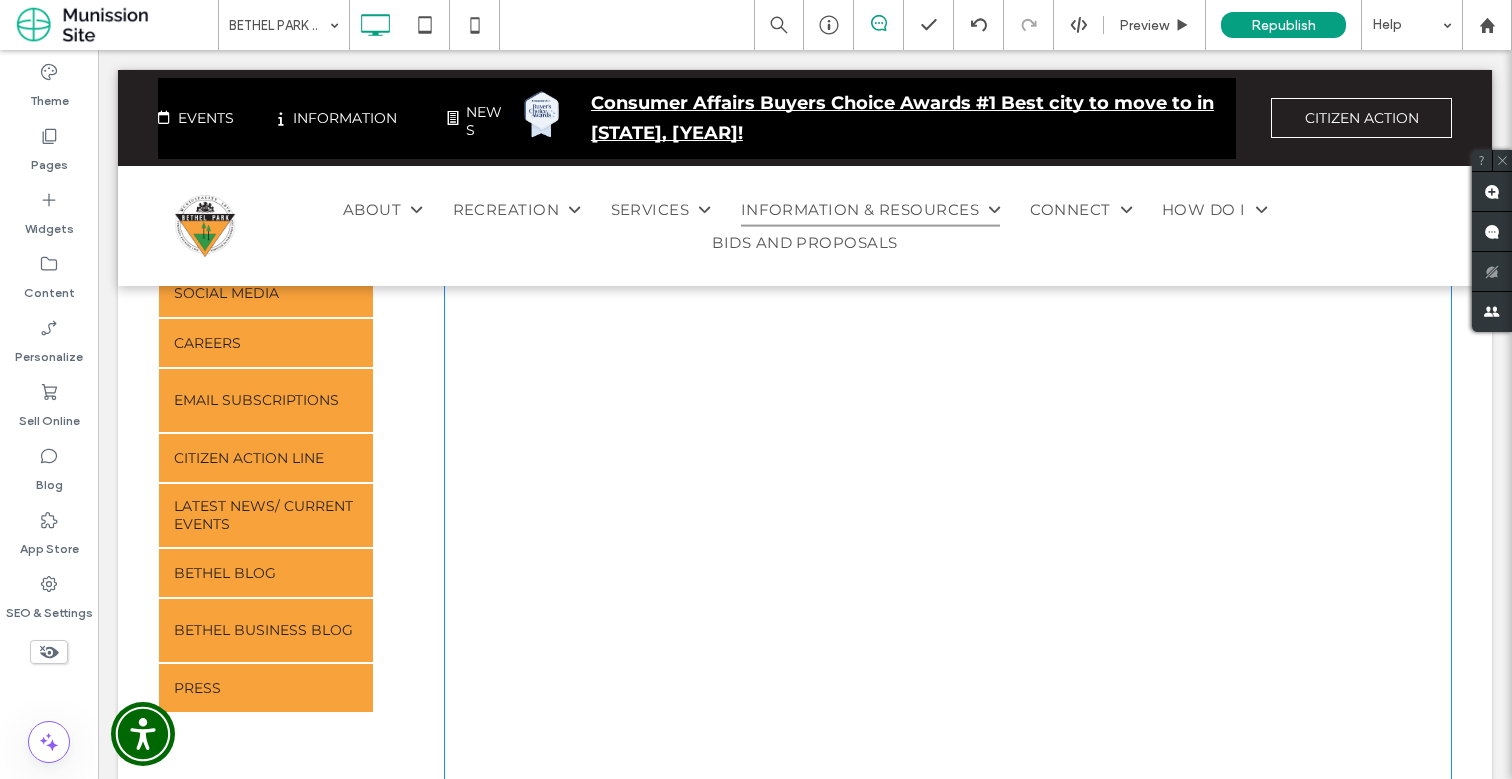click at bounding box center (444, 268) 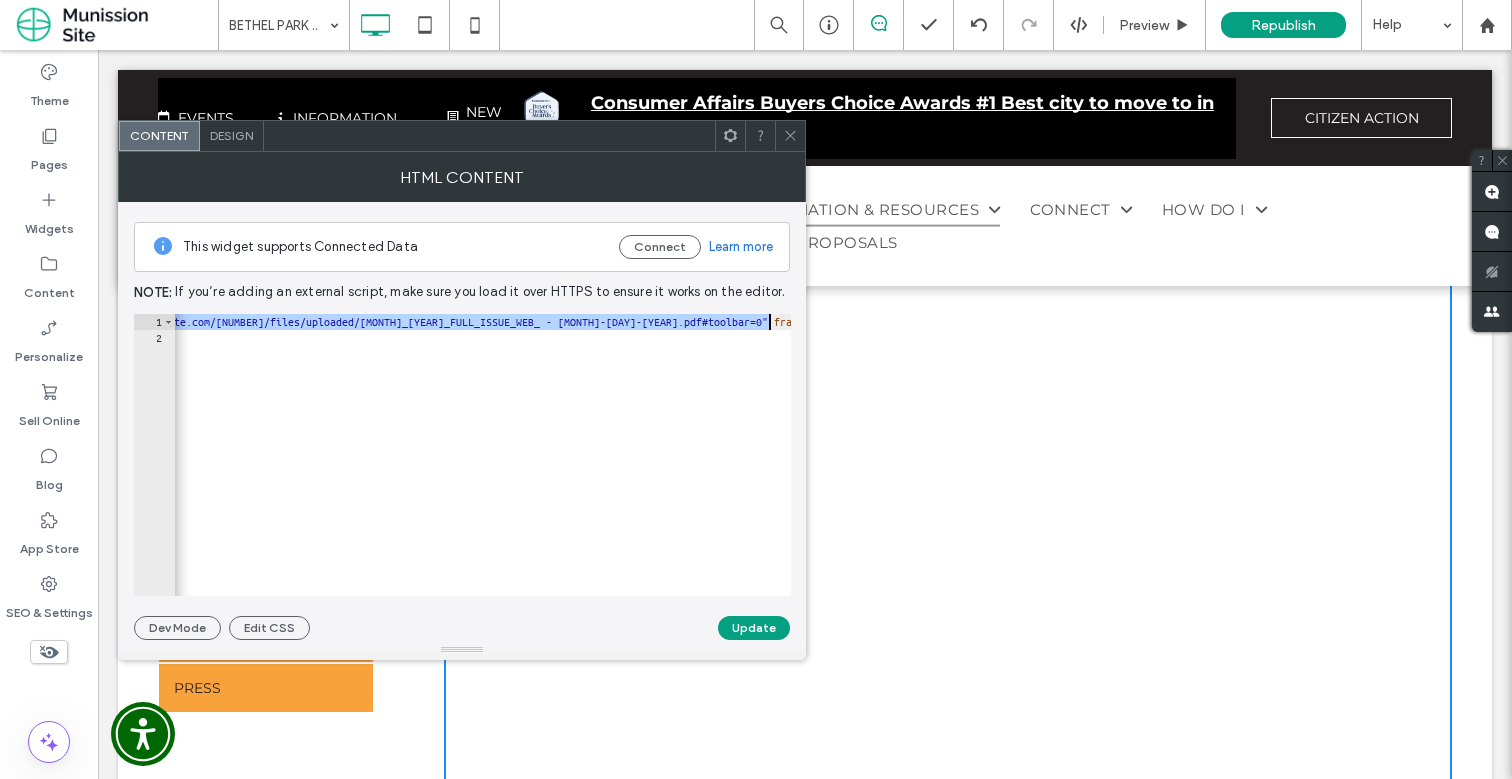 scroll, scrollTop: 0, scrollLeft: 273, axis: horizontal 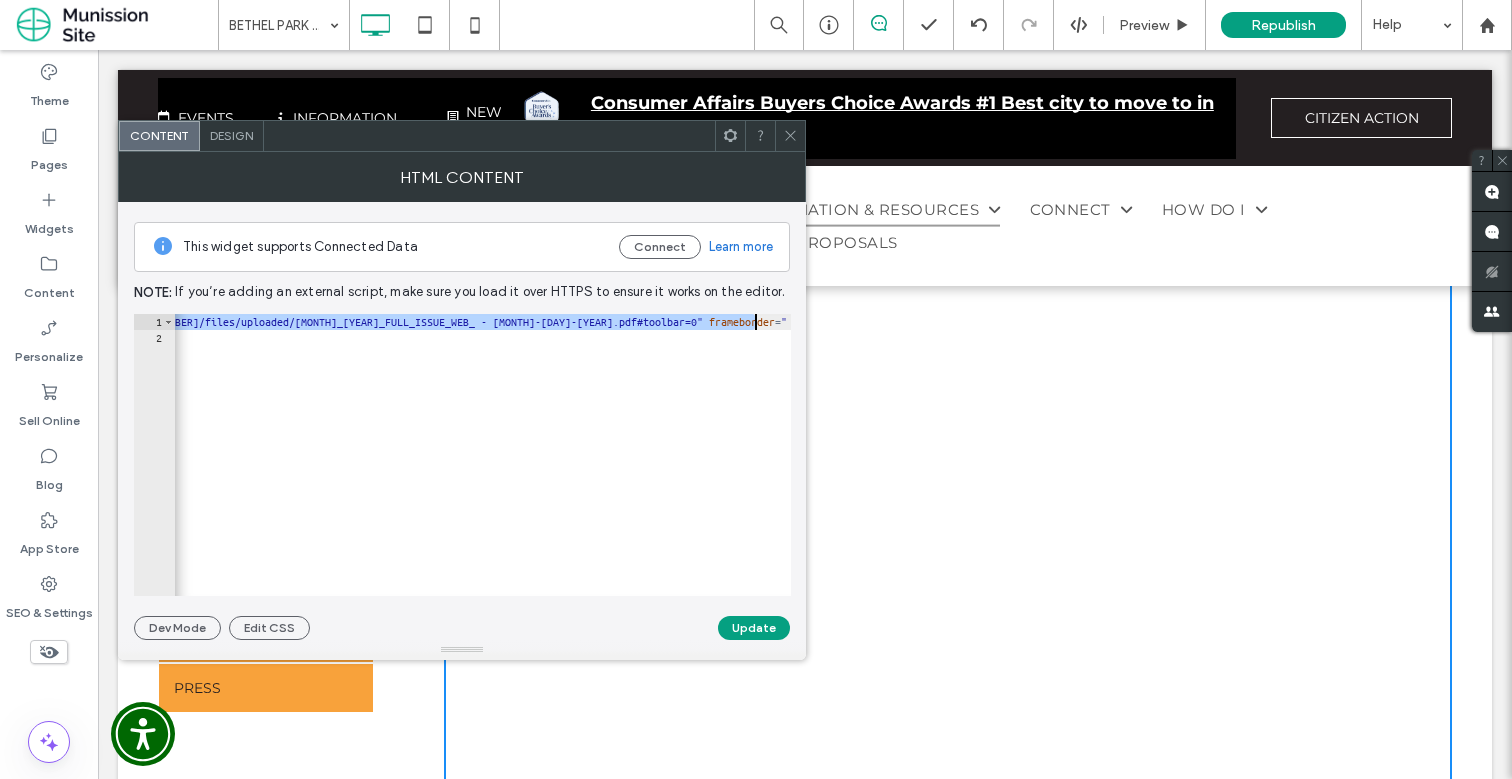 drag, startPoint x: 269, startPoint y: 321, endPoint x: 758, endPoint y: 320, distance: 489.00104 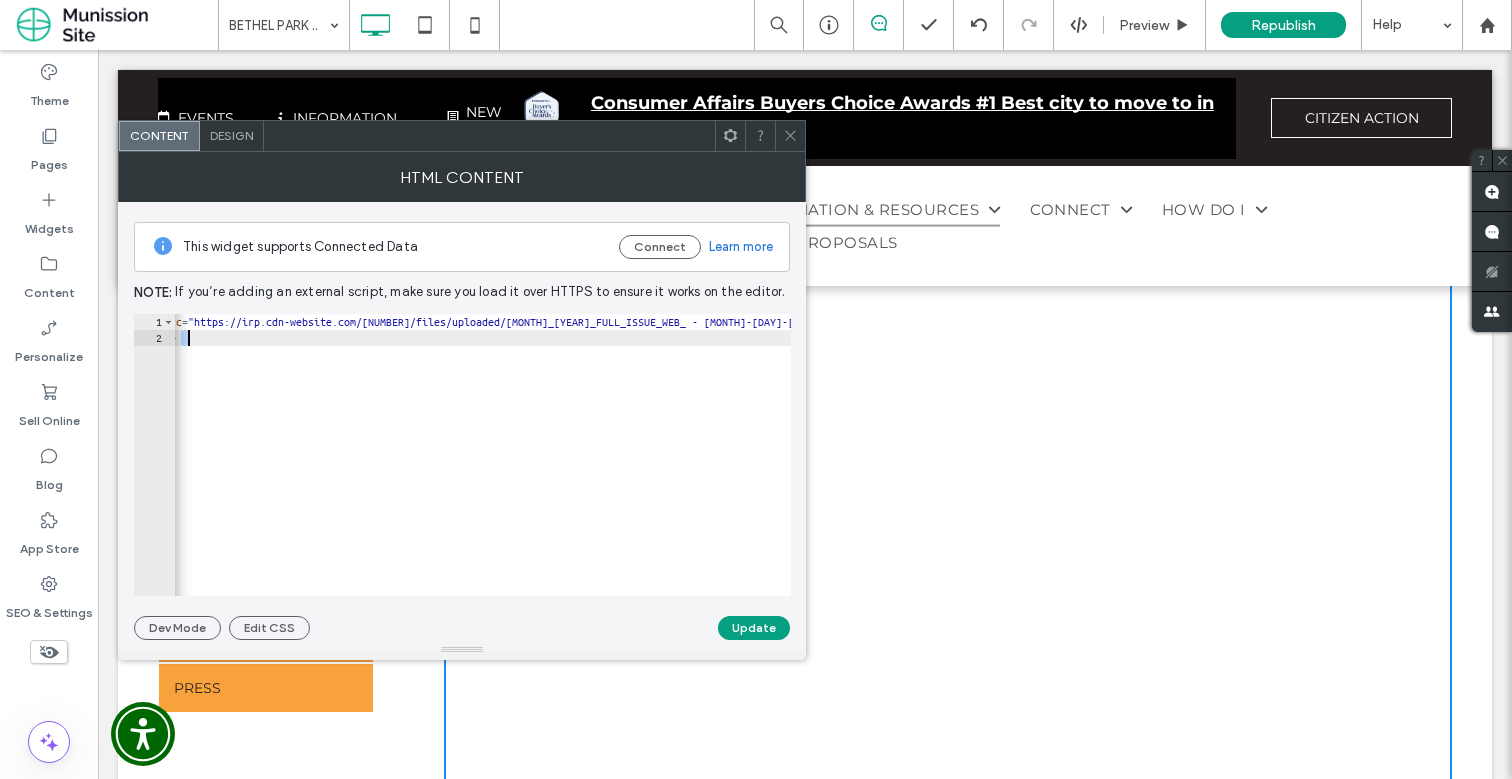 scroll, scrollTop: 0, scrollLeft: 0, axis: both 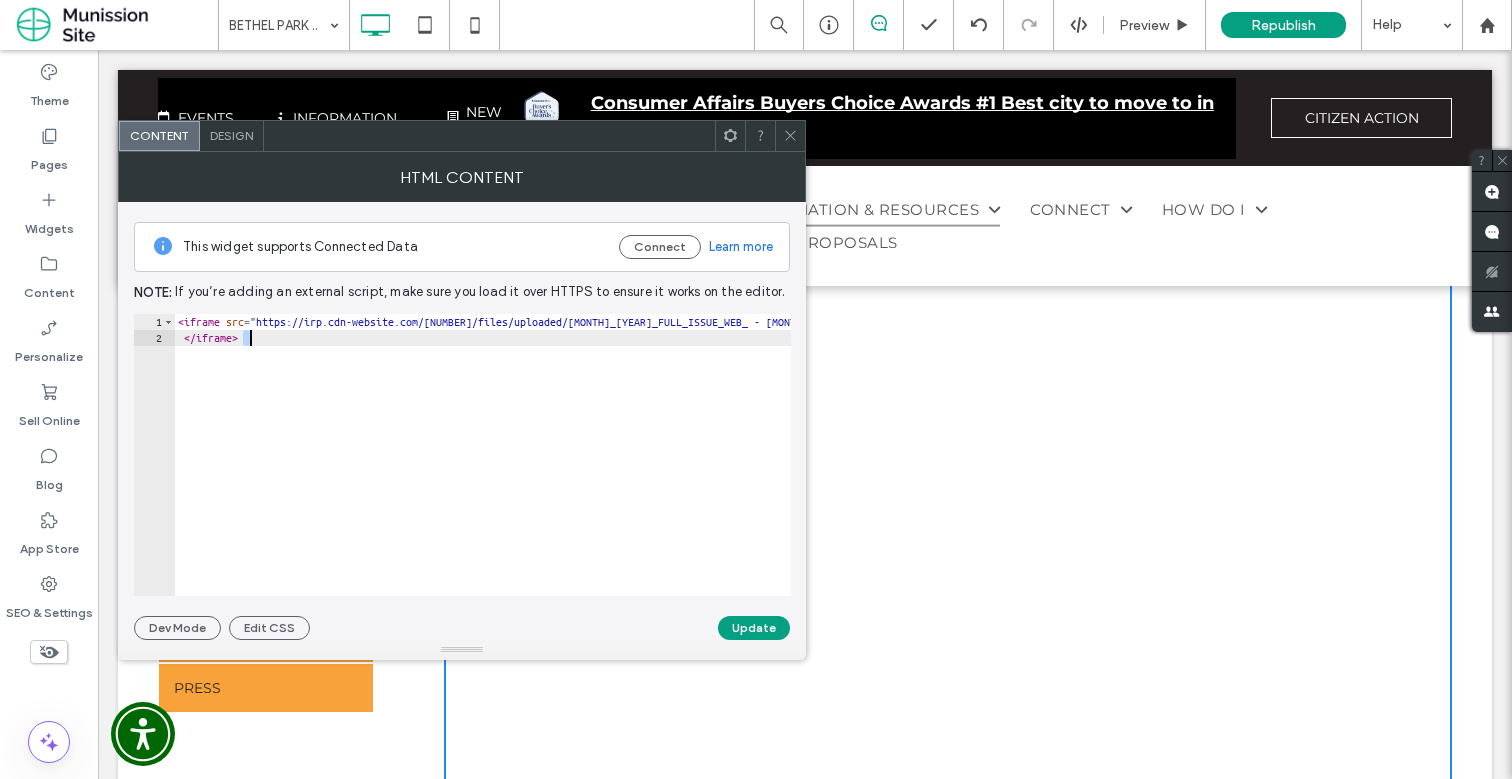 click 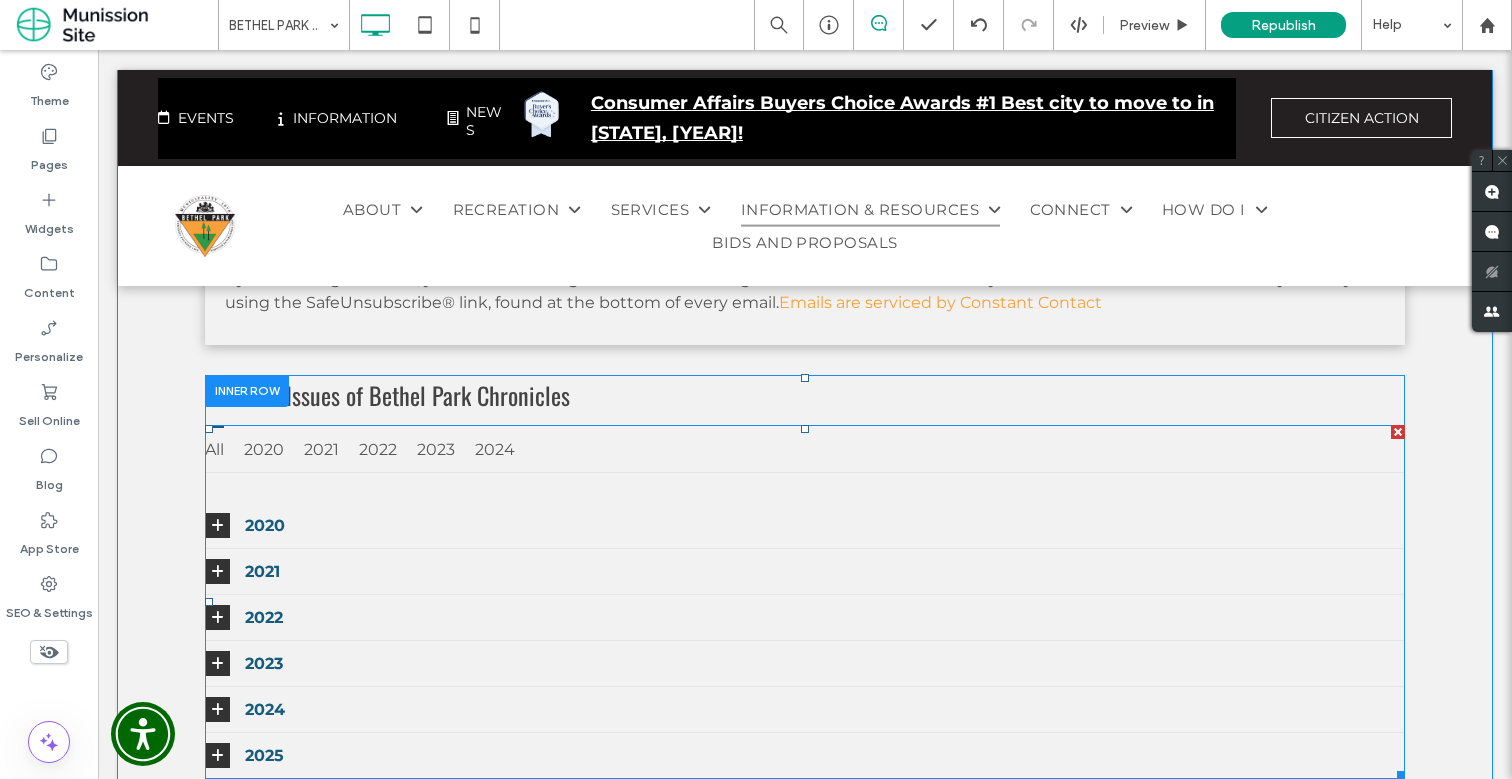 scroll, scrollTop: 2410, scrollLeft: 0, axis: vertical 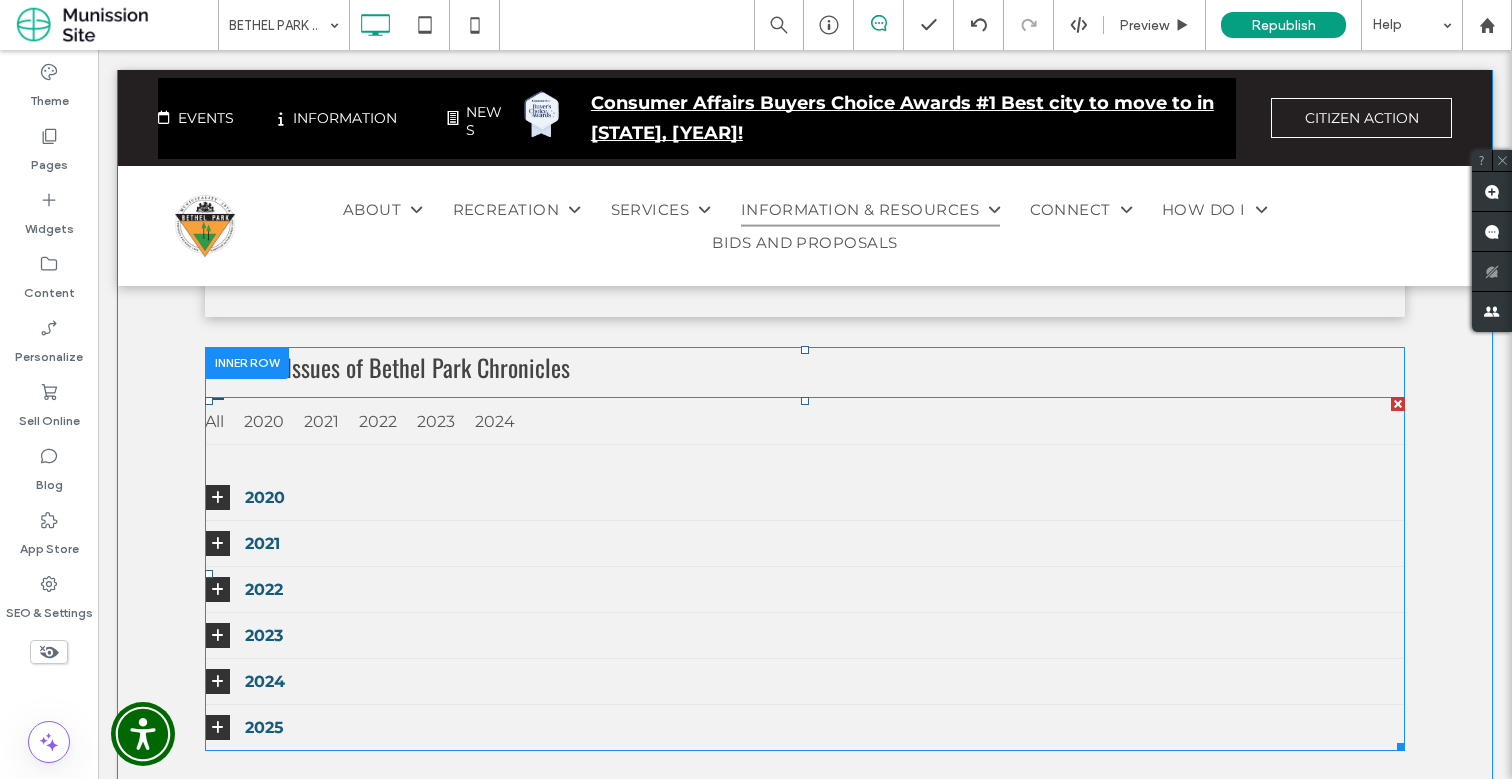click at bounding box center (805, 574) 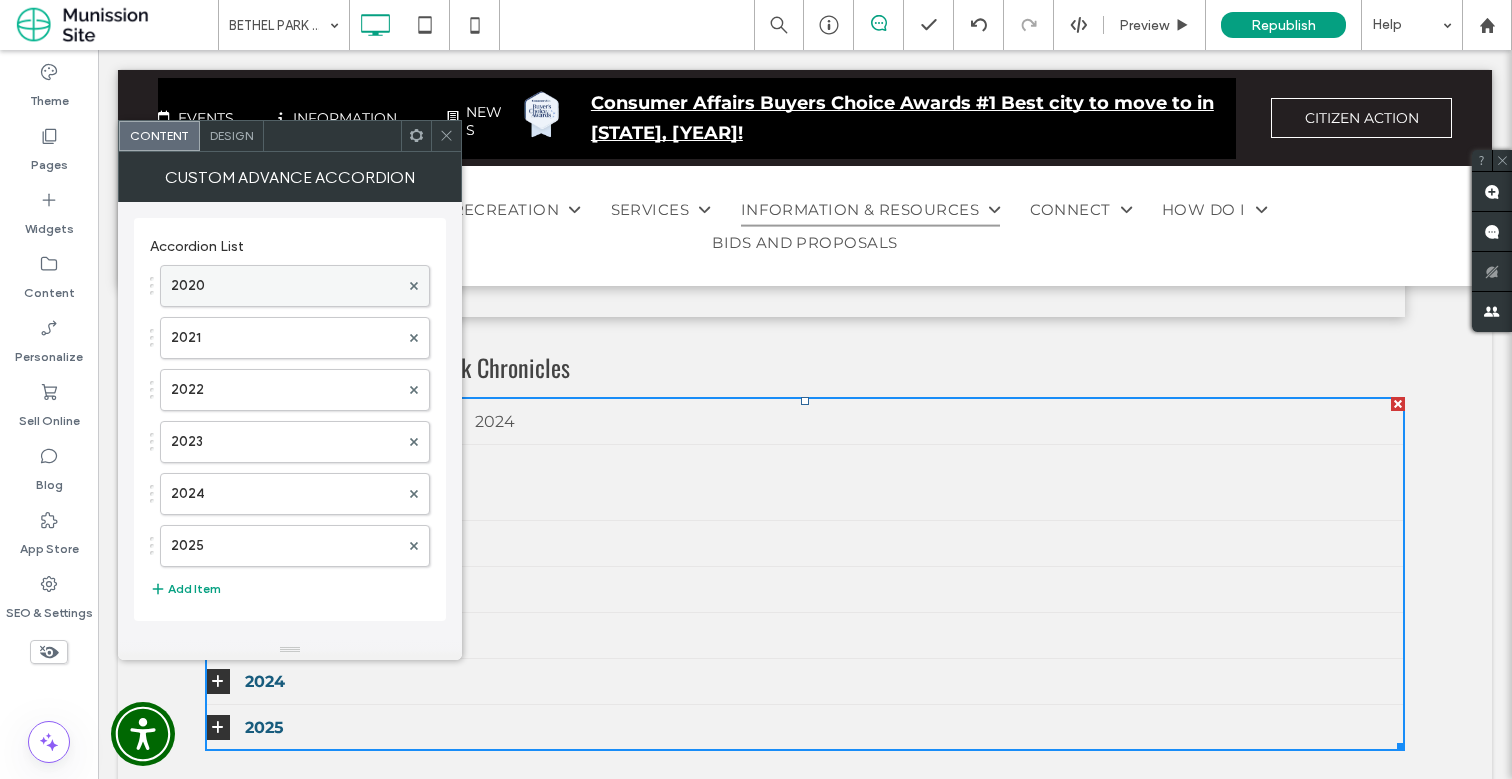 click on "2020" at bounding box center [285, 286] 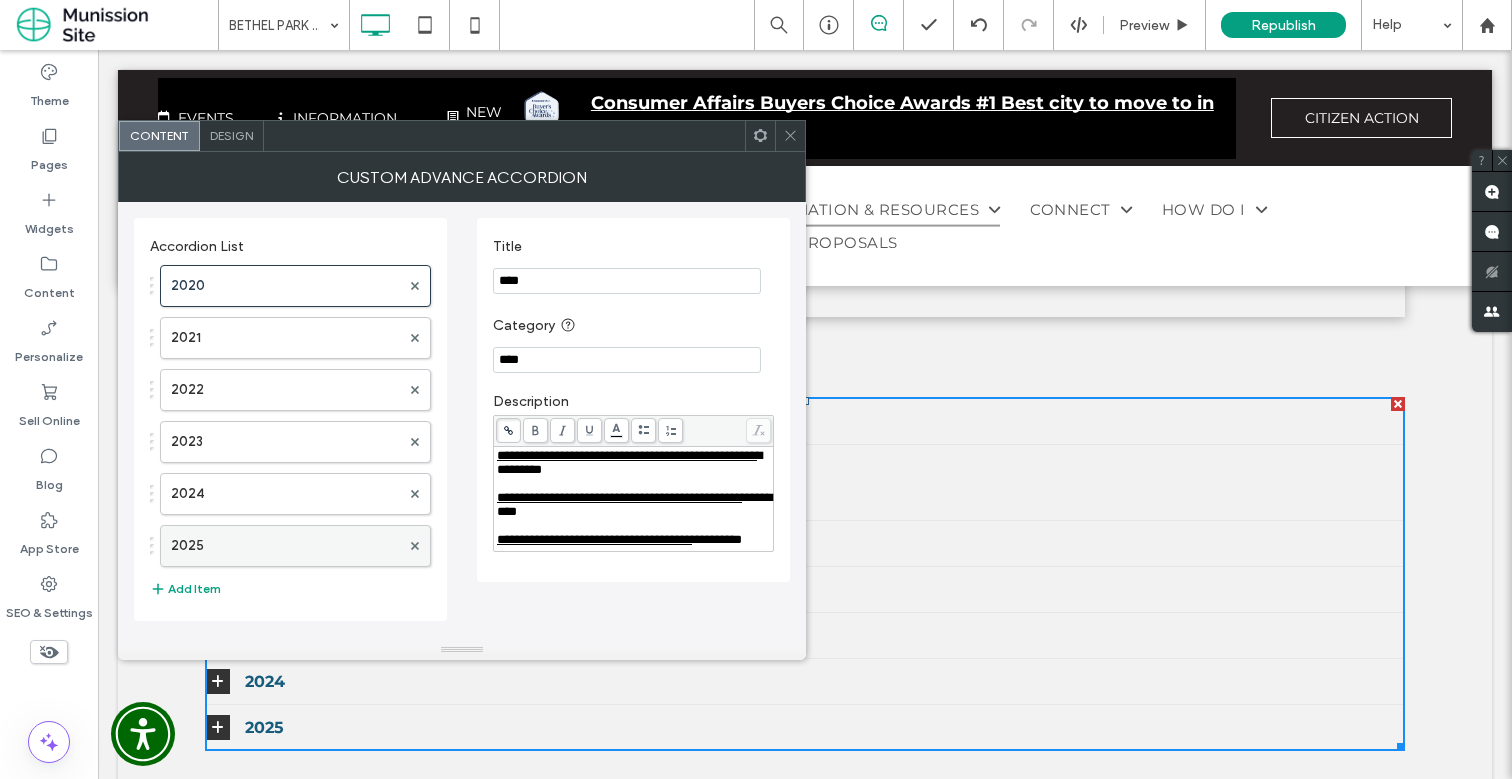 click on "2025" at bounding box center [285, 546] 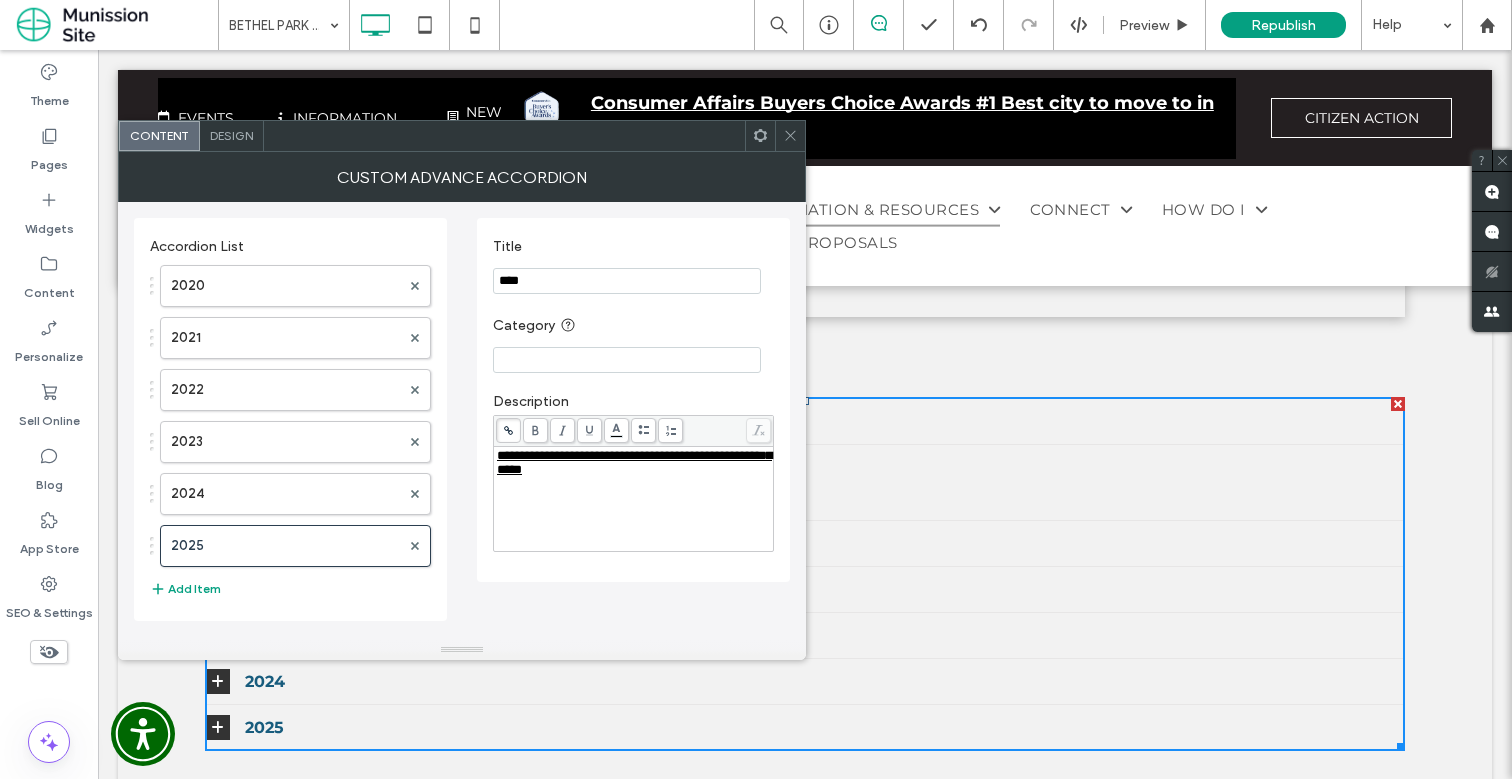 click on "**********" at bounding box center [634, 463] 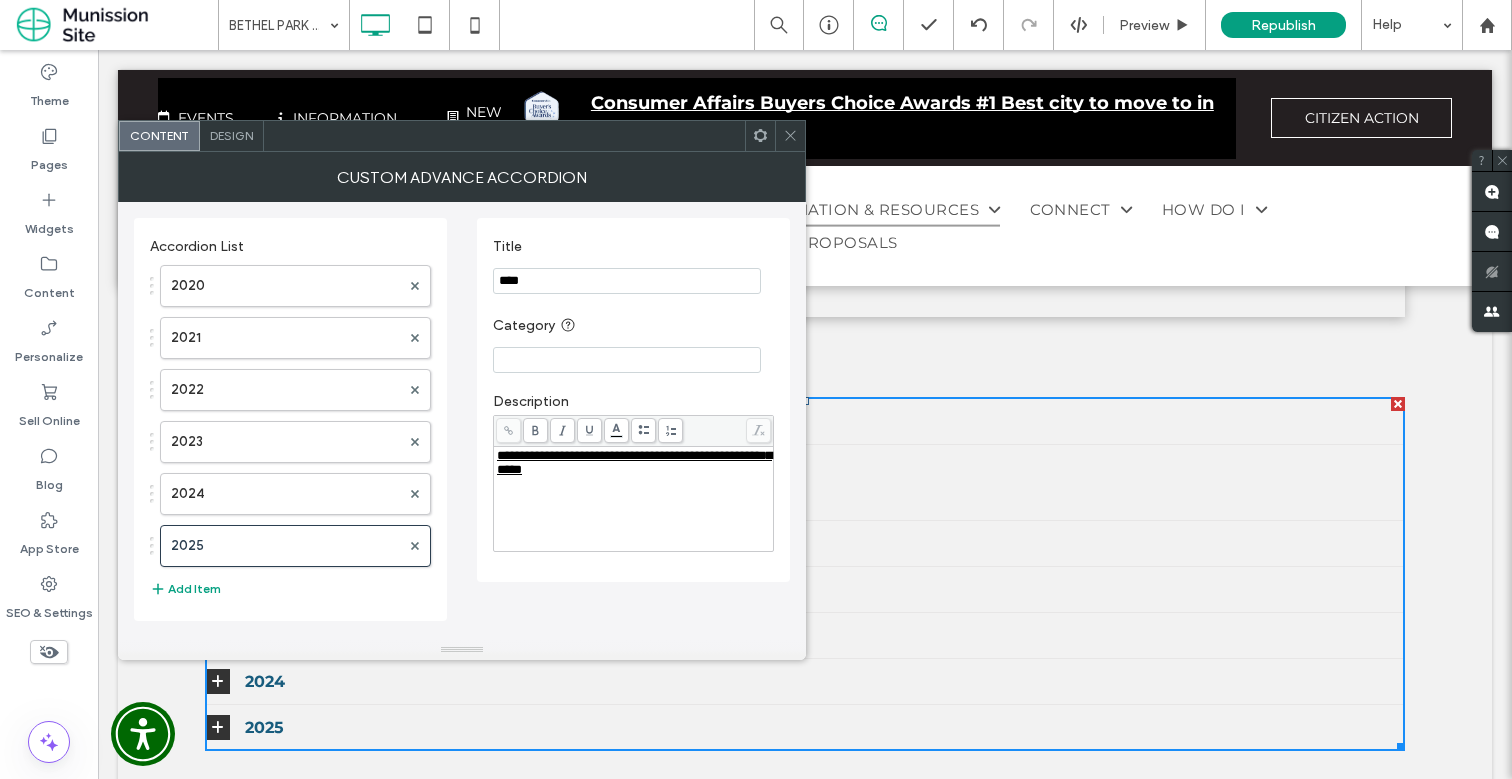 paste 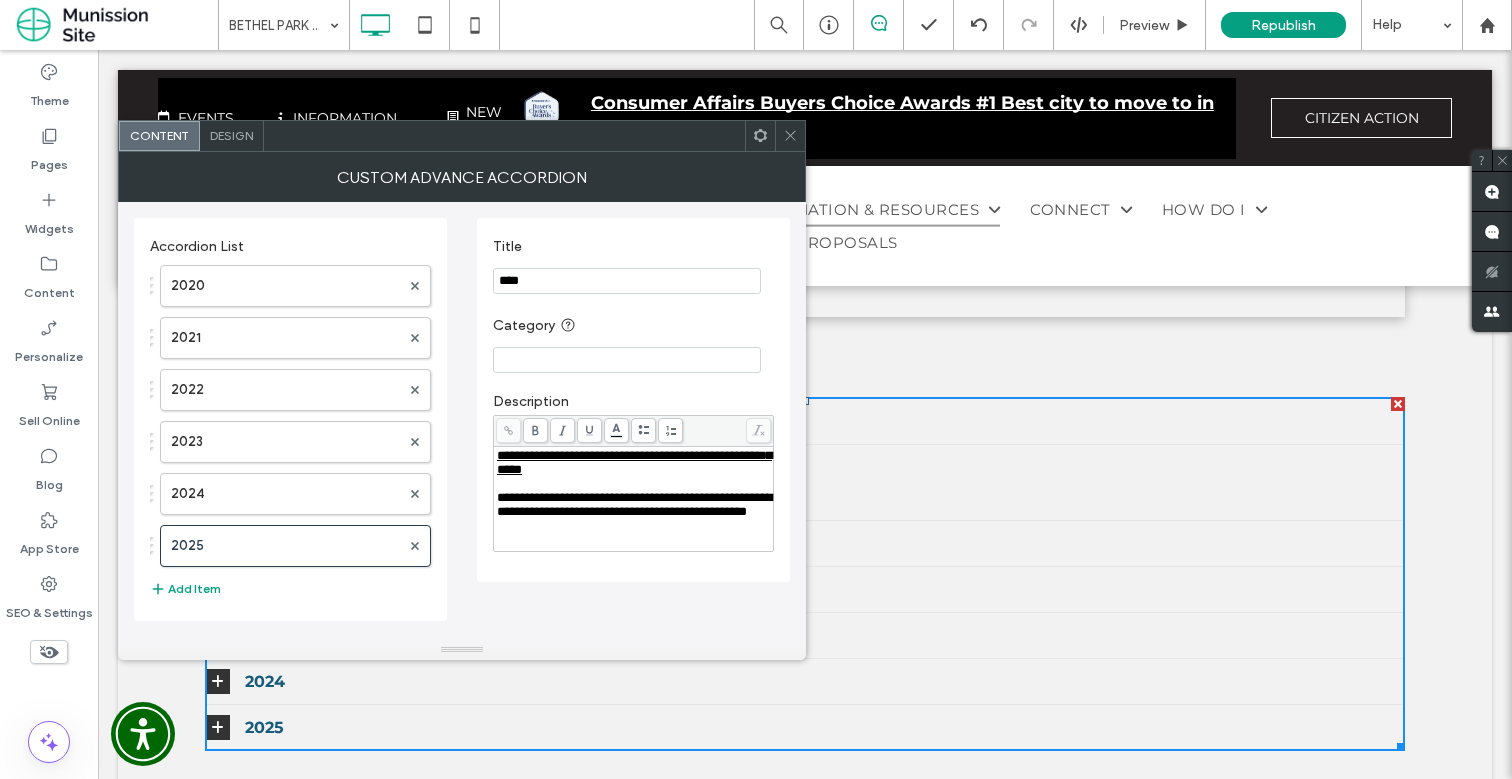 type 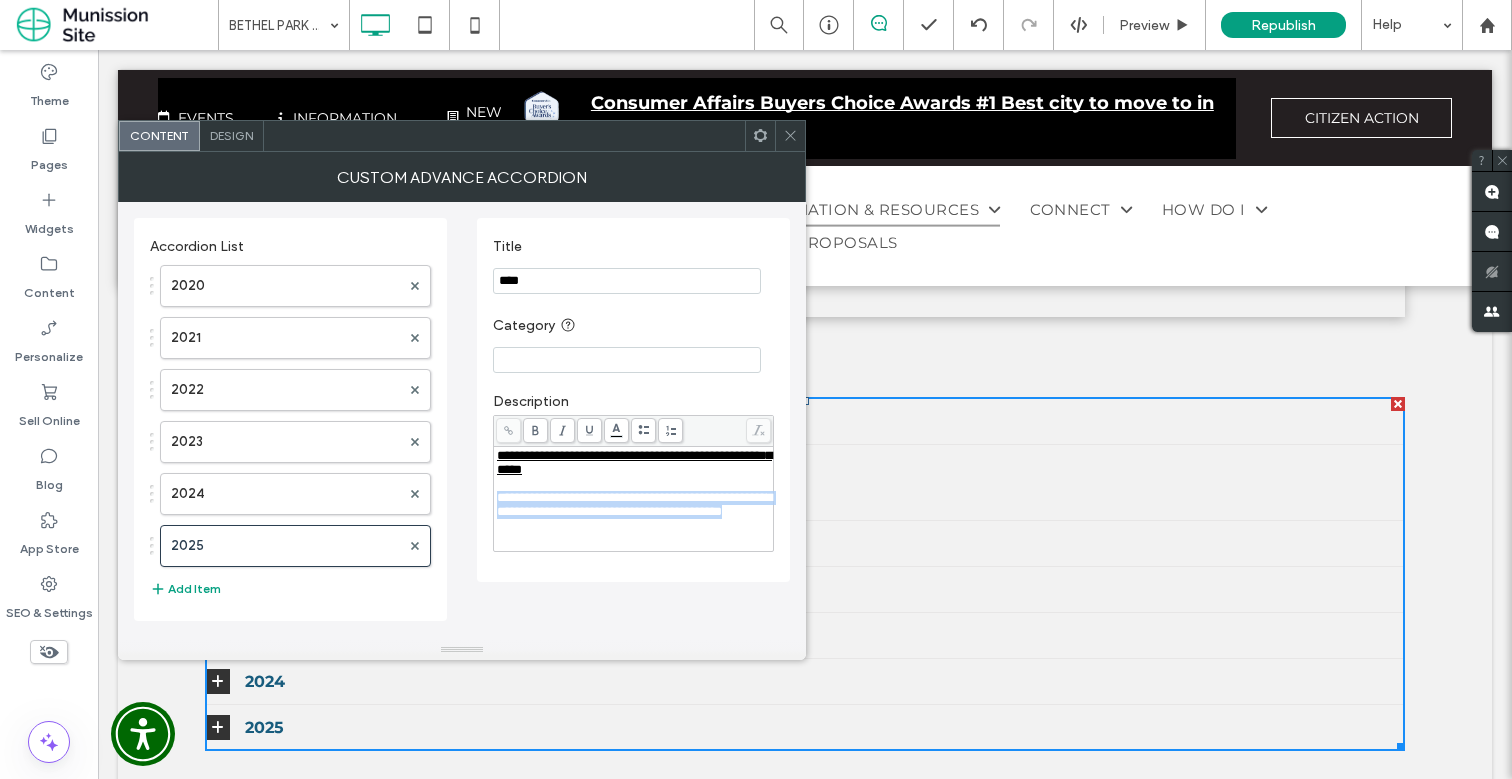 drag, startPoint x: 628, startPoint y: 544, endPoint x: 490, endPoint y: 505, distance: 143.40501 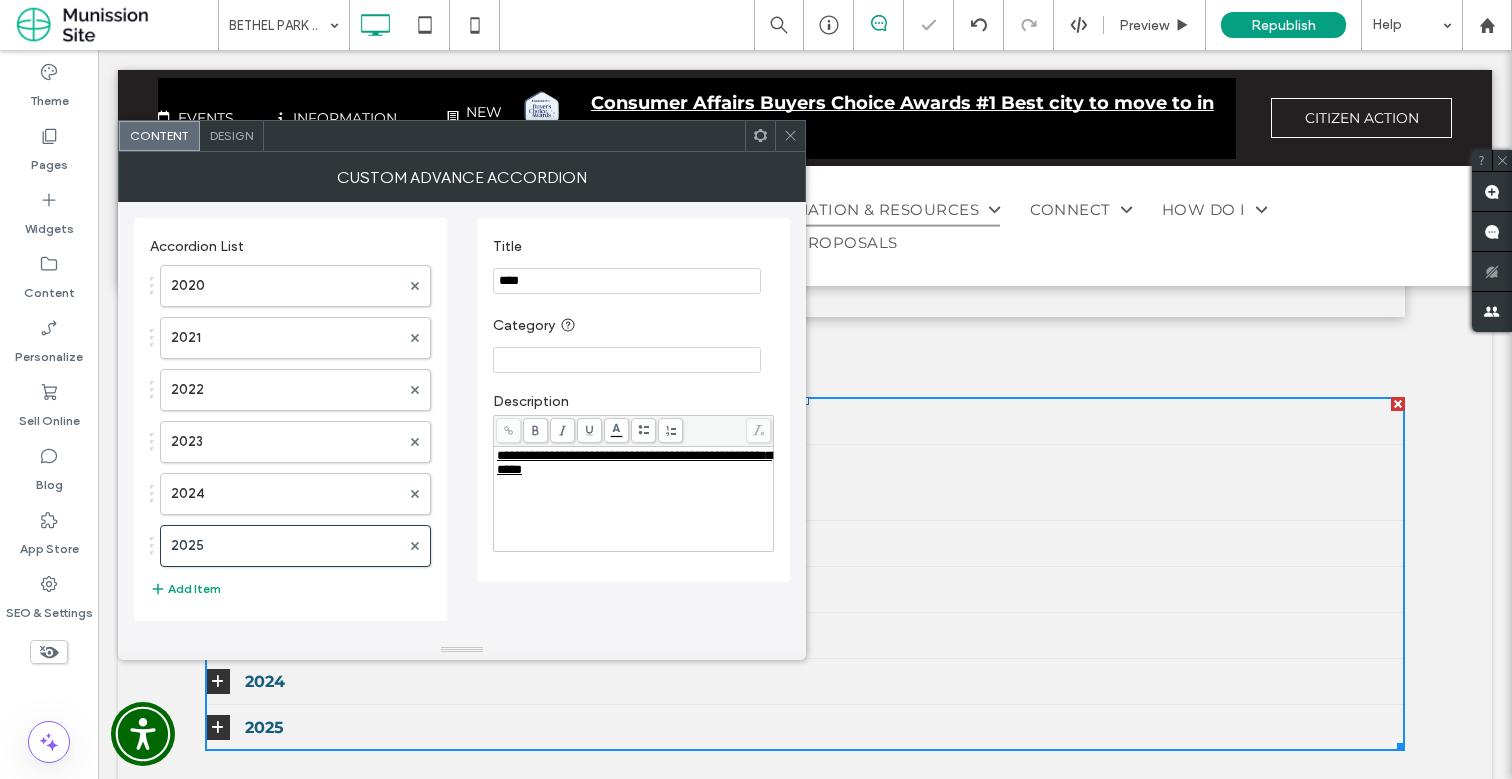 click 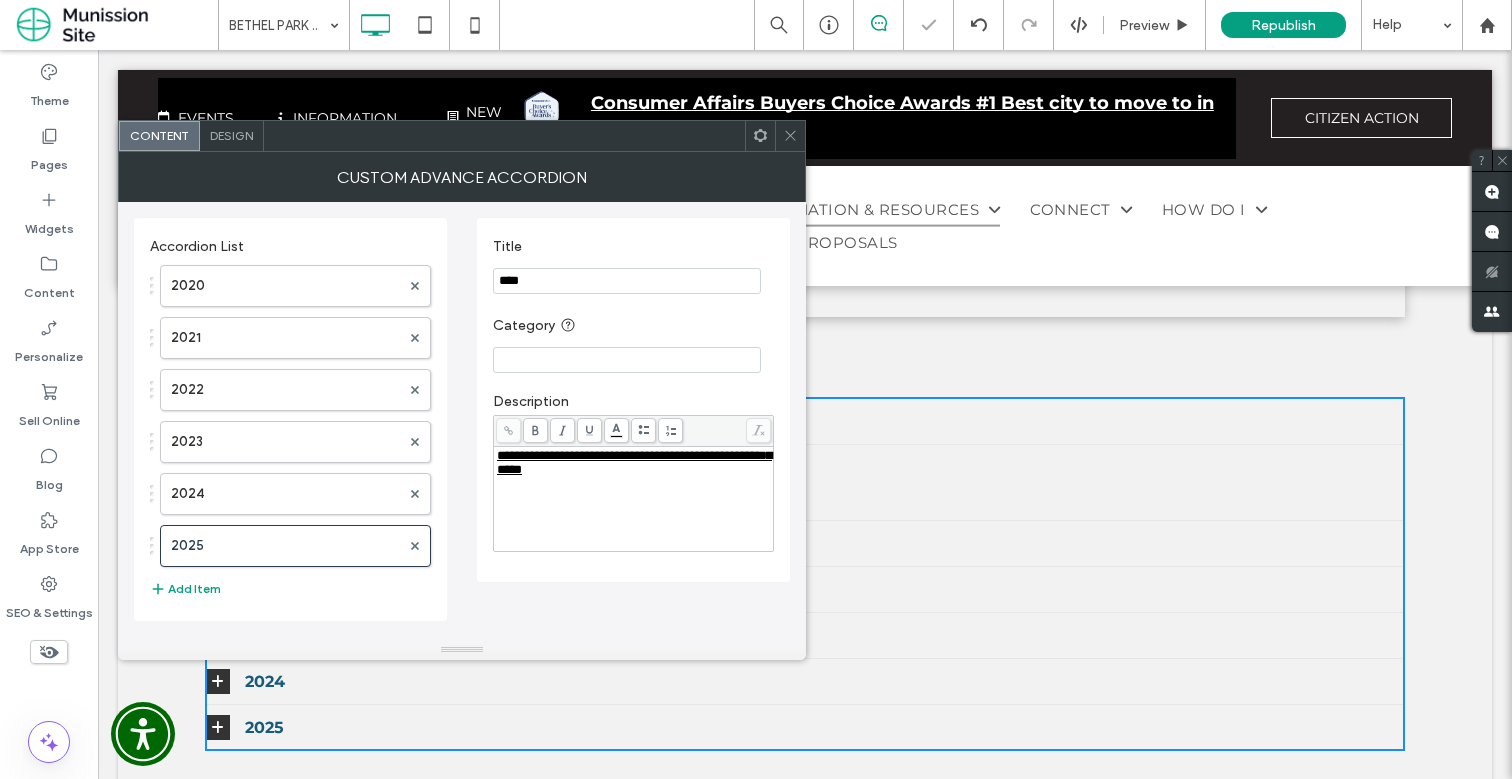 click on "**********" at bounding box center [633, 472] 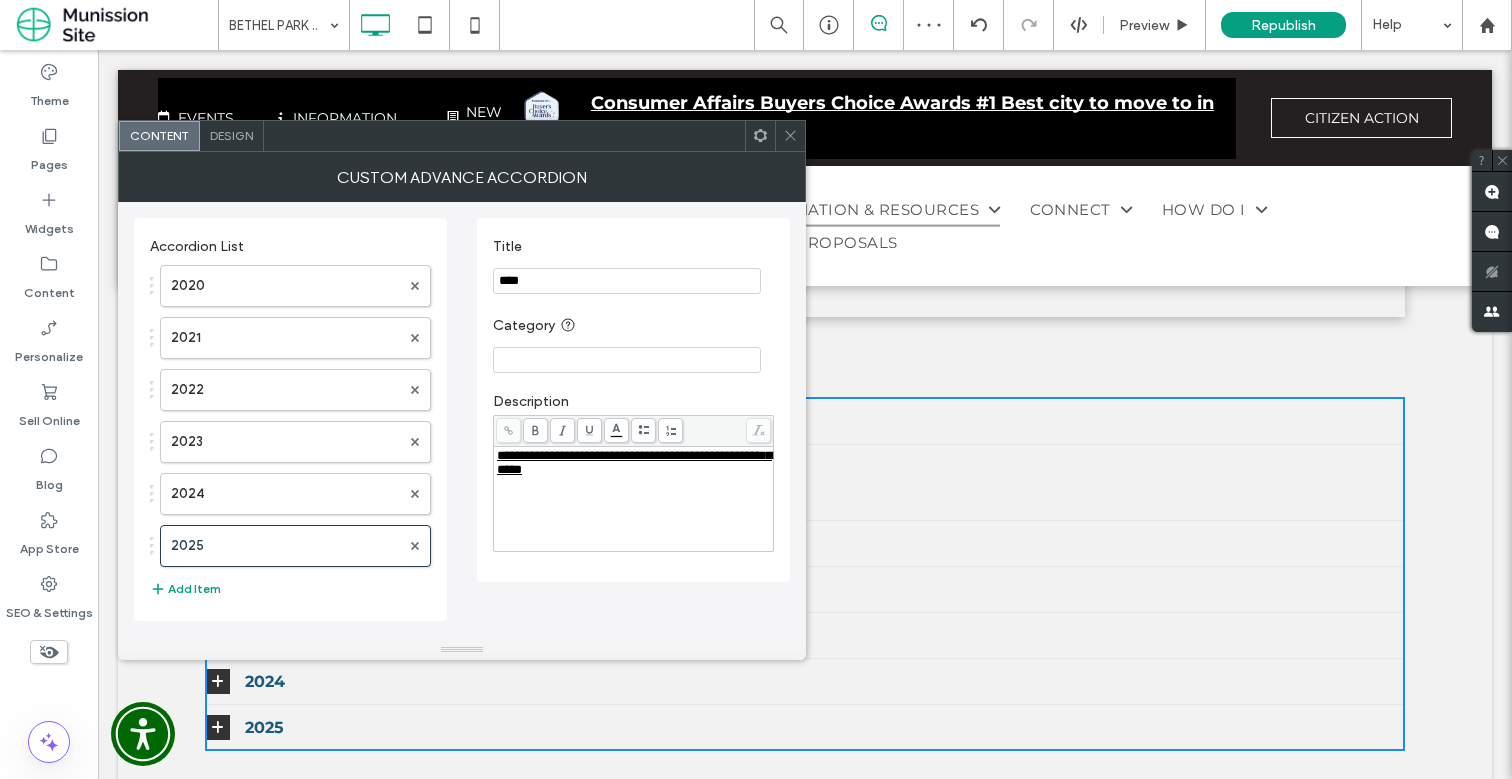 click at bounding box center [508, 430] 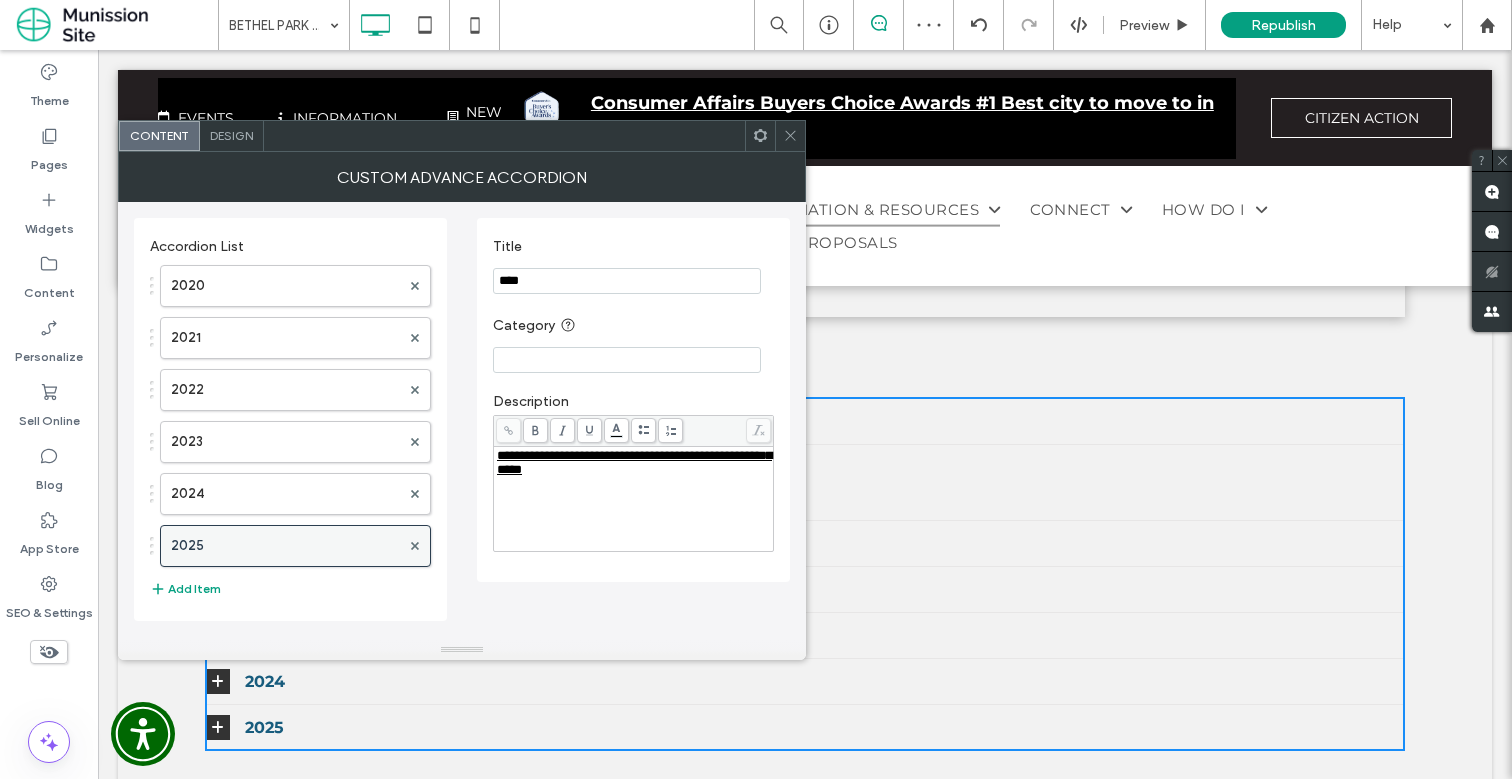 click on "2025" at bounding box center [285, 546] 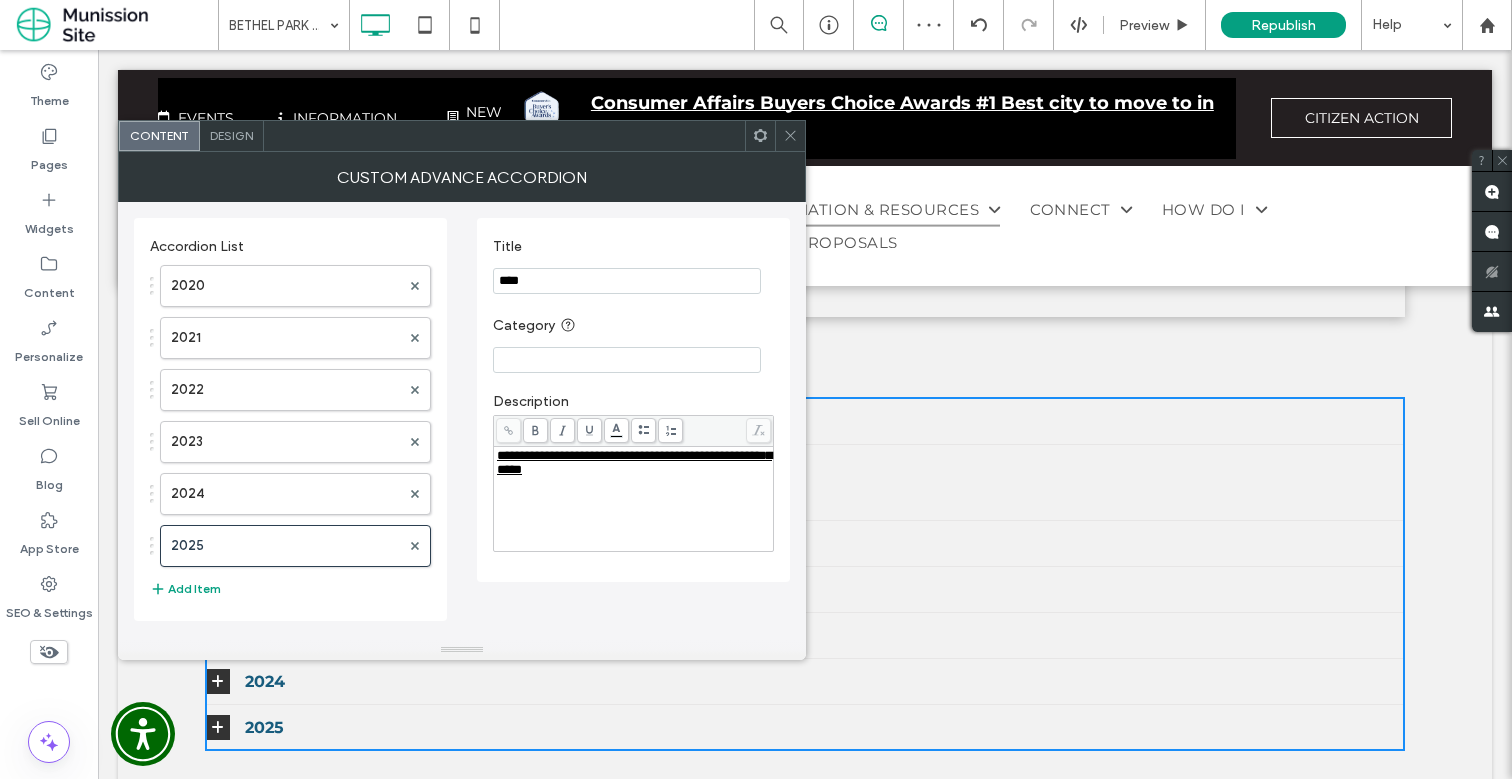click at bounding box center (634, 484) 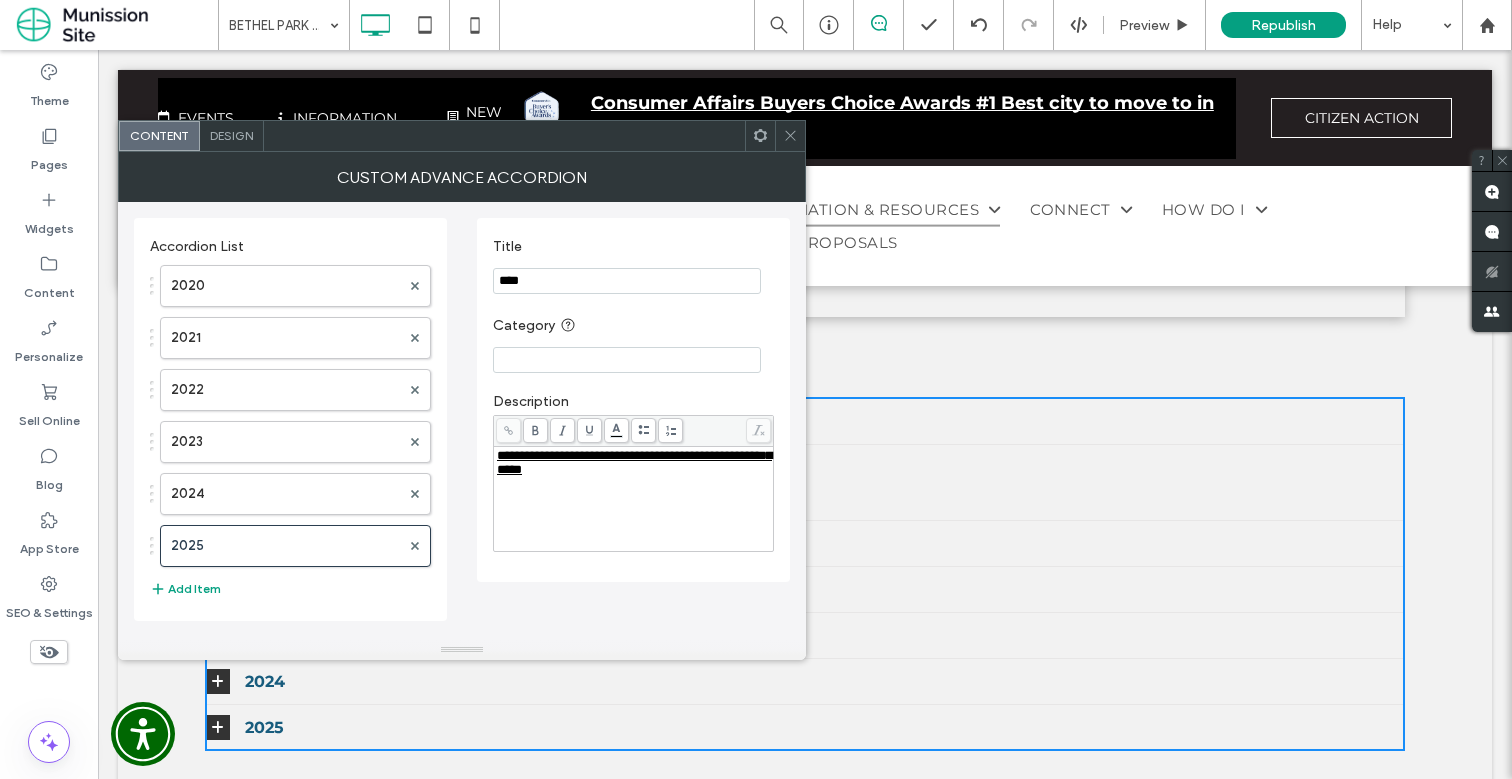 click on "**********" at bounding box center [634, 463] 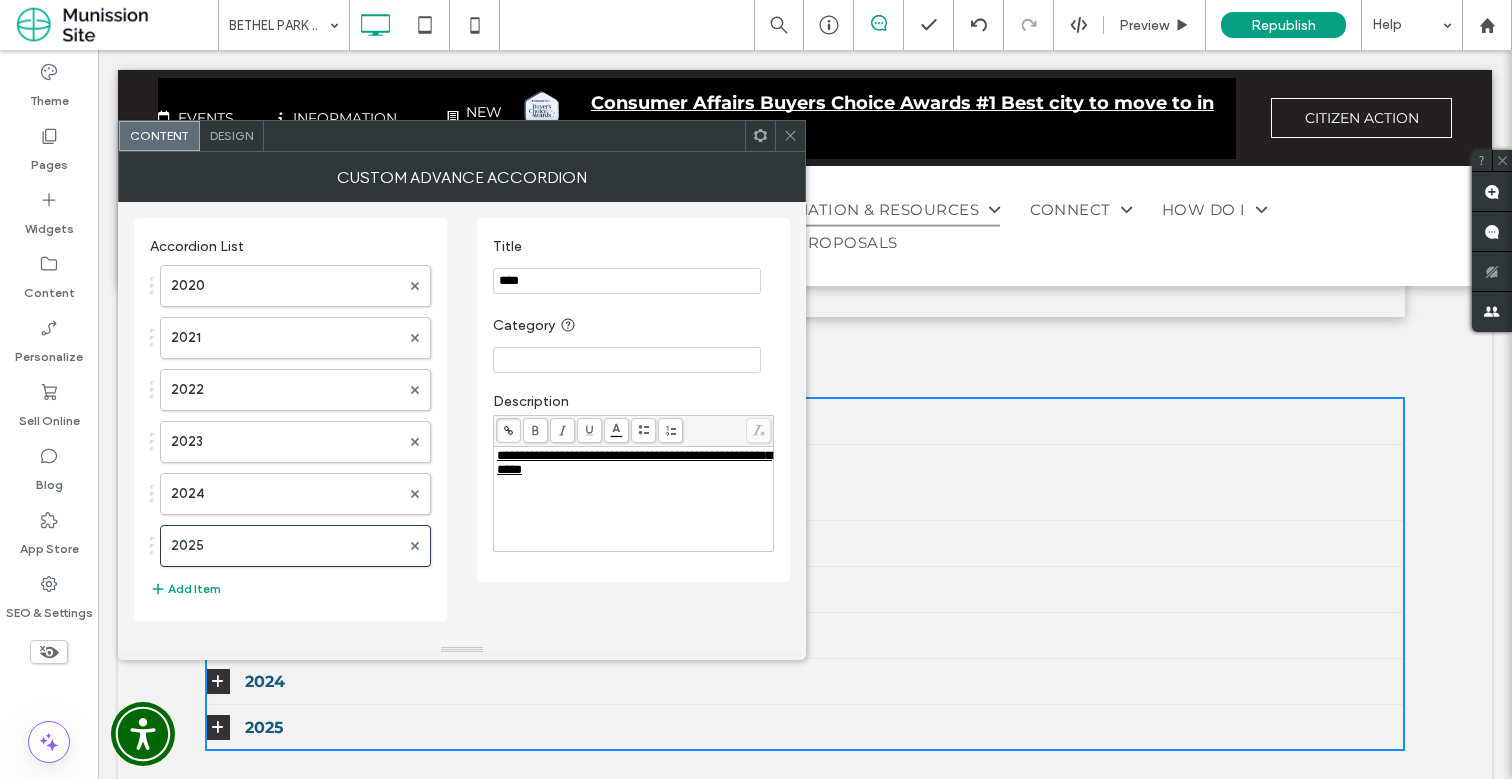 click at bounding box center [634, 512] 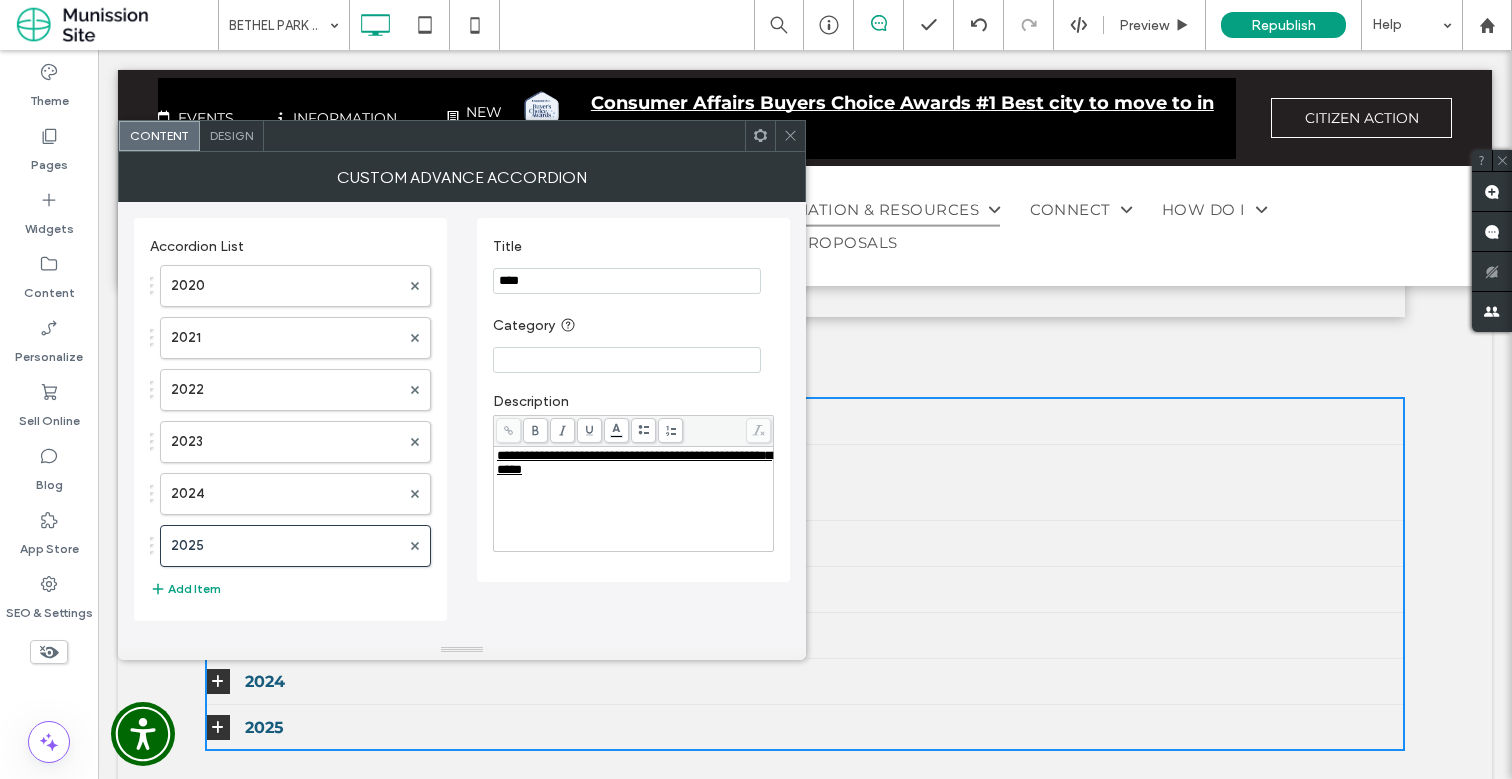 click at bounding box center (634, 498) 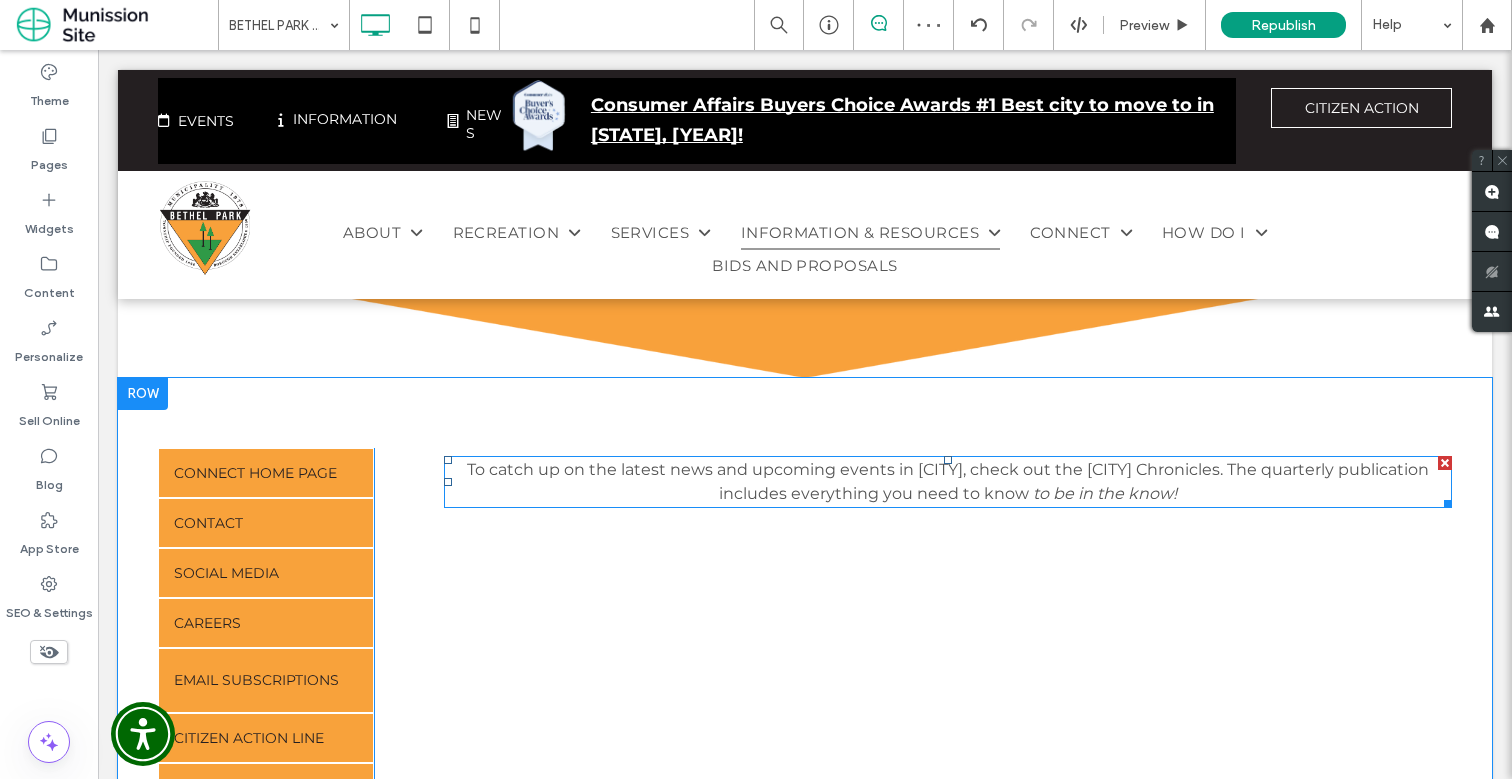 scroll, scrollTop: 702, scrollLeft: 0, axis: vertical 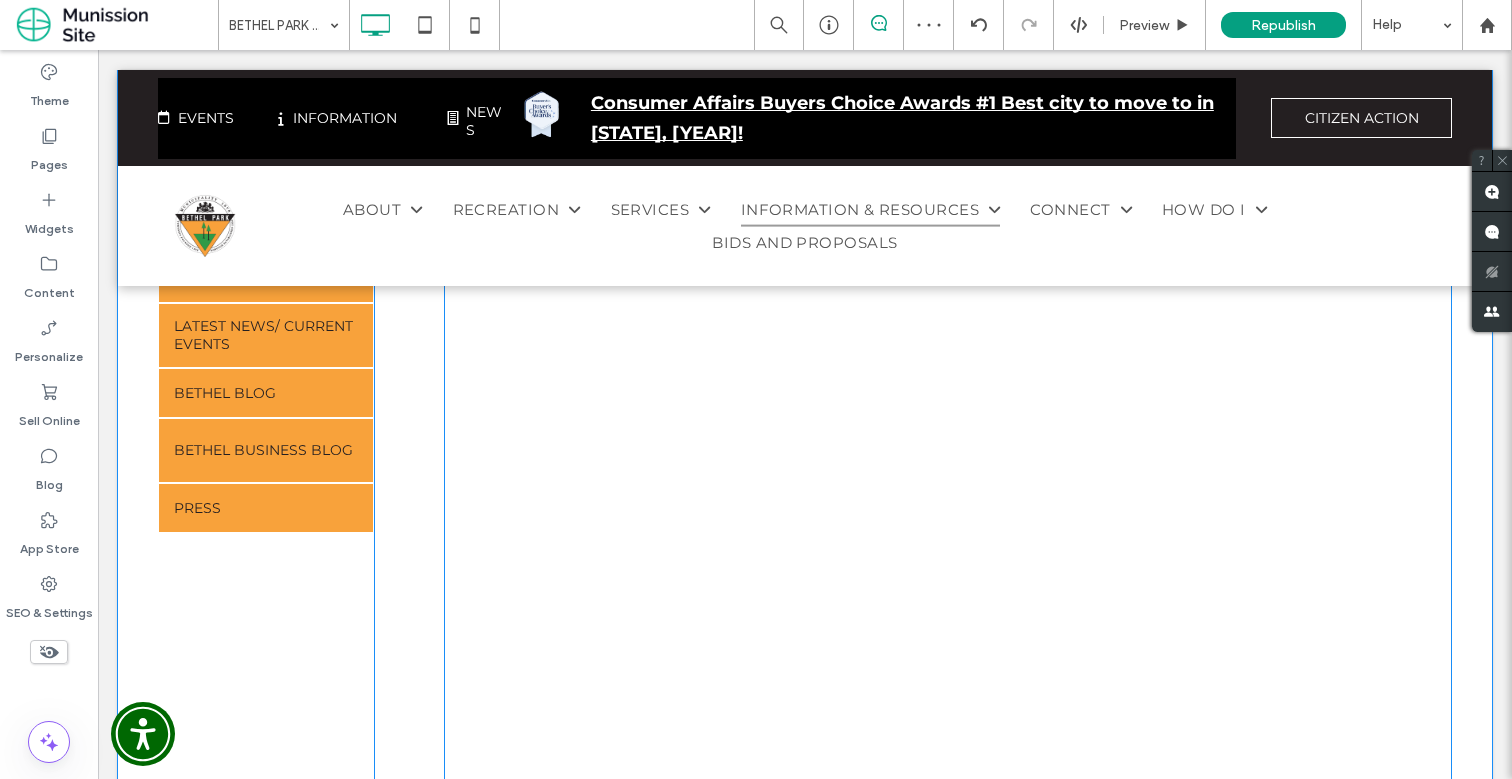 click at bounding box center [948, 670] 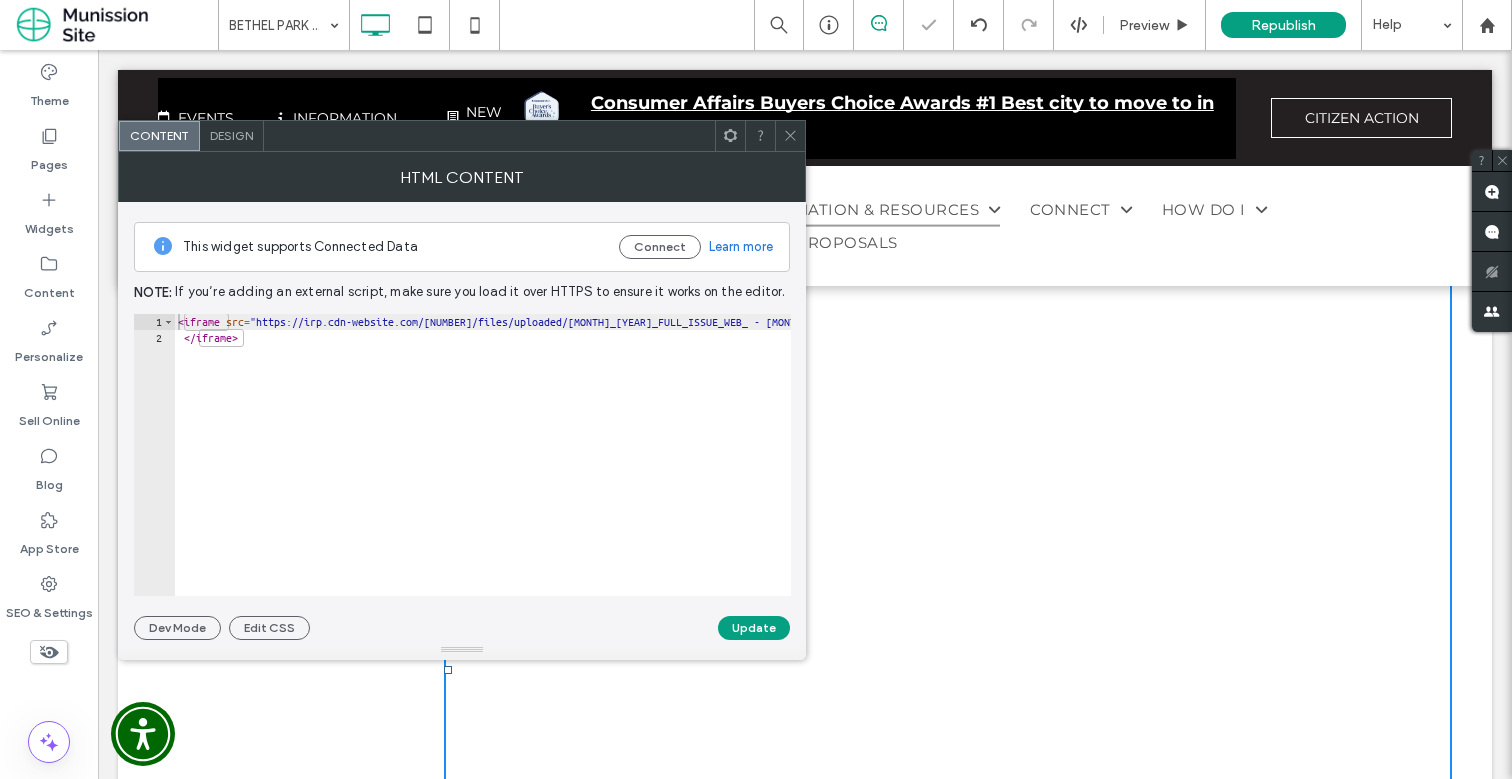 click 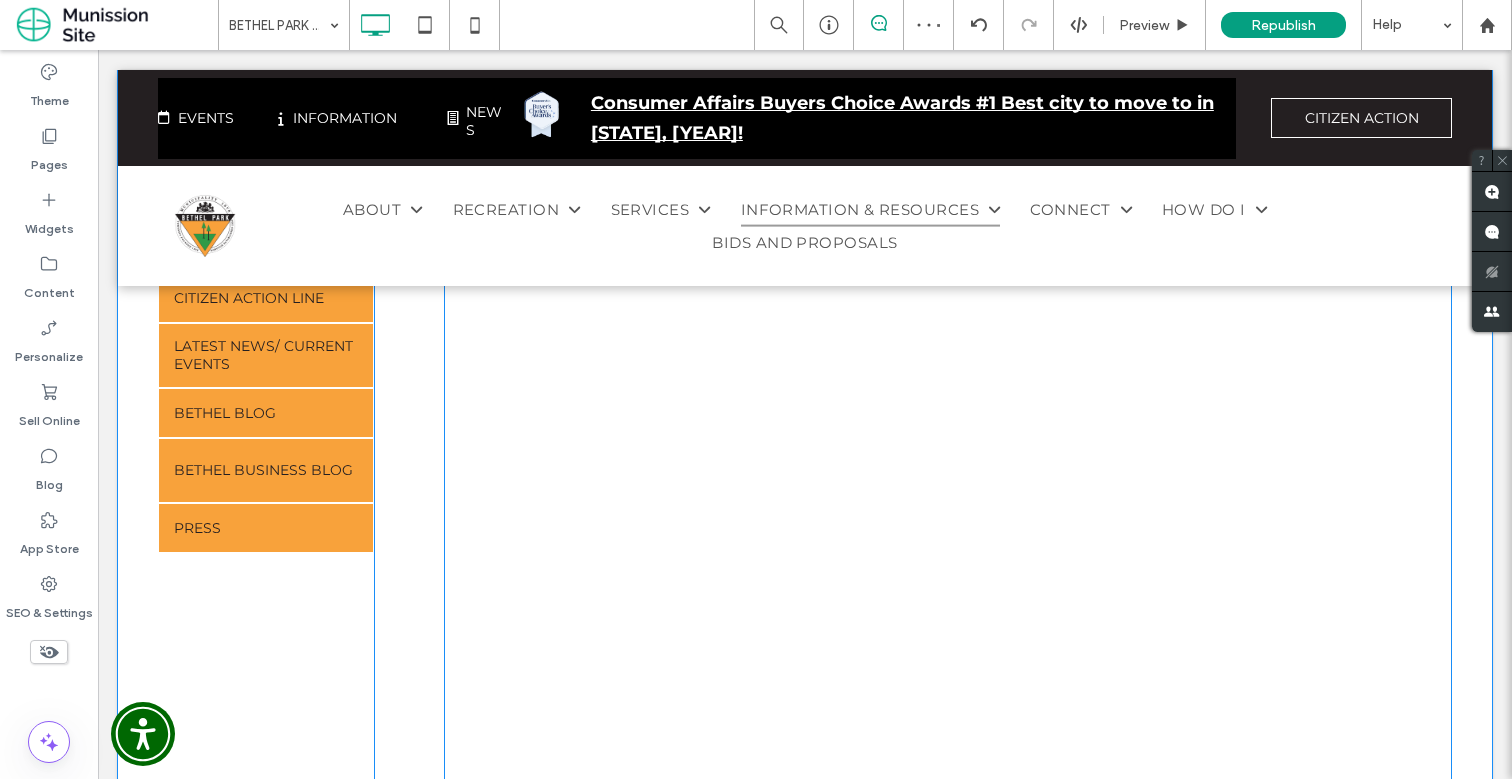 scroll, scrollTop: 670, scrollLeft: 0, axis: vertical 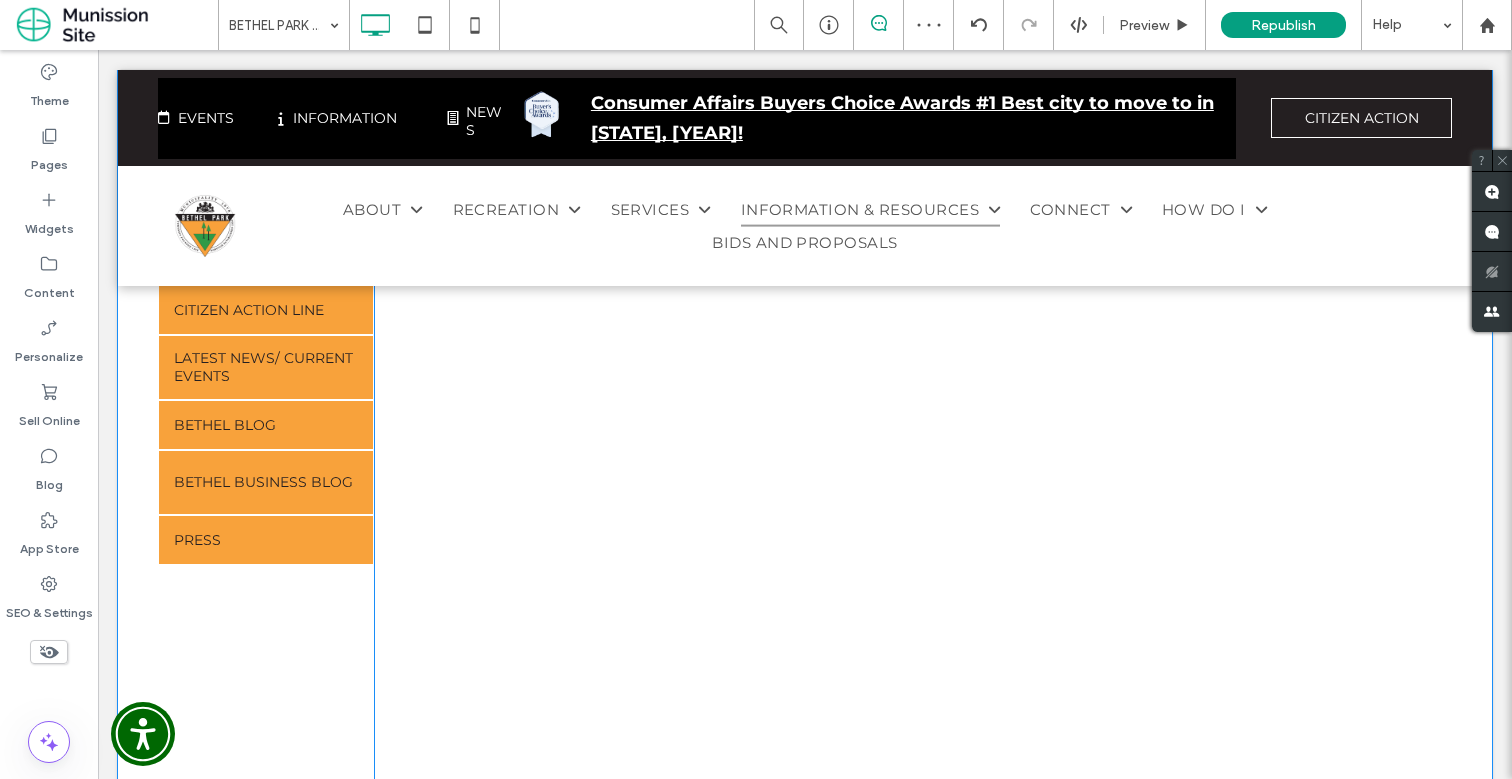 click on "CONNECT HOME PAGE
CONTACT
SOCIAL MEDIA
CAREERS
EMAIL SUBSCRIPTIONS
CITIZEN ACTION LINE
LATEST NEWS/ CURRENT EVENTS
BETHEL BLOG
BETHEL BUSINESS BLOG
PRESS
Click To Paste" at bounding box center [266, 657] 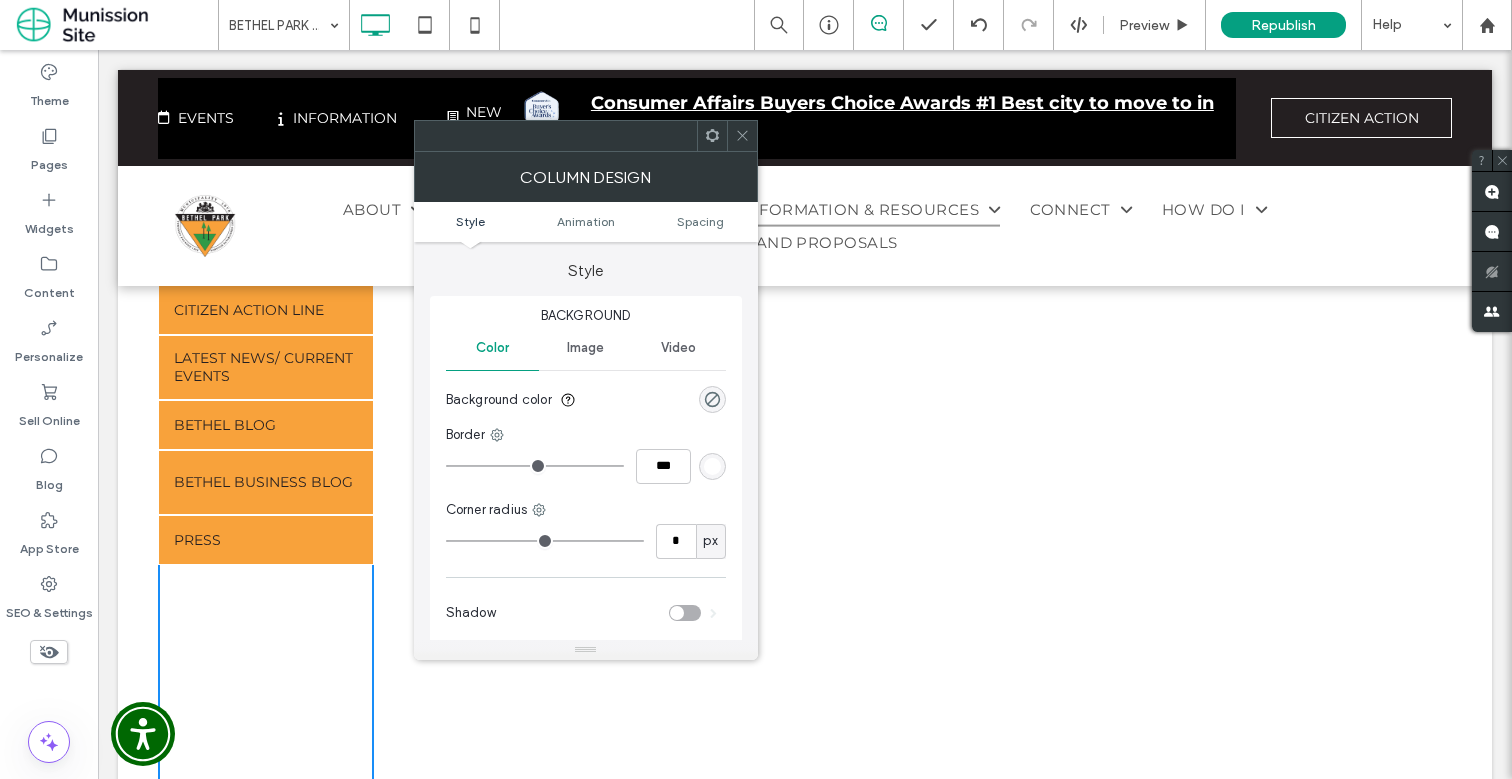 click 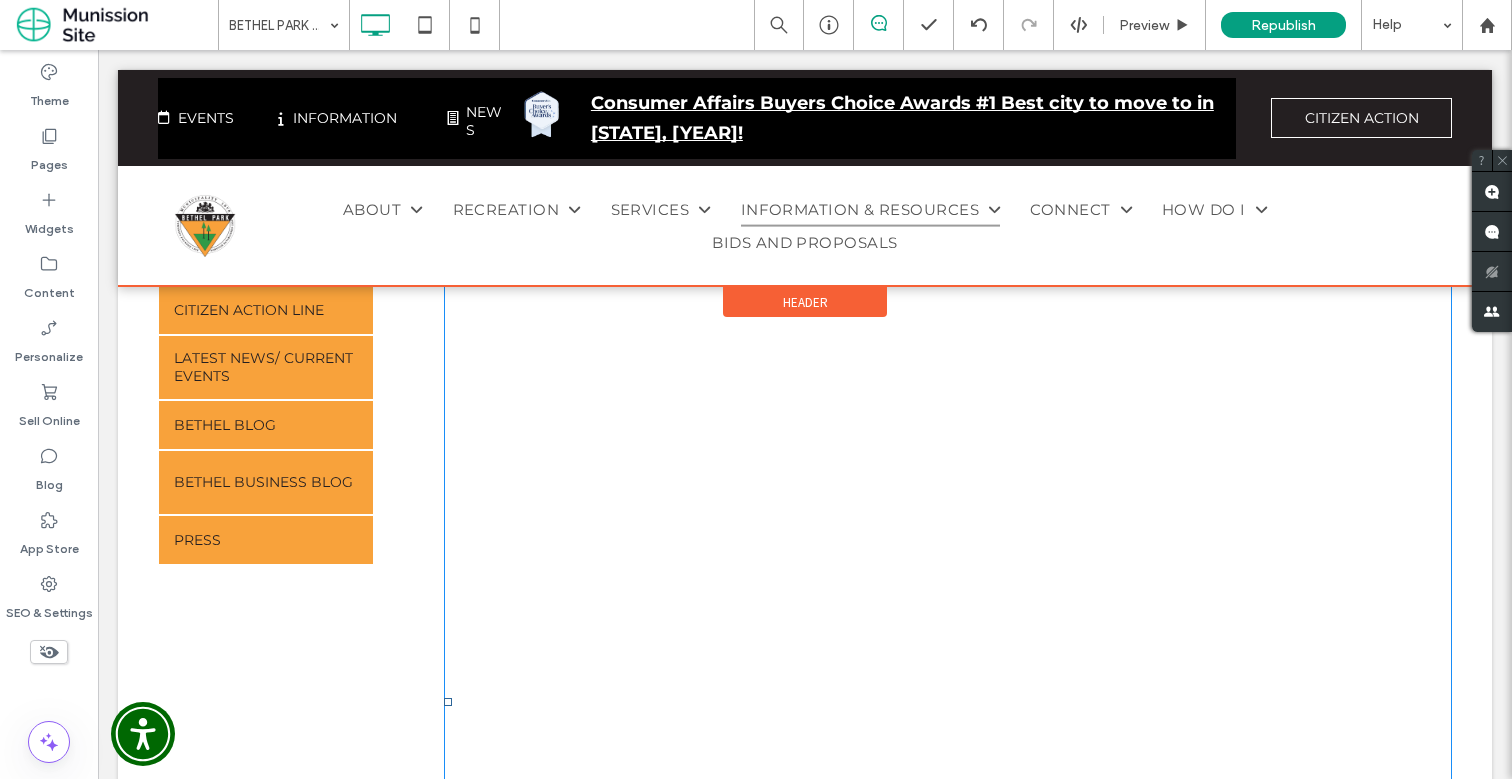 click at bounding box center [444, 120] 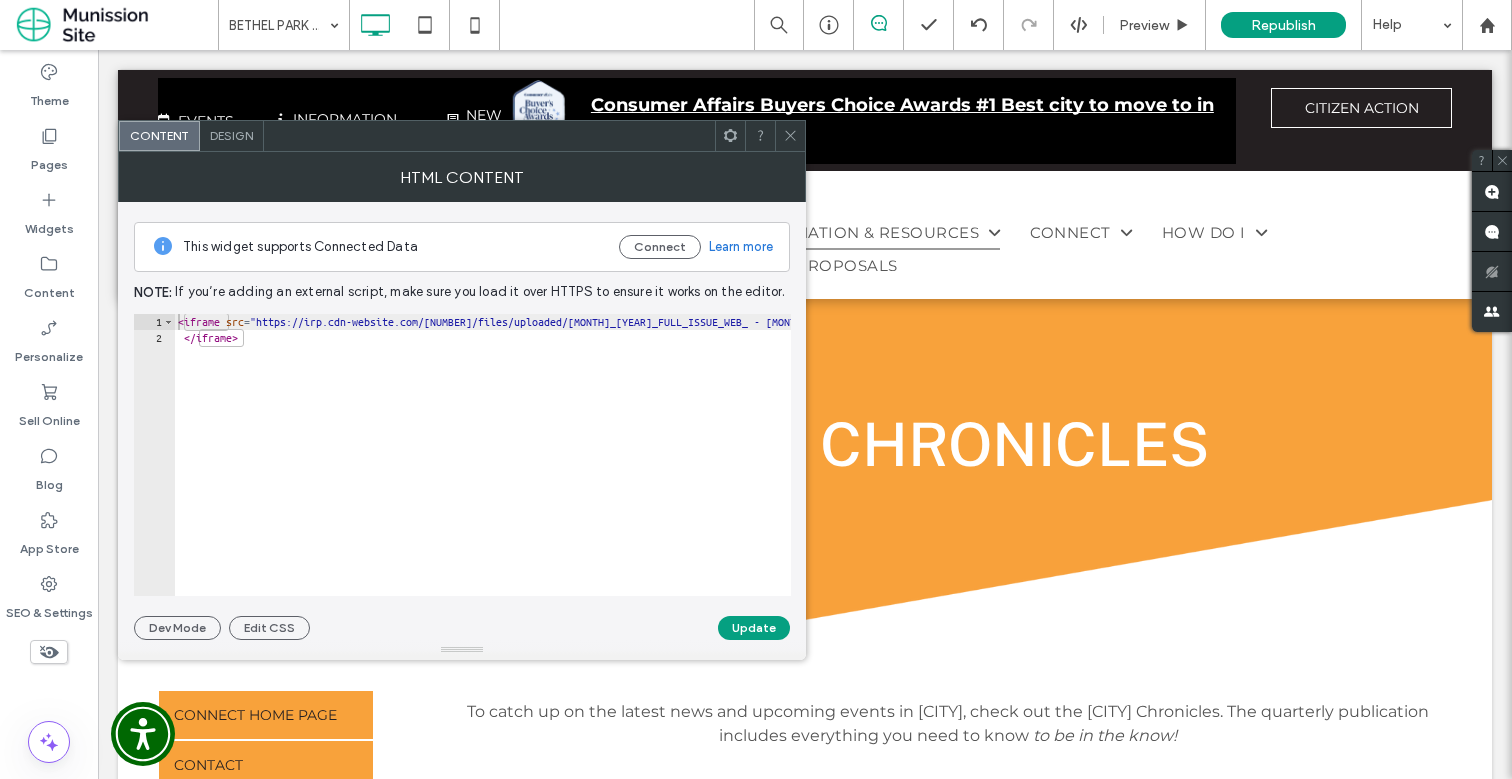 scroll, scrollTop: 0, scrollLeft: 0, axis: both 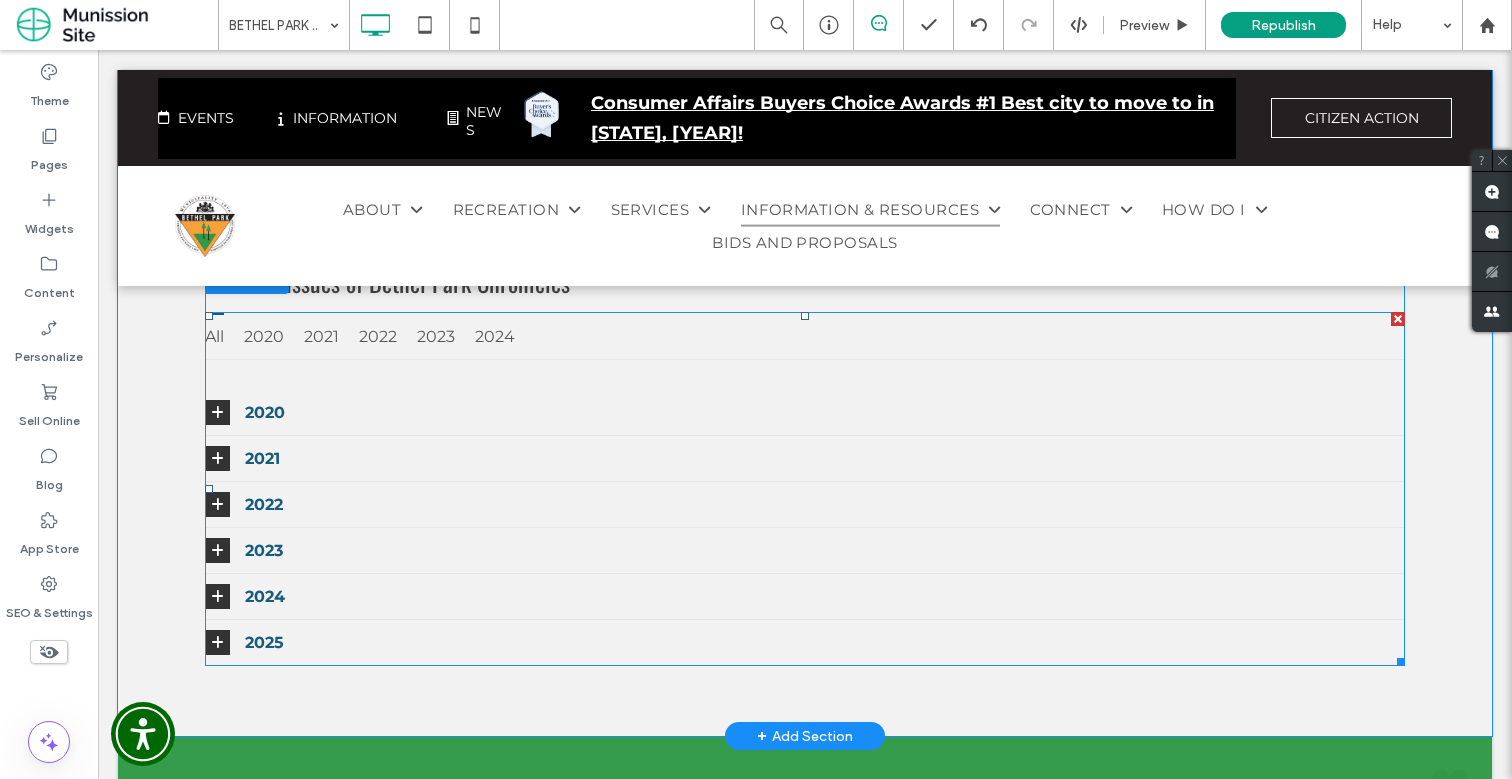 click at bounding box center (805, 489) 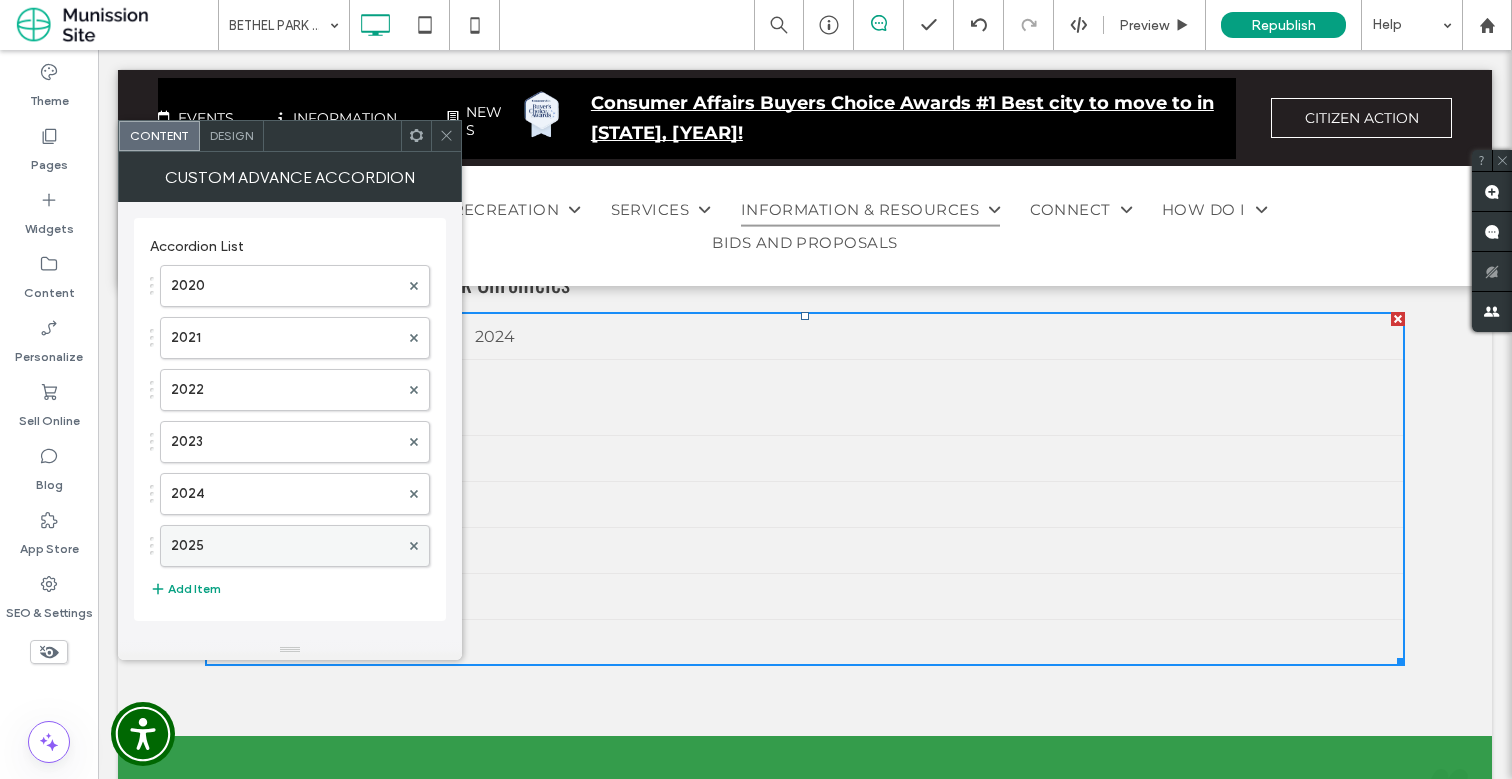 click on "2025" at bounding box center (285, 546) 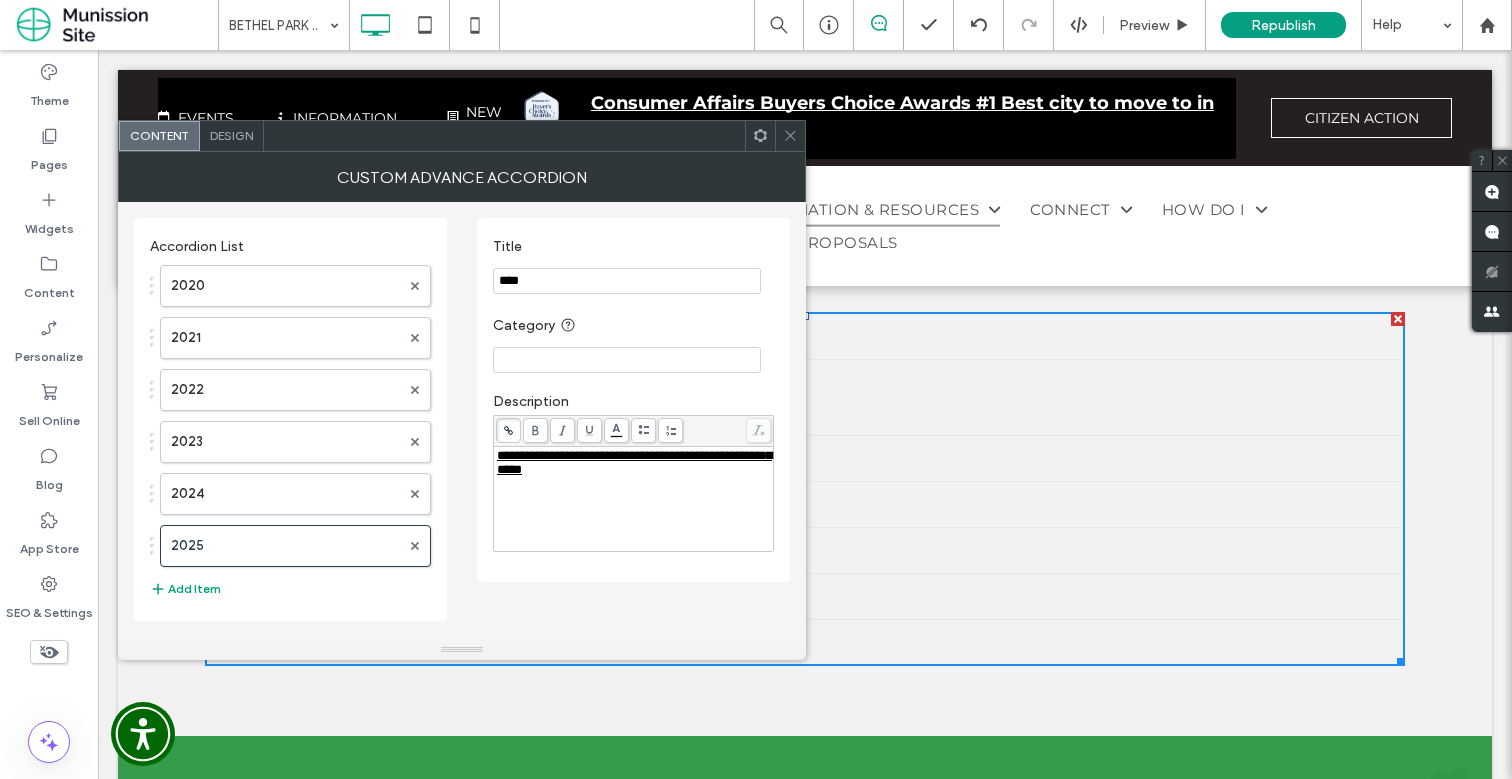 click on "**********" at bounding box center [634, 463] 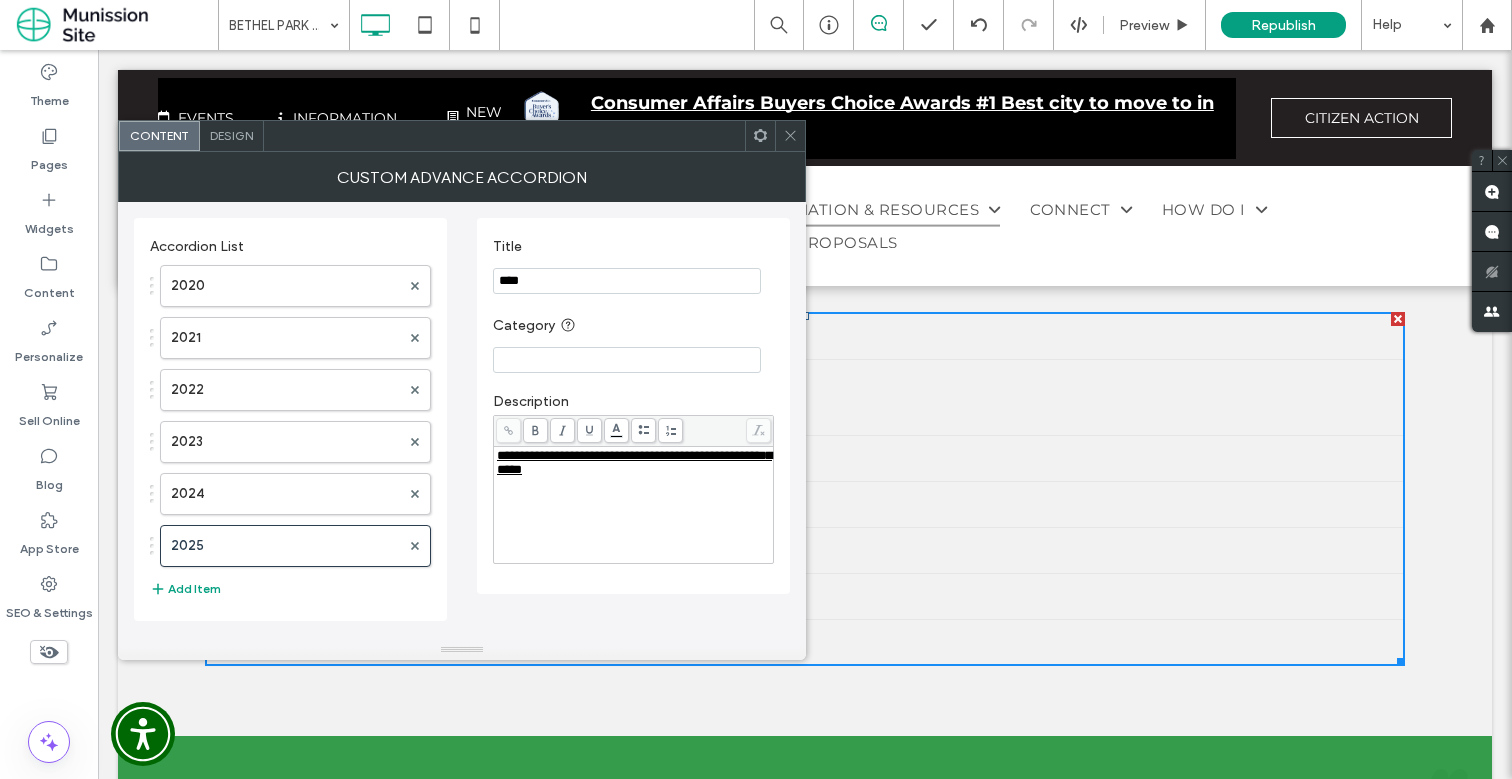 type 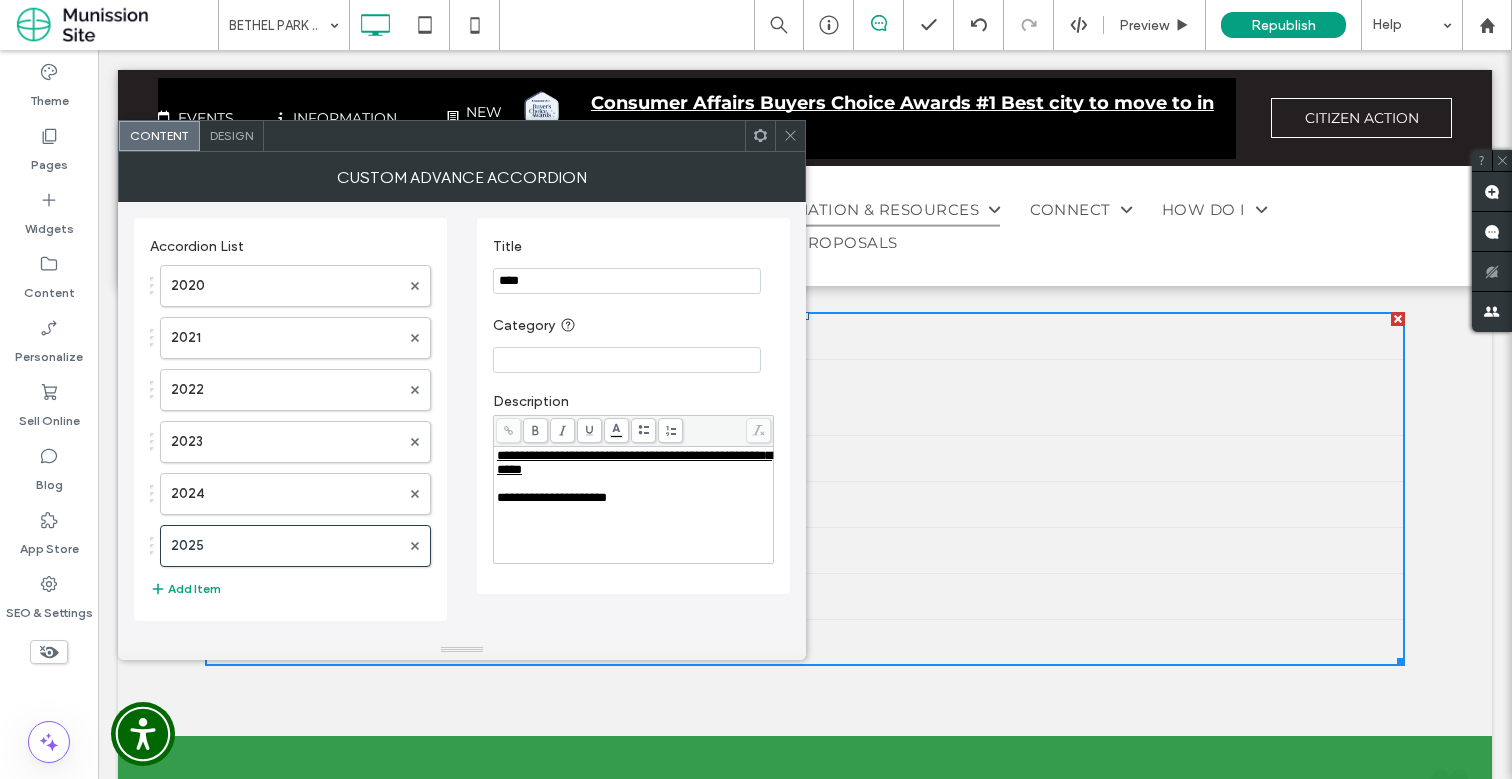 click on "**********" at bounding box center (634, 498) 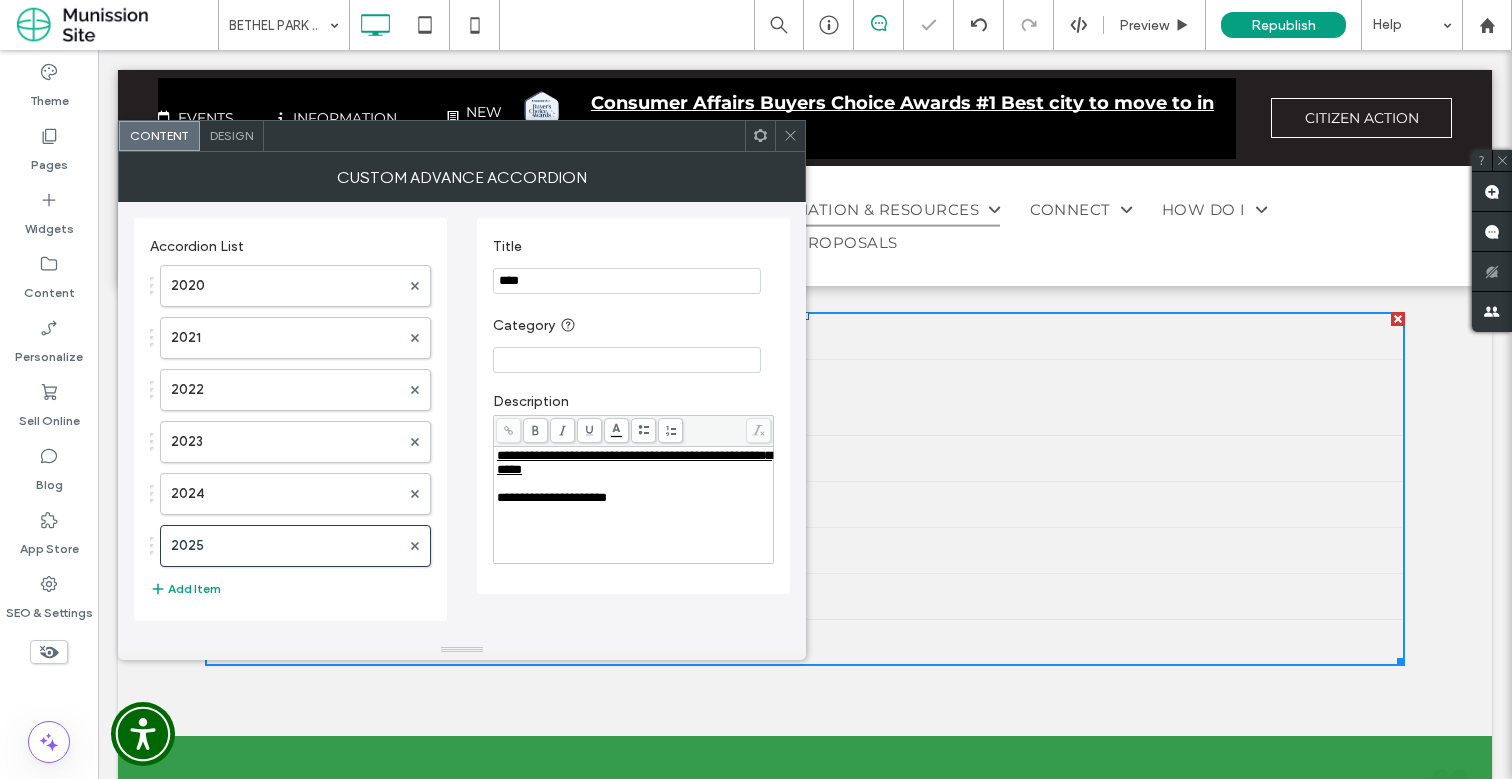 click 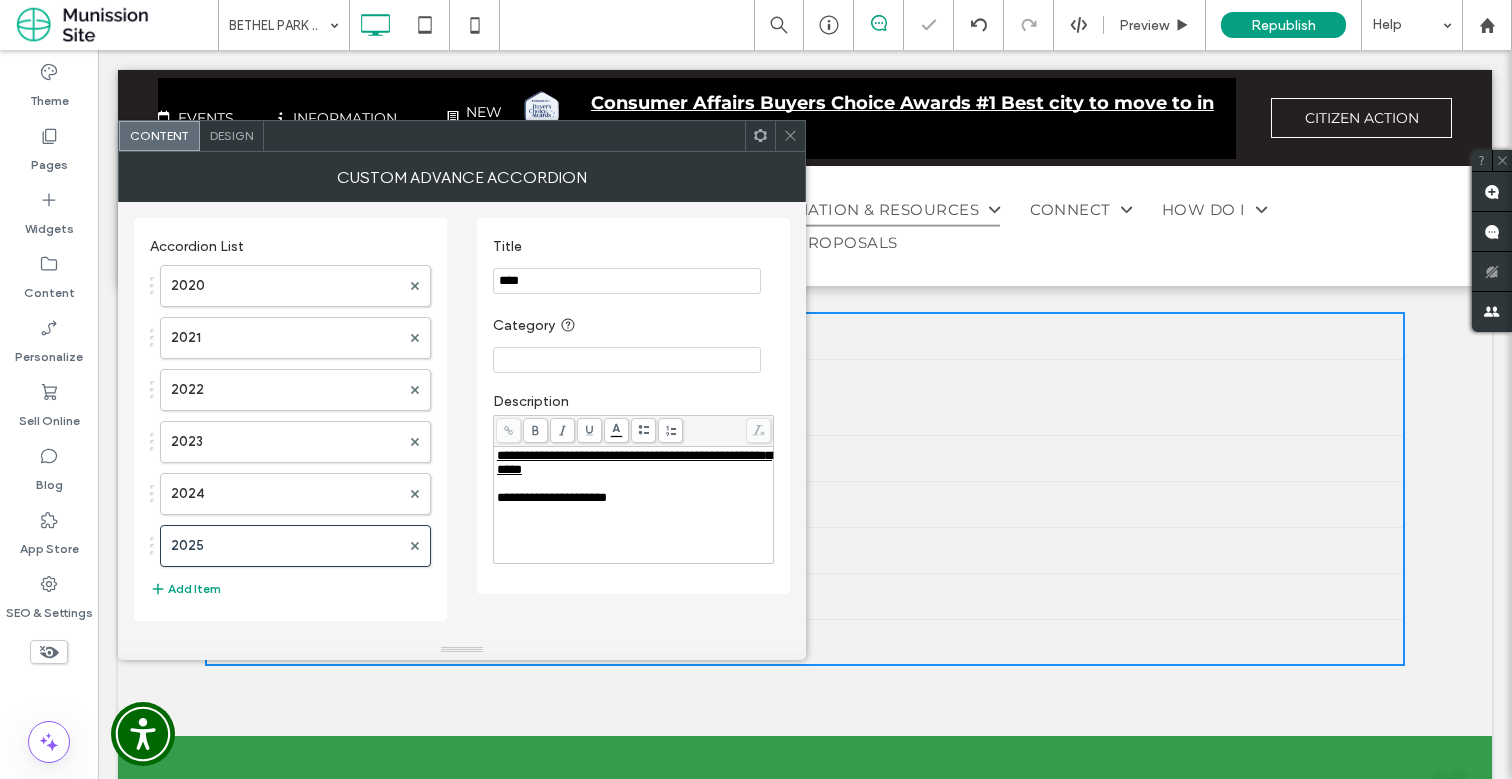 click on "**********" at bounding box center [634, 462] 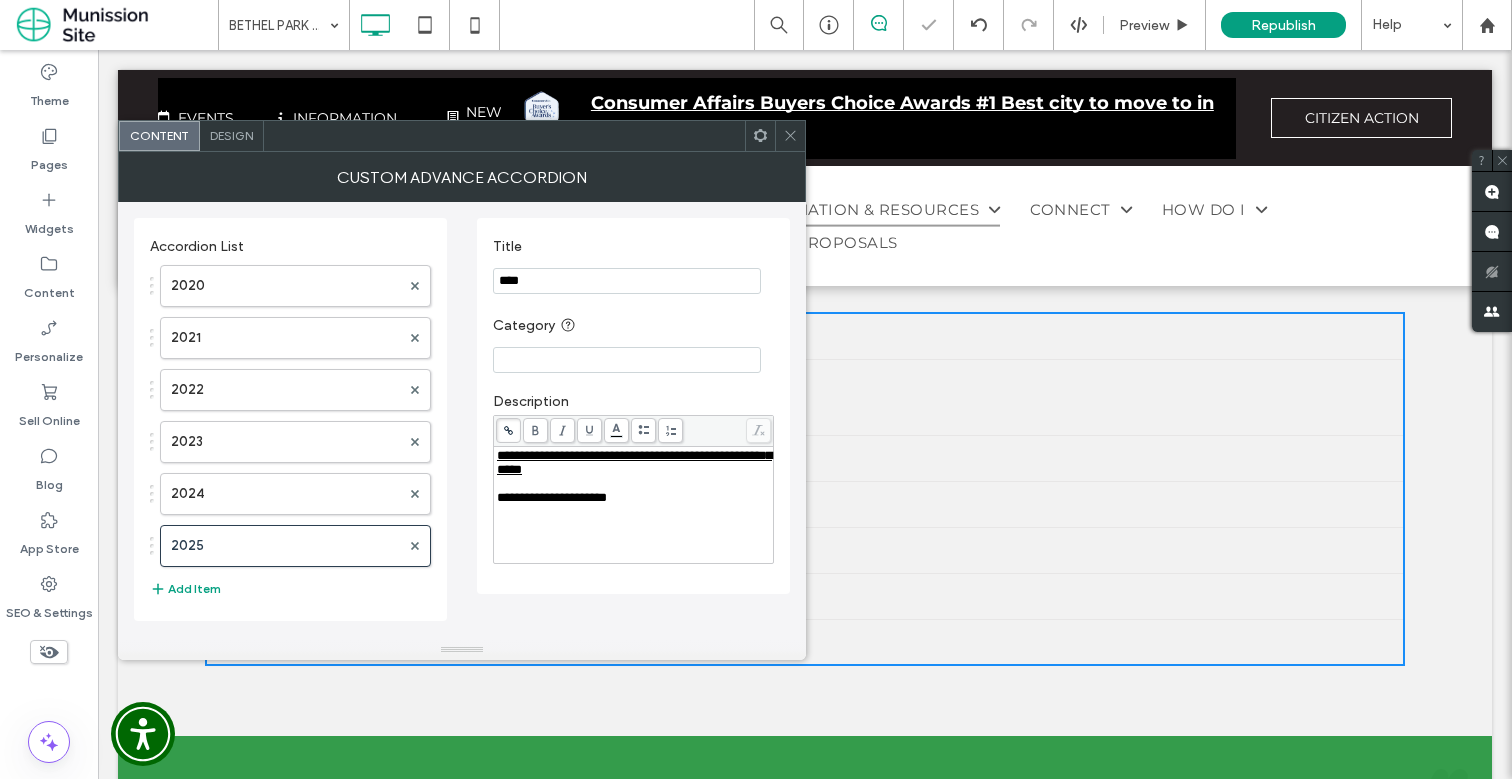 click on "**********" at bounding box center (634, 463) 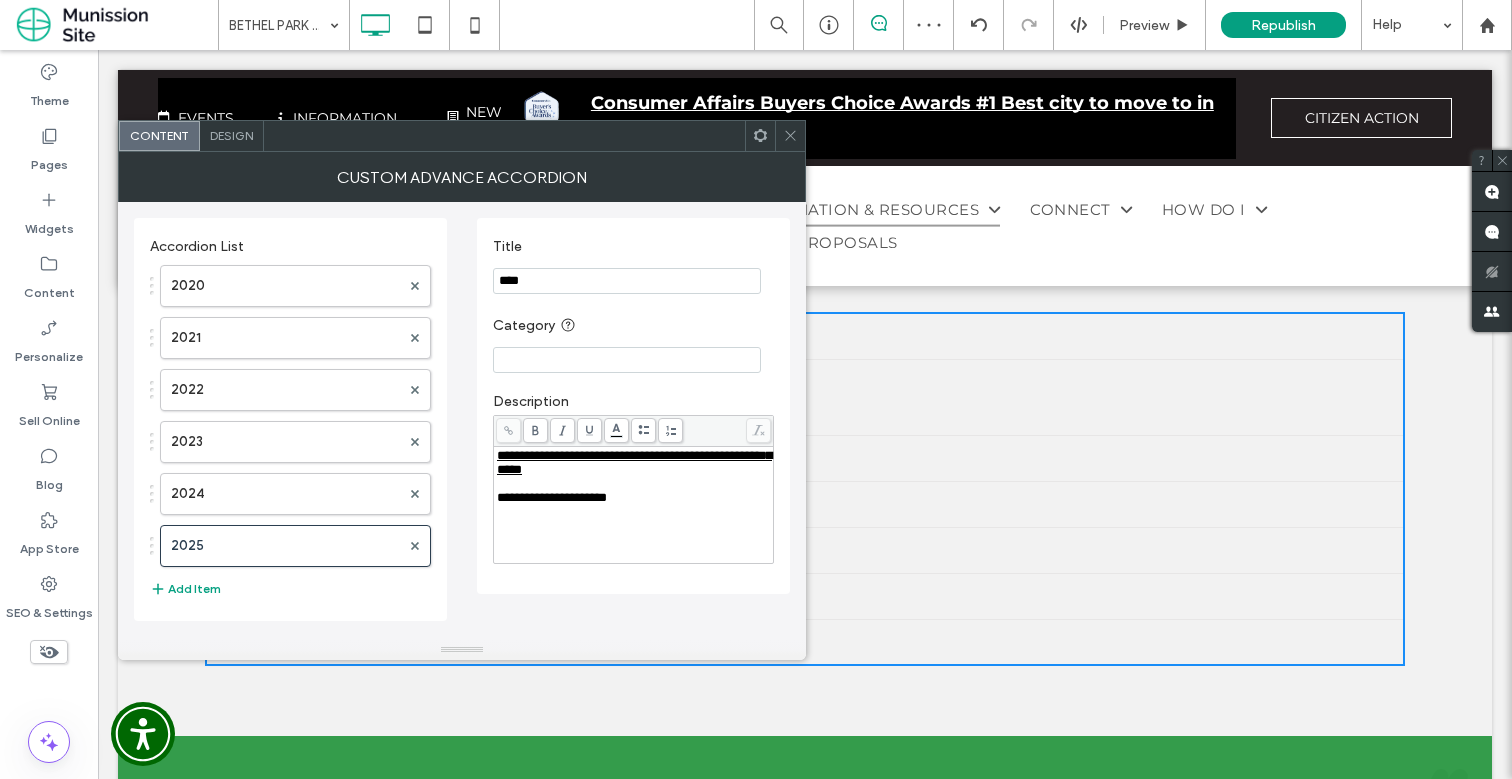 click on "**********" at bounding box center [634, 498] 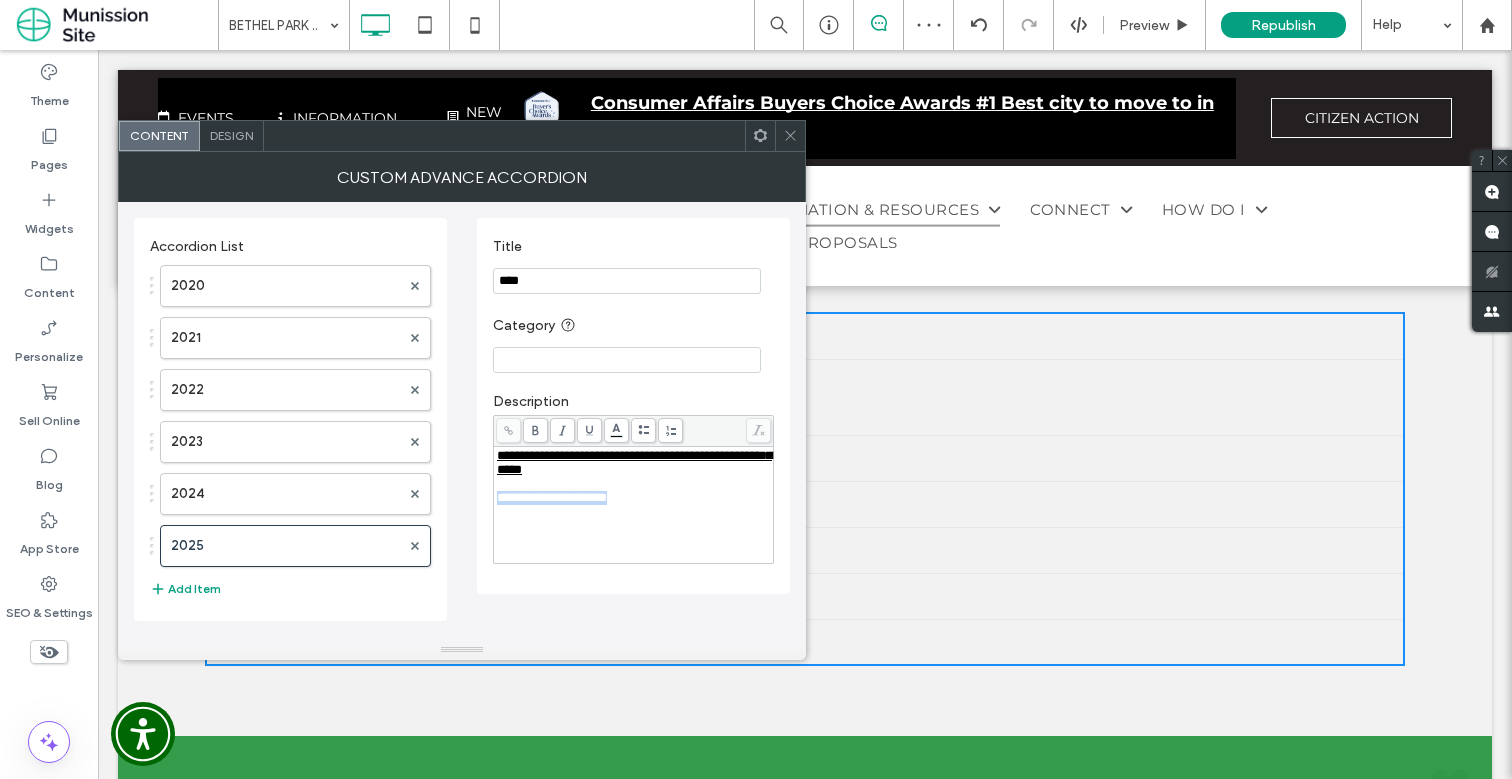 drag, startPoint x: 665, startPoint y: 501, endPoint x: 454, endPoint y: 497, distance: 211.03792 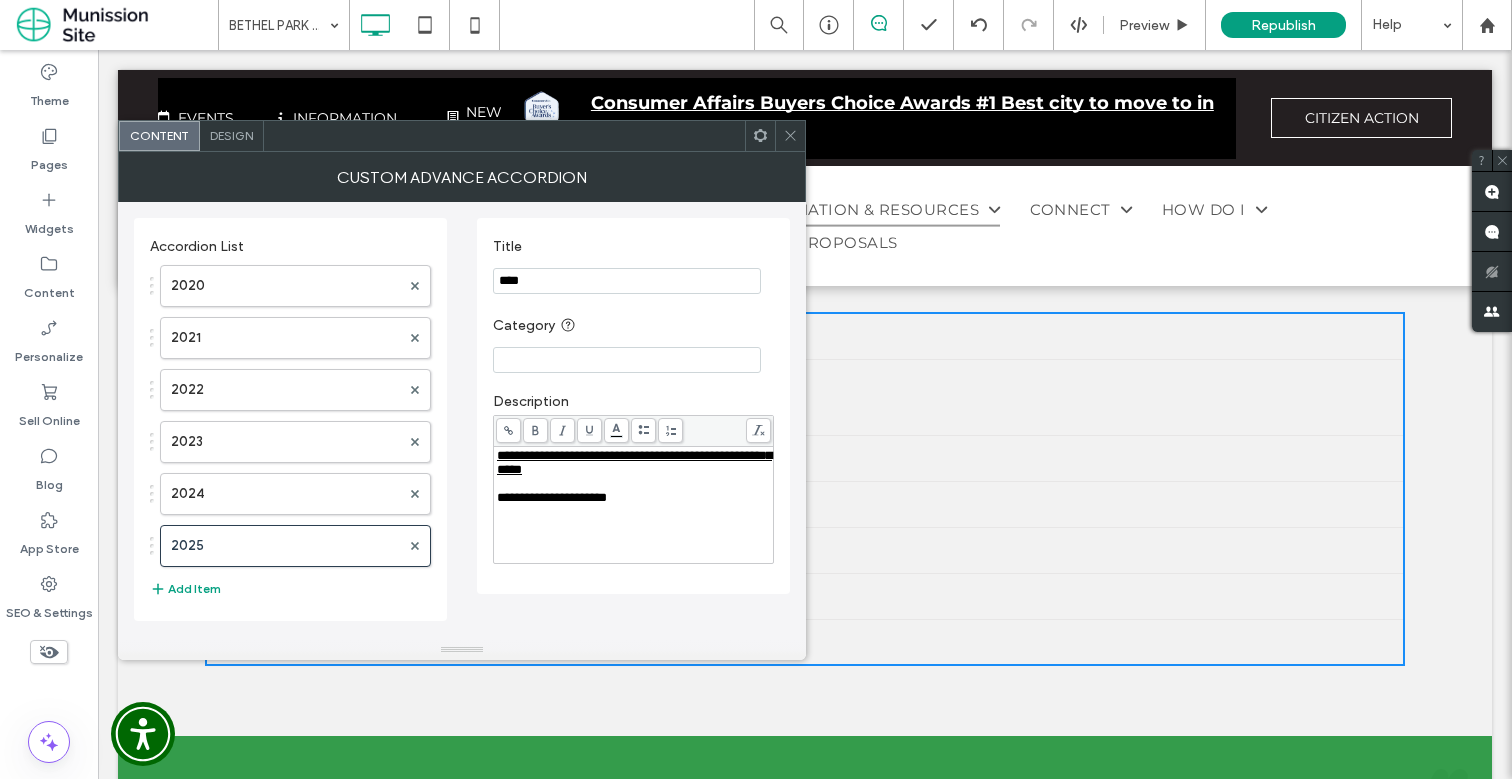 click at bounding box center (508, 430) 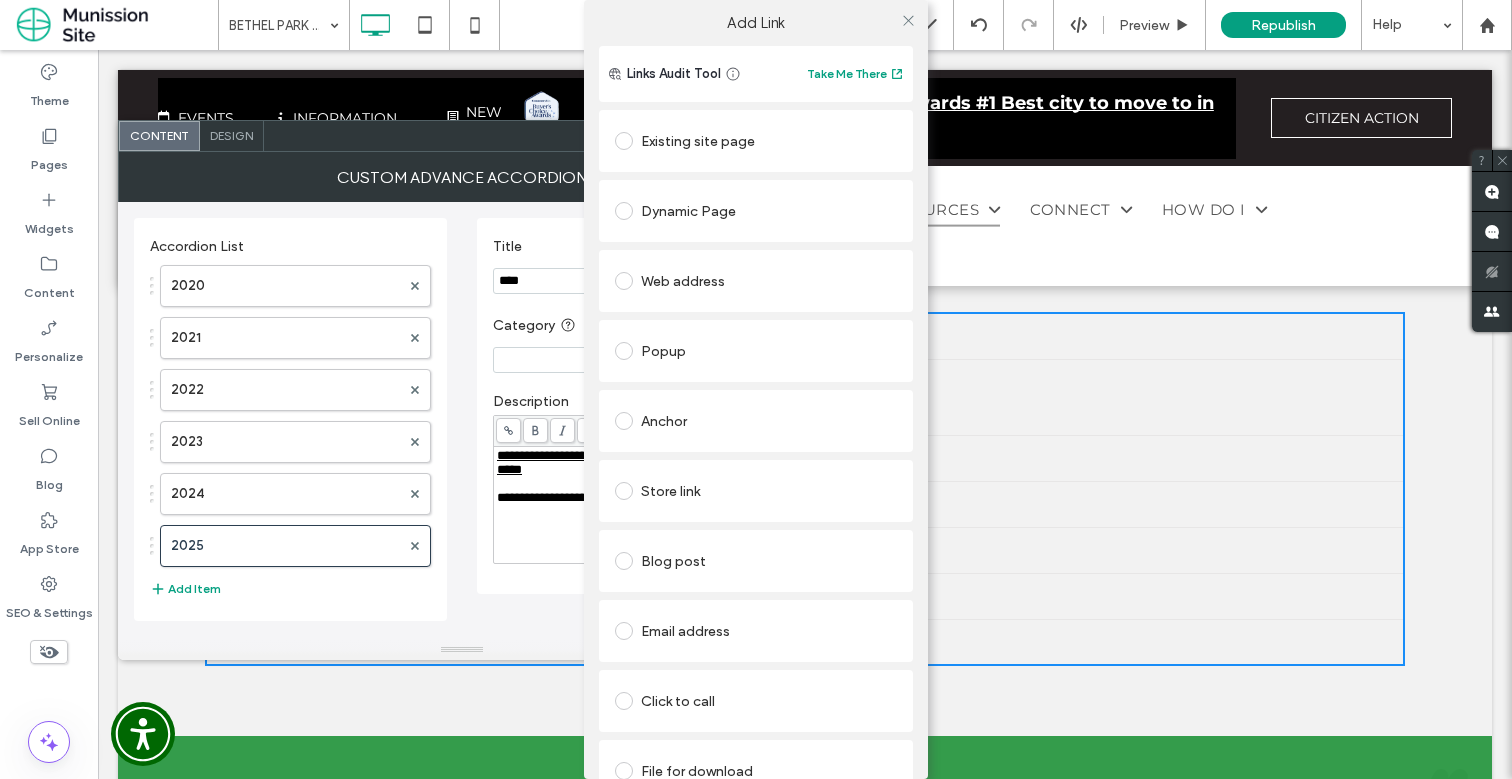 scroll, scrollTop: 0, scrollLeft: 0, axis: both 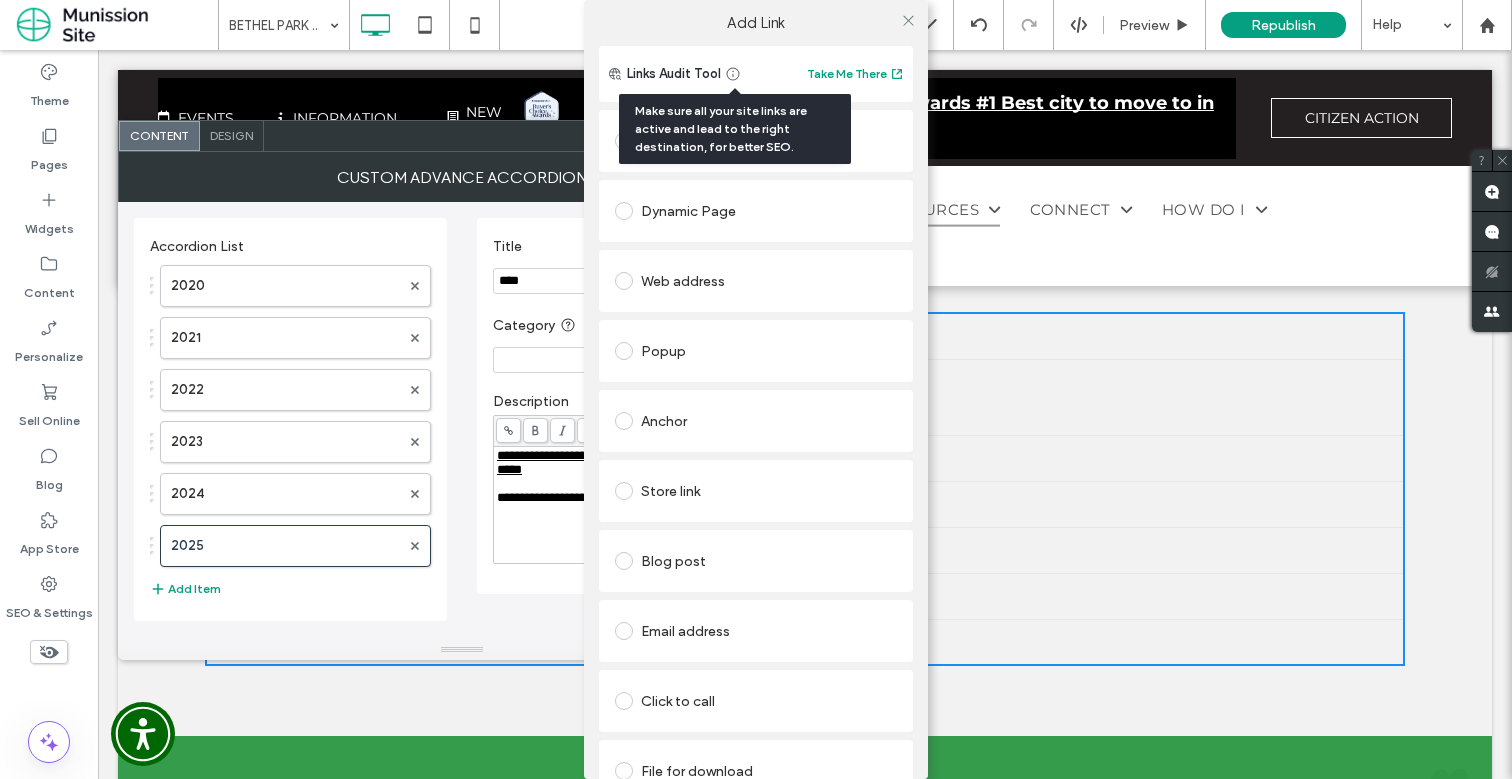 click 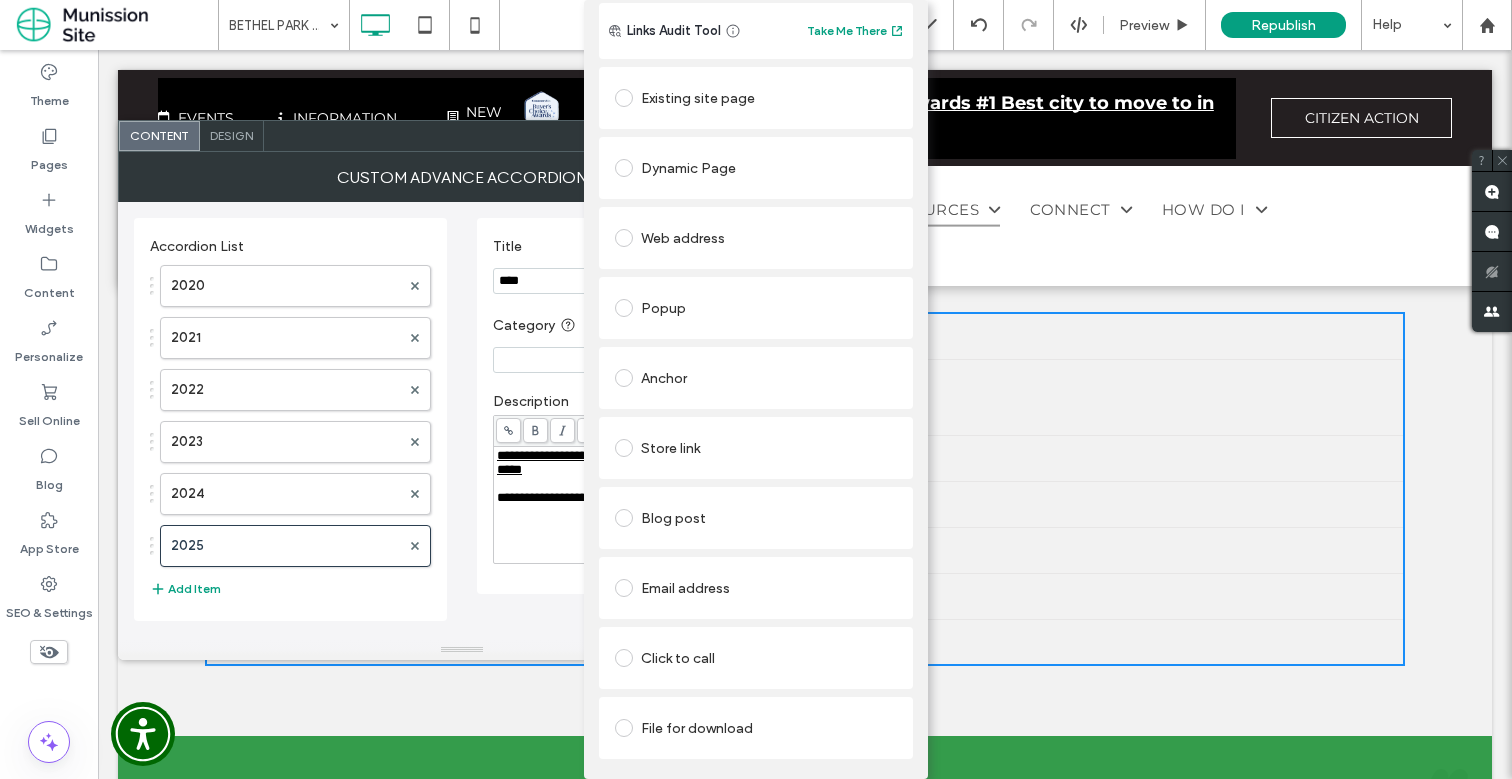 scroll, scrollTop: 59, scrollLeft: 0, axis: vertical 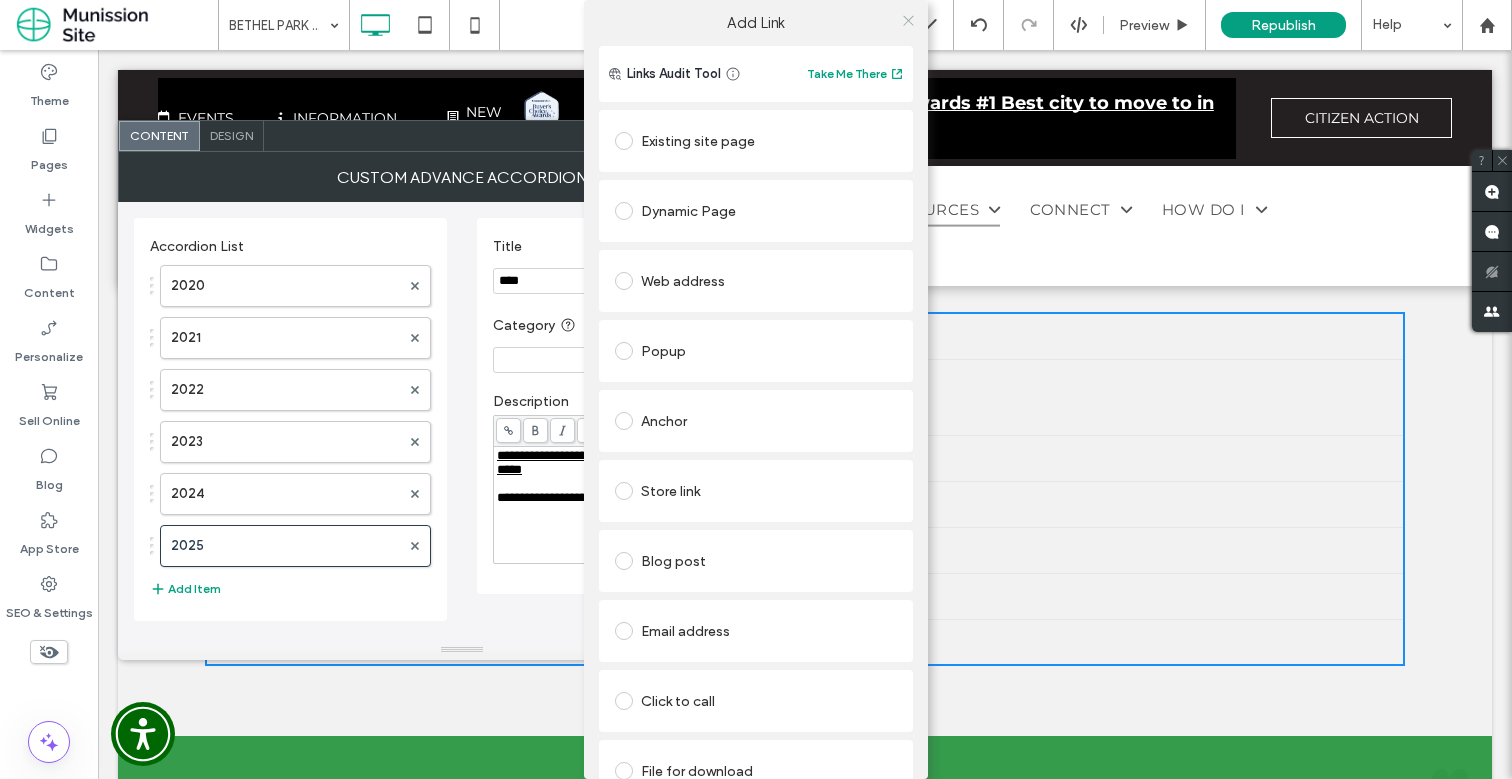 click 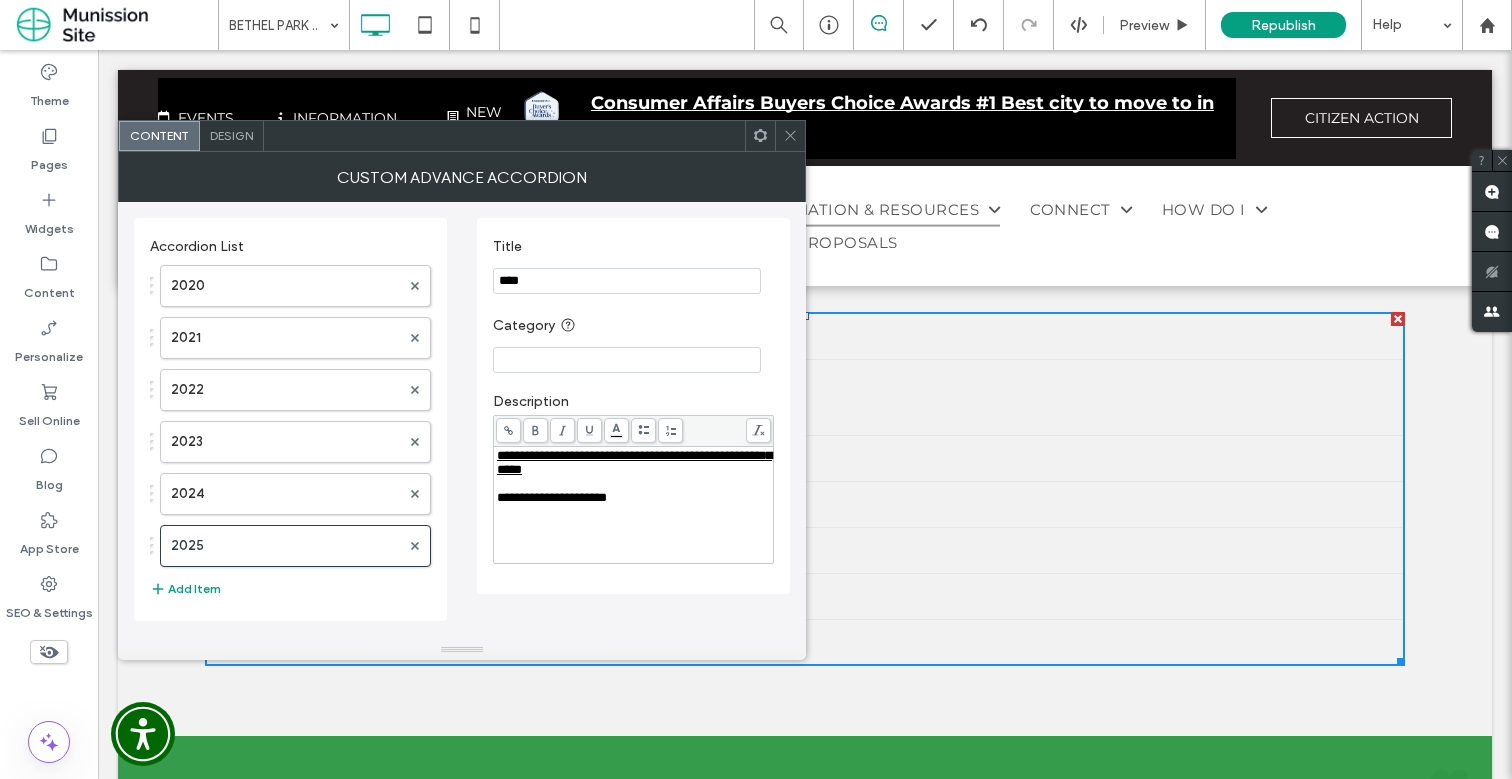 click on "**********" at bounding box center [634, 462] 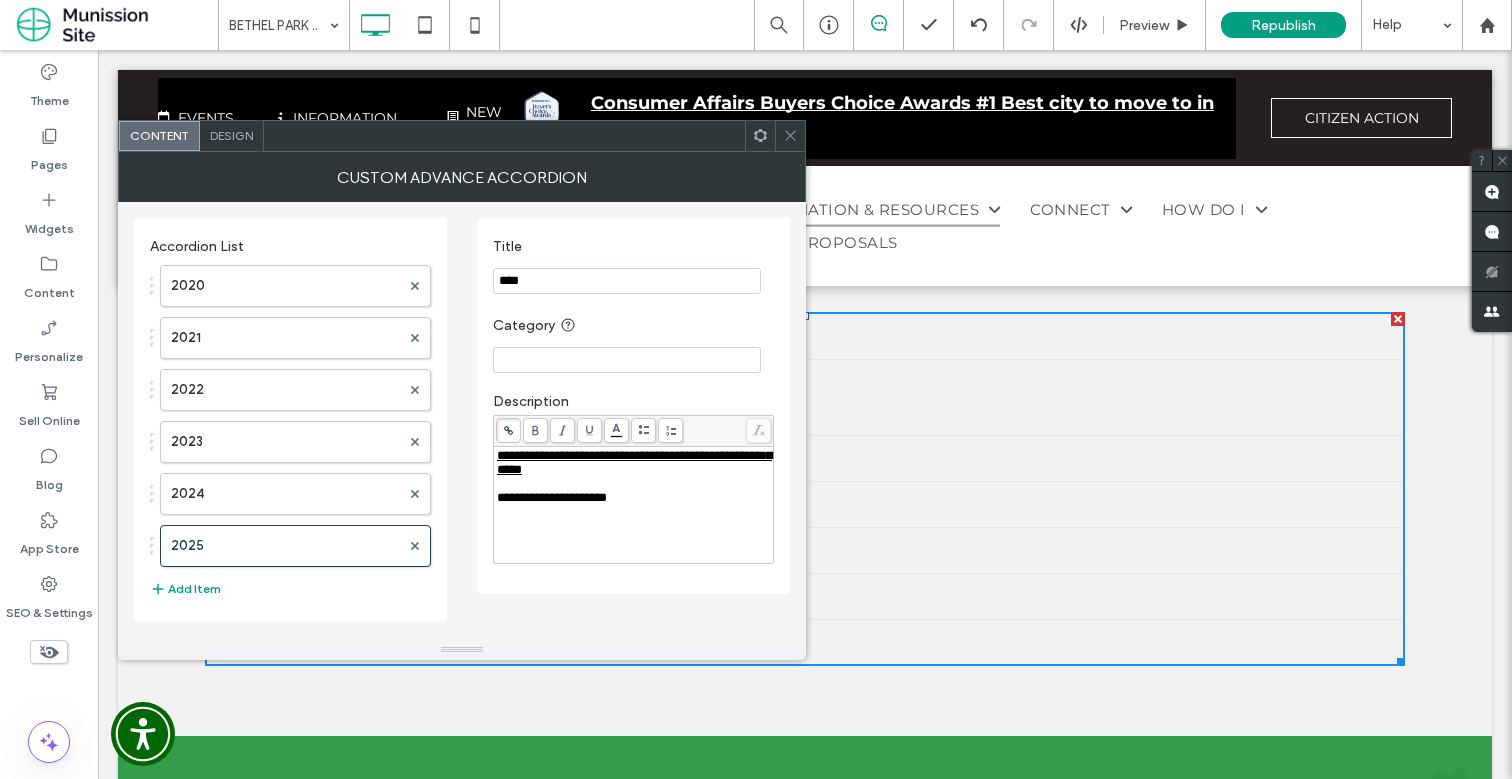 click on "**********" at bounding box center [634, 462] 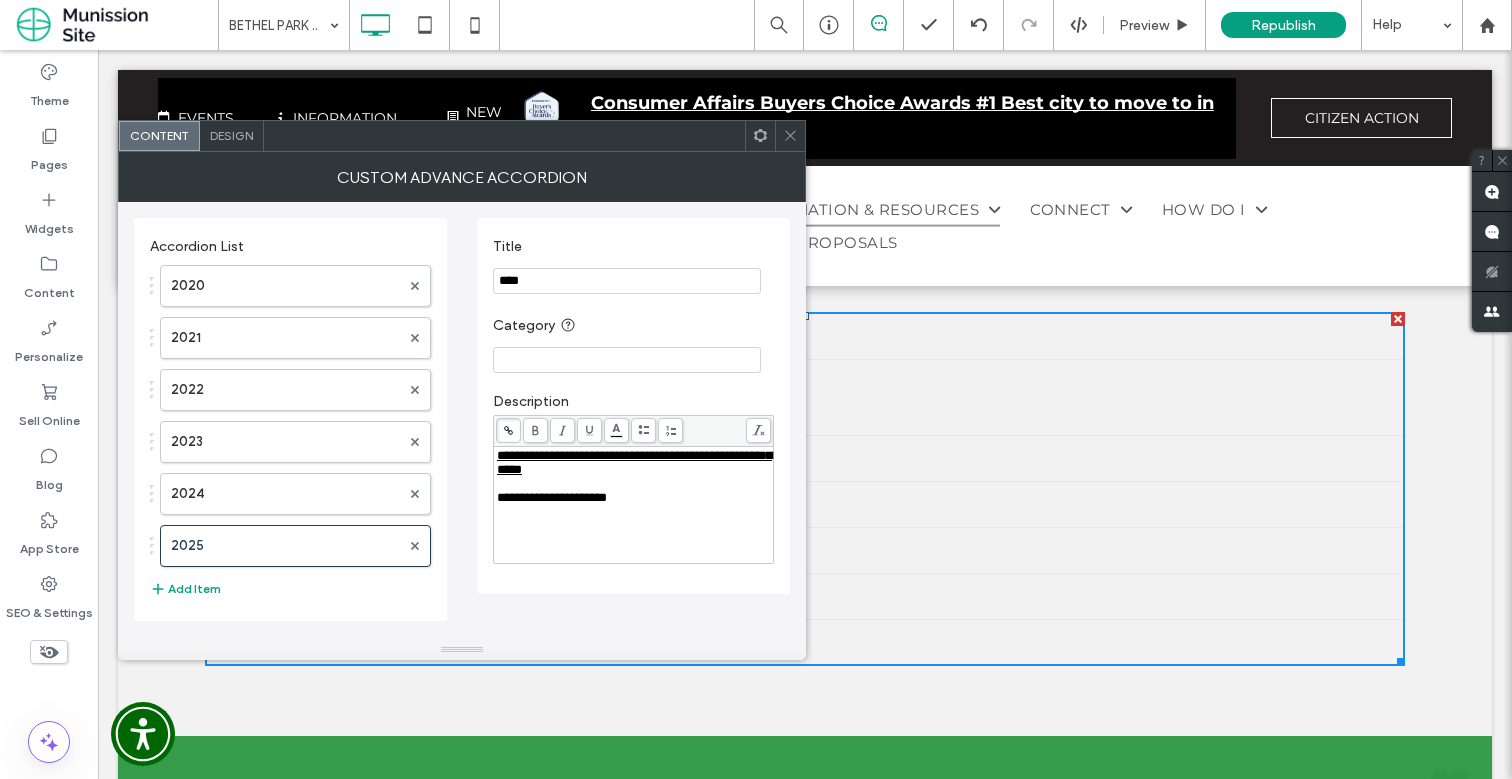 click 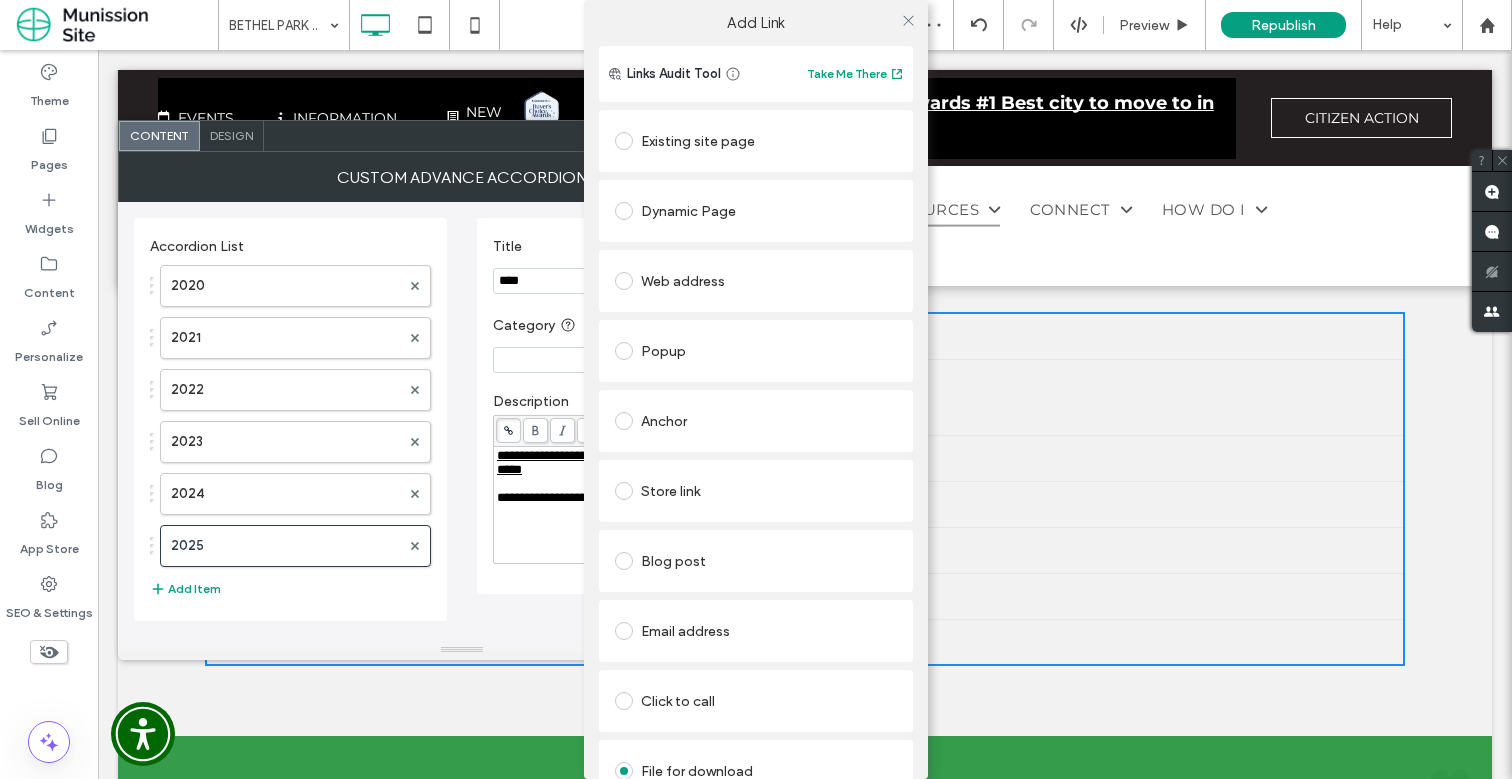 click on "Add Link Links Audit Tool Take Me There Existing site page Dynamic Page Web address Popup Anchor Store link Blog post Email address Click to call File for download   FEBRUARY_2025_CHRONICLES_-_Full_Issue_for_Website_2-4-25.pdf   Change file Remove link" at bounding box center [756, 389] 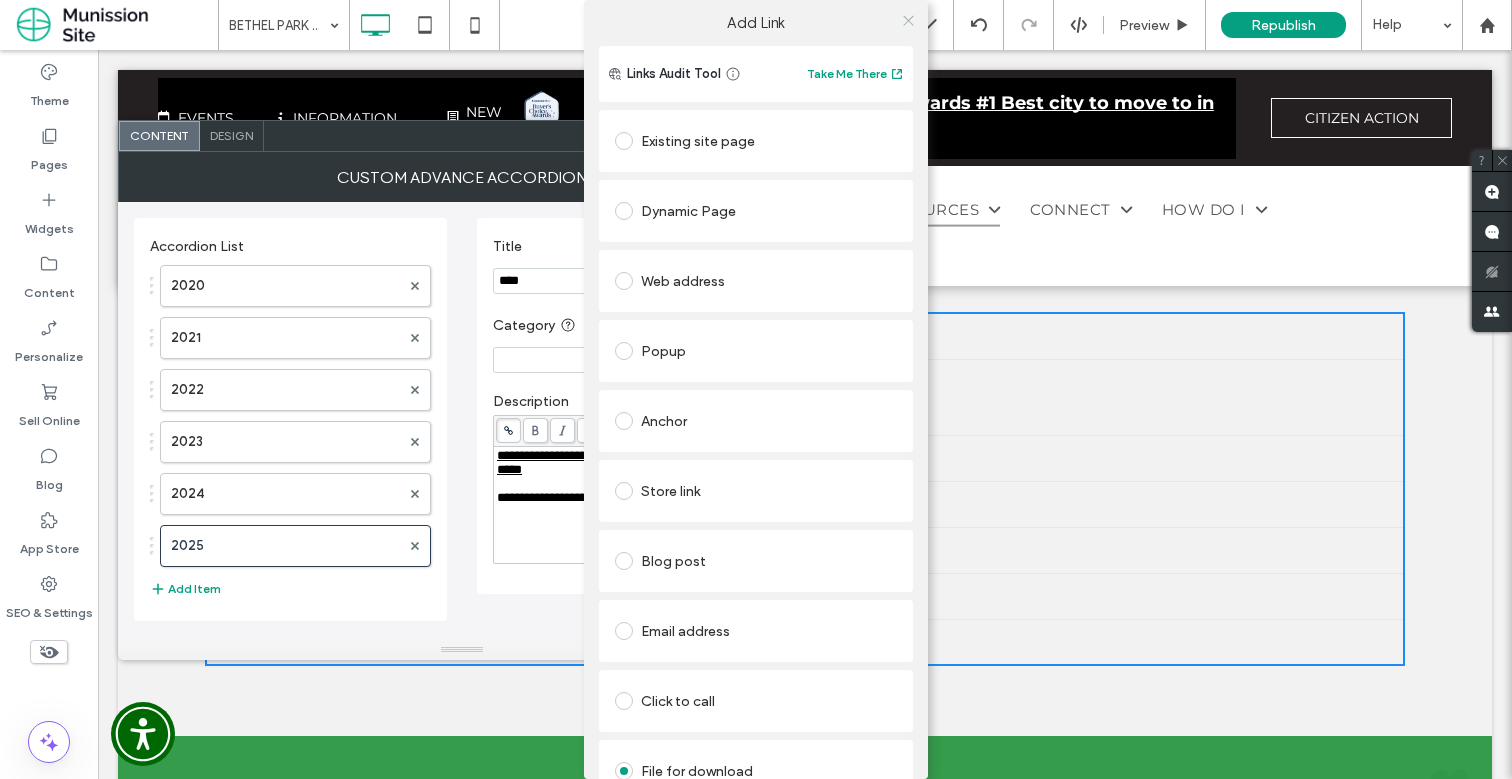 scroll, scrollTop: 0, scrollLeft: 0, axis: both 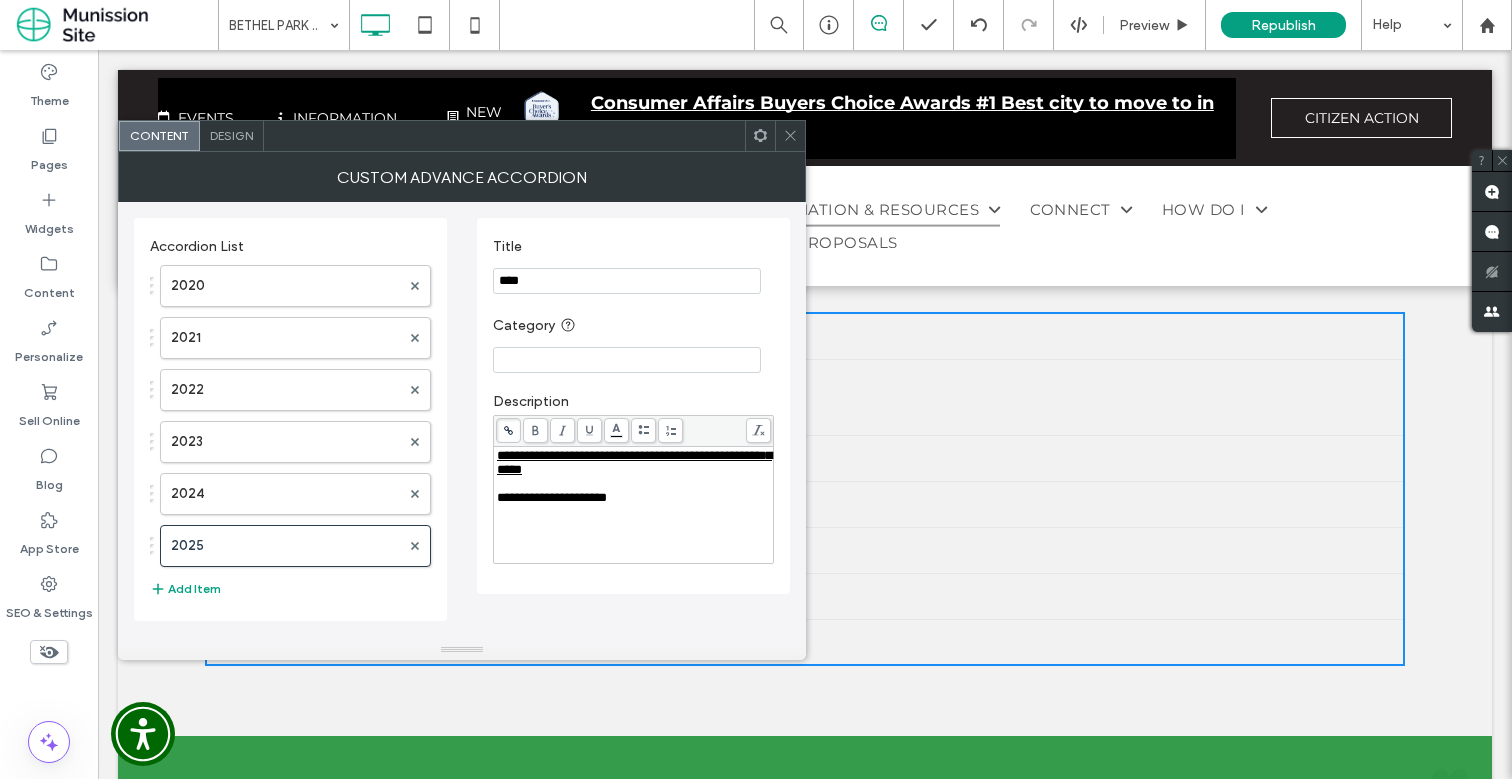 click on "**********" at bounding box center (552, 497) 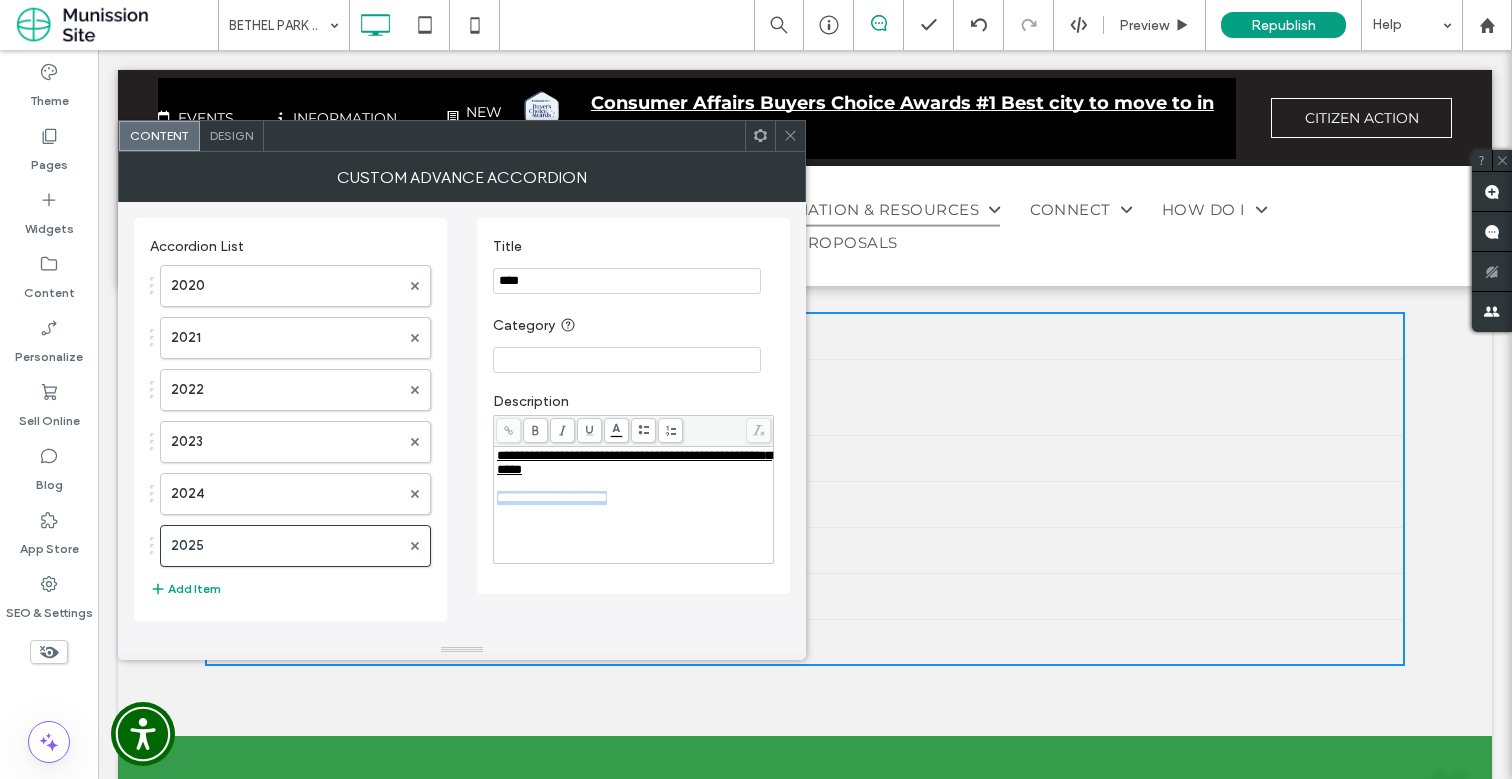 drag, startPoint x: 674, startPoint y: 503, endPoint x: 478, endPoint y: 503, distance: 196 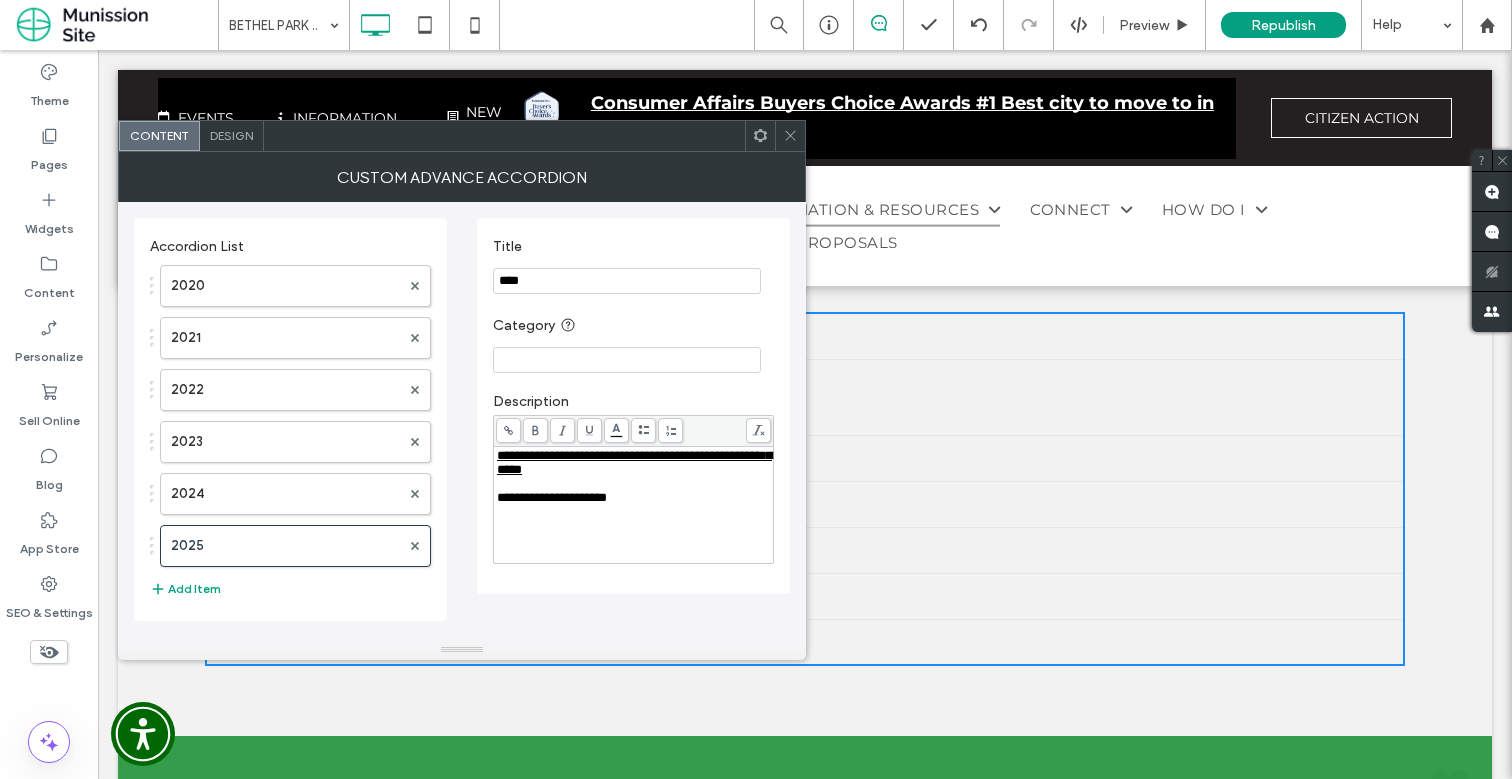 click 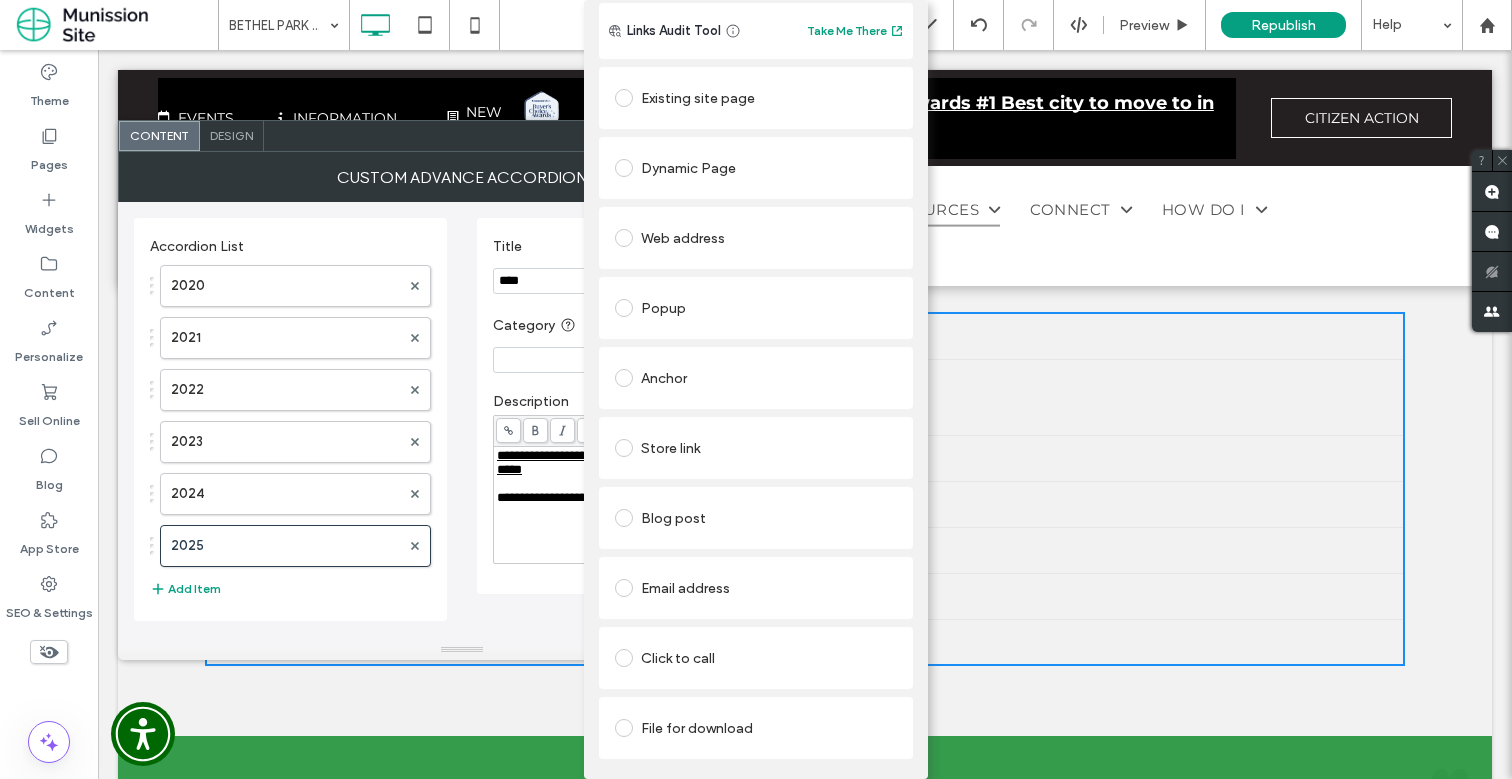 click on "File for download" at bounding box center (756, 728) 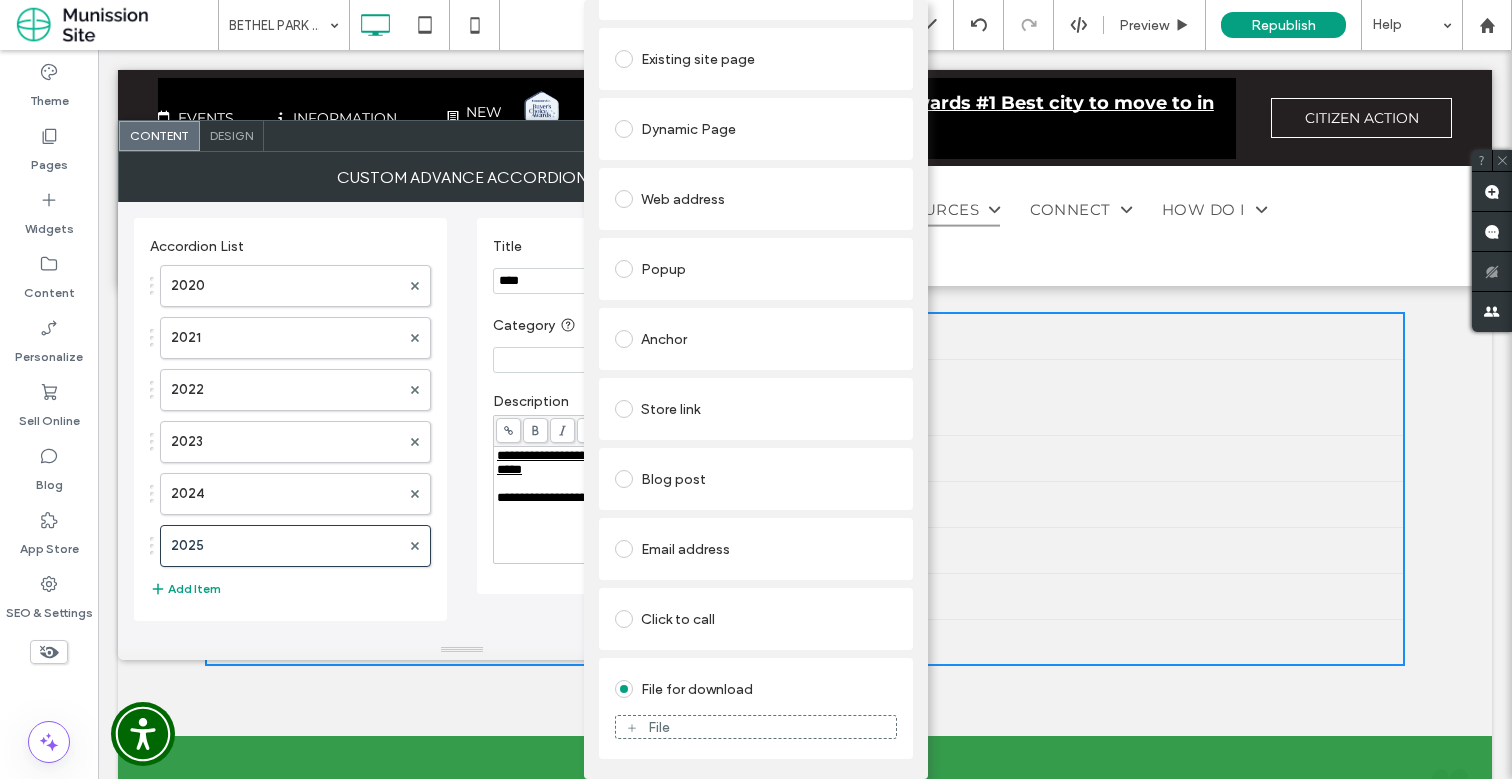 click on "File" at bounding box center [756, 727] 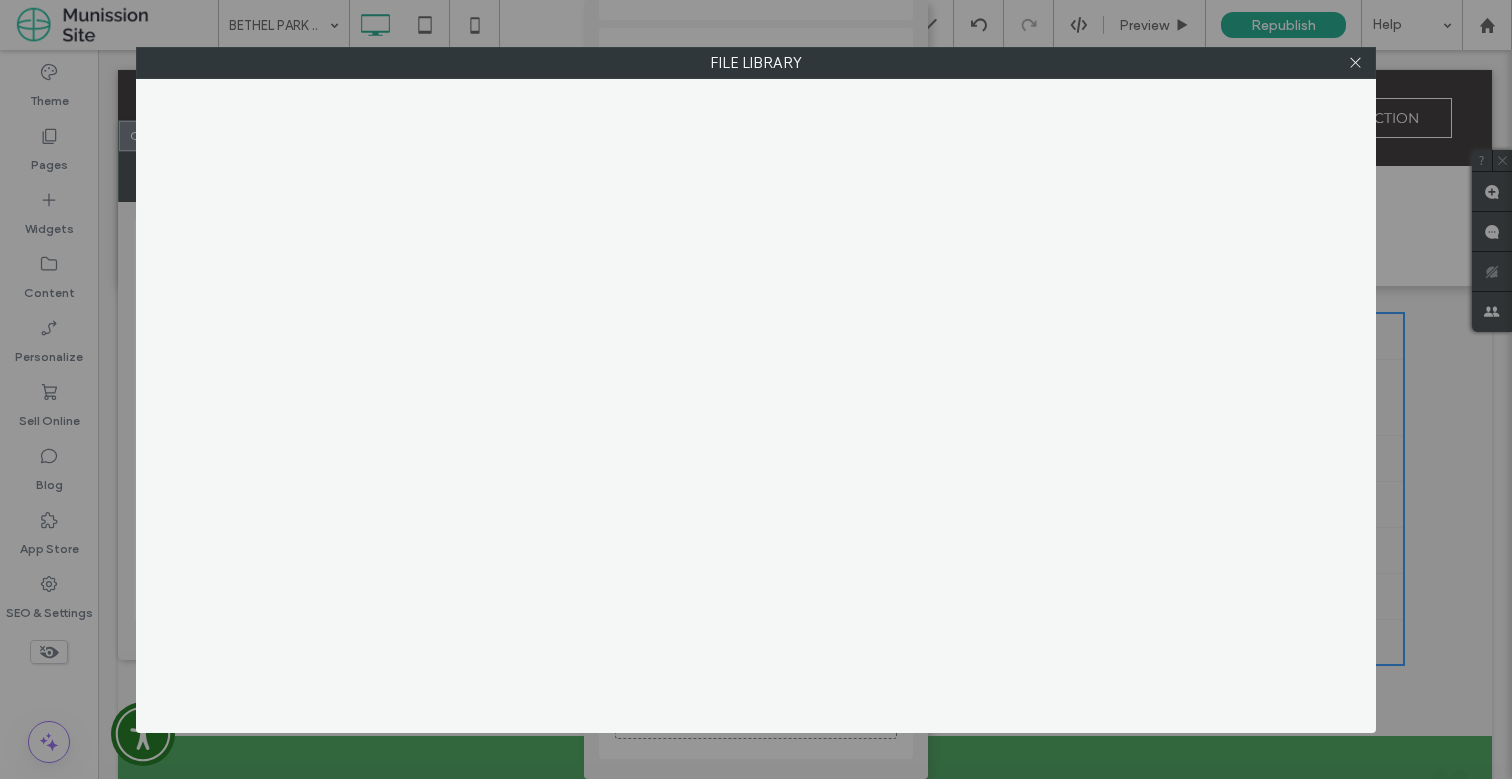 scroll, scrollTop: 82, scrollLeft: 0, axis: vertical 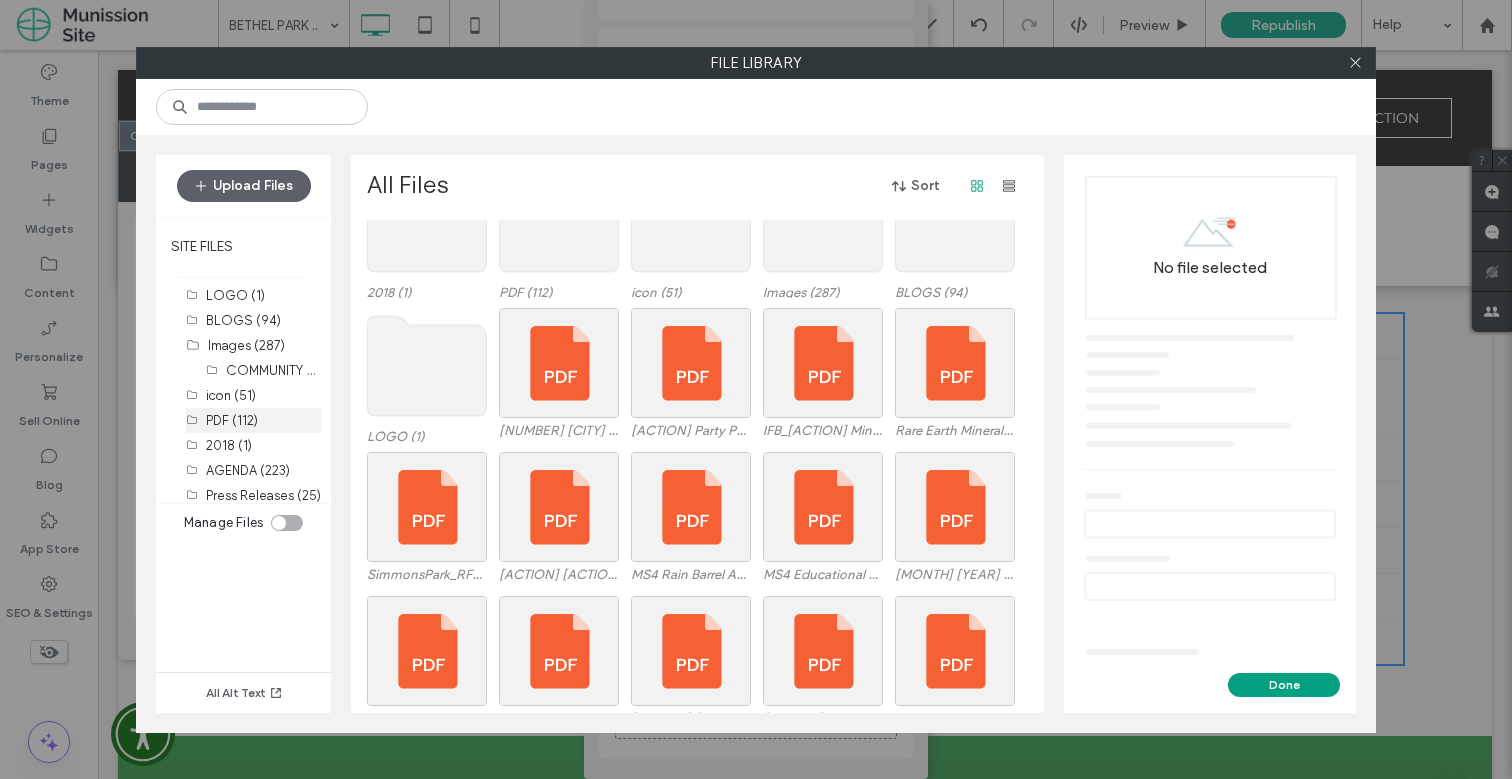click on "PDF (112)" at bounding box center (263, 420) 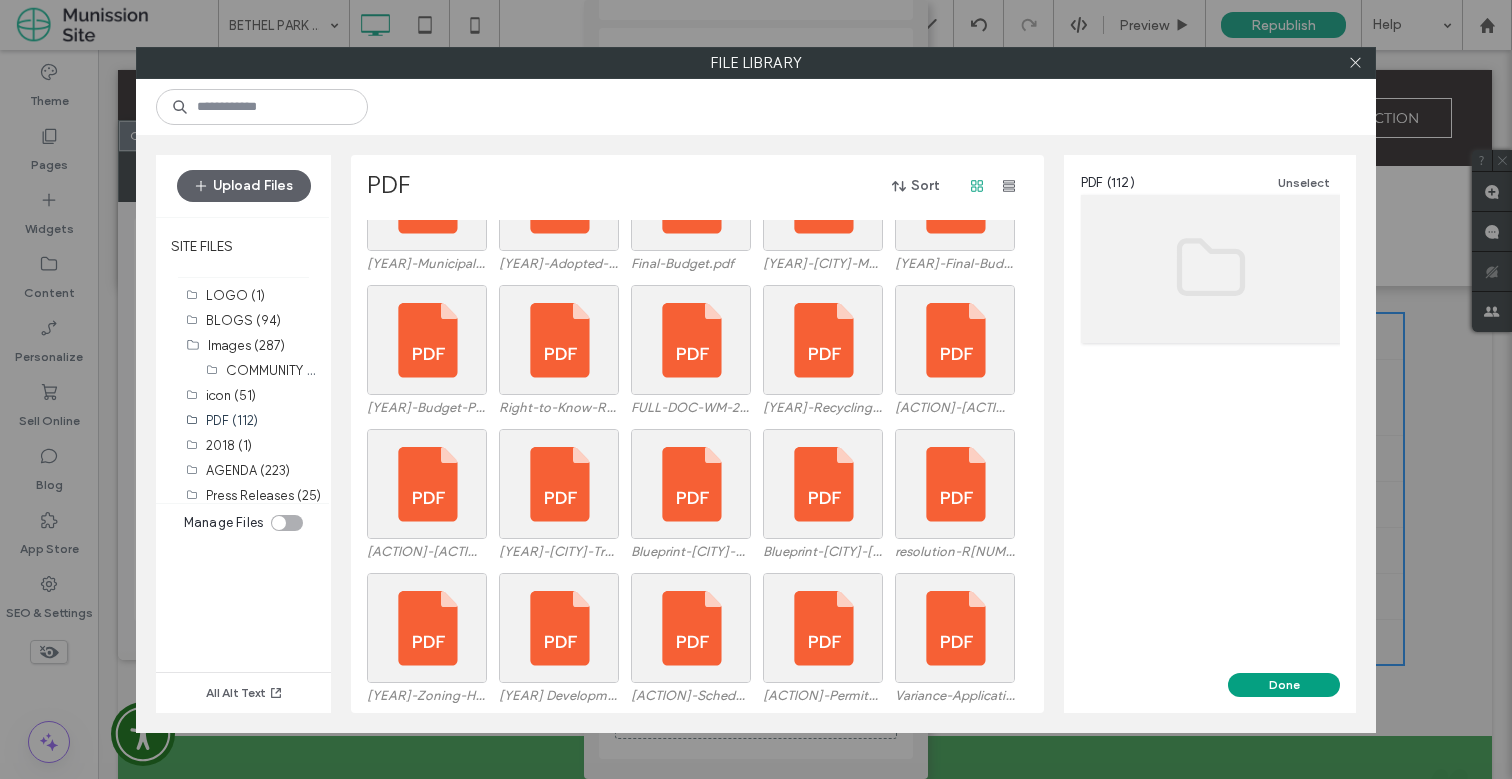 scroll, scrollTop: 1234, scrollLeft: 0, axis: vertical 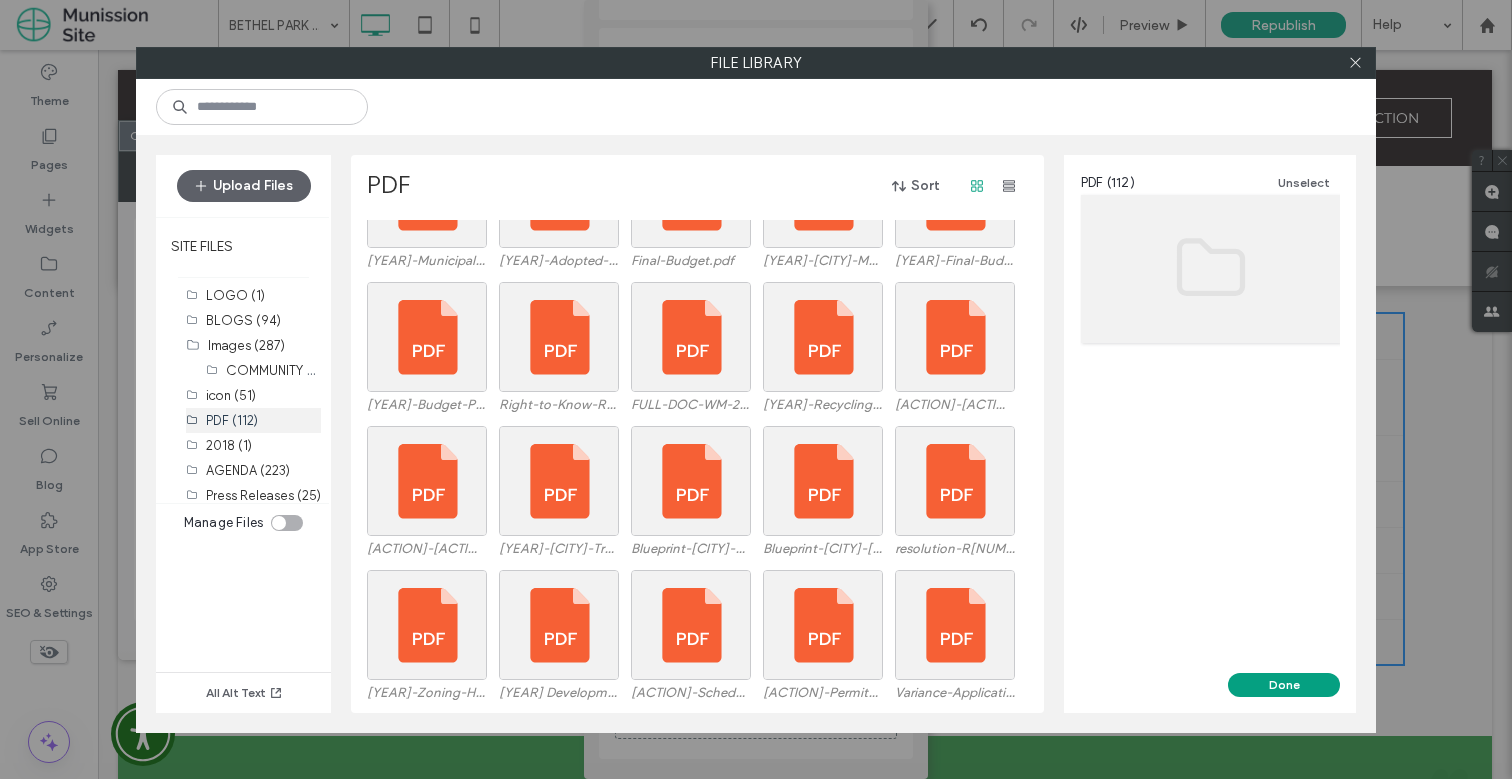 click on "PDF (112)" at bounding box center [263, 420] 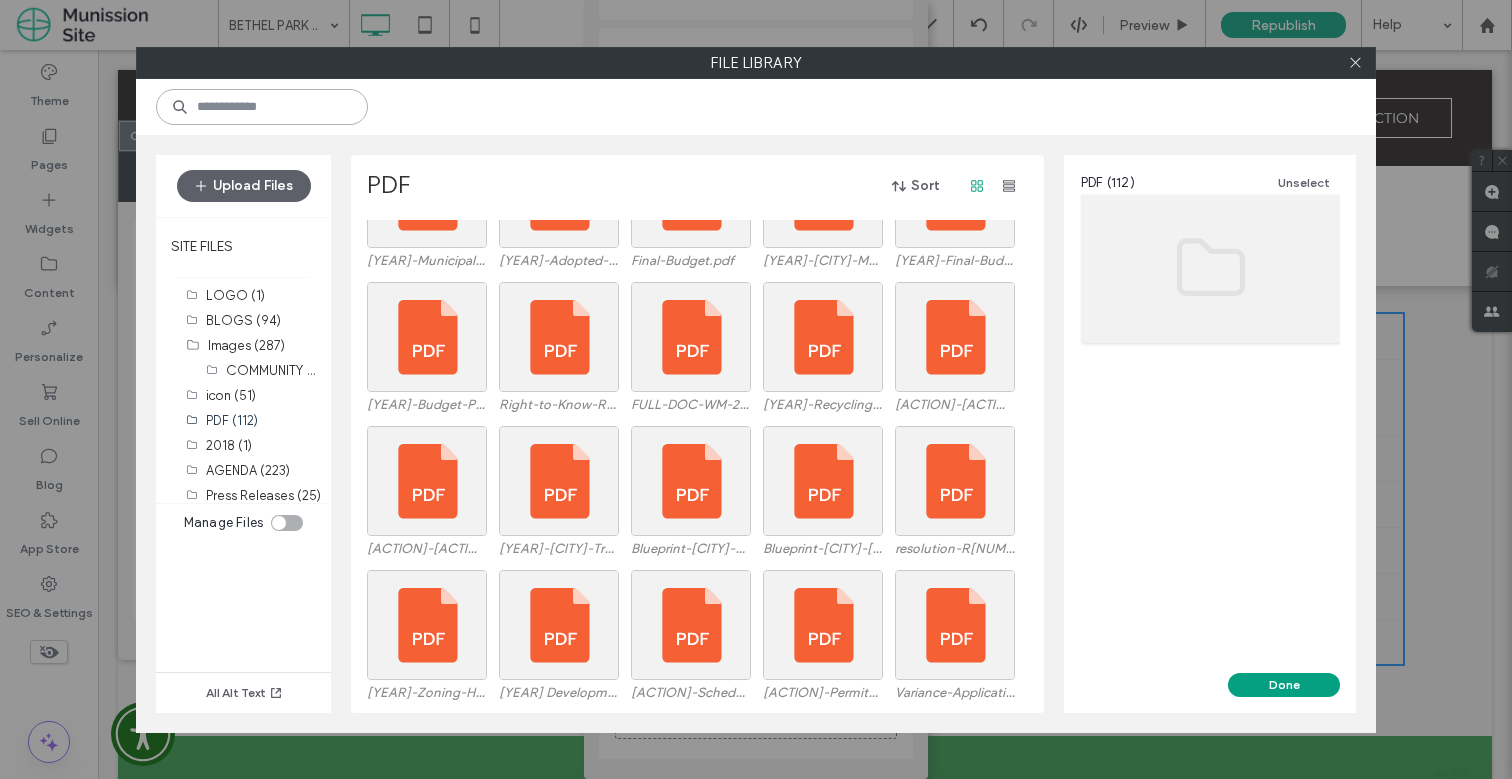 click at bounding box center [262, 107] 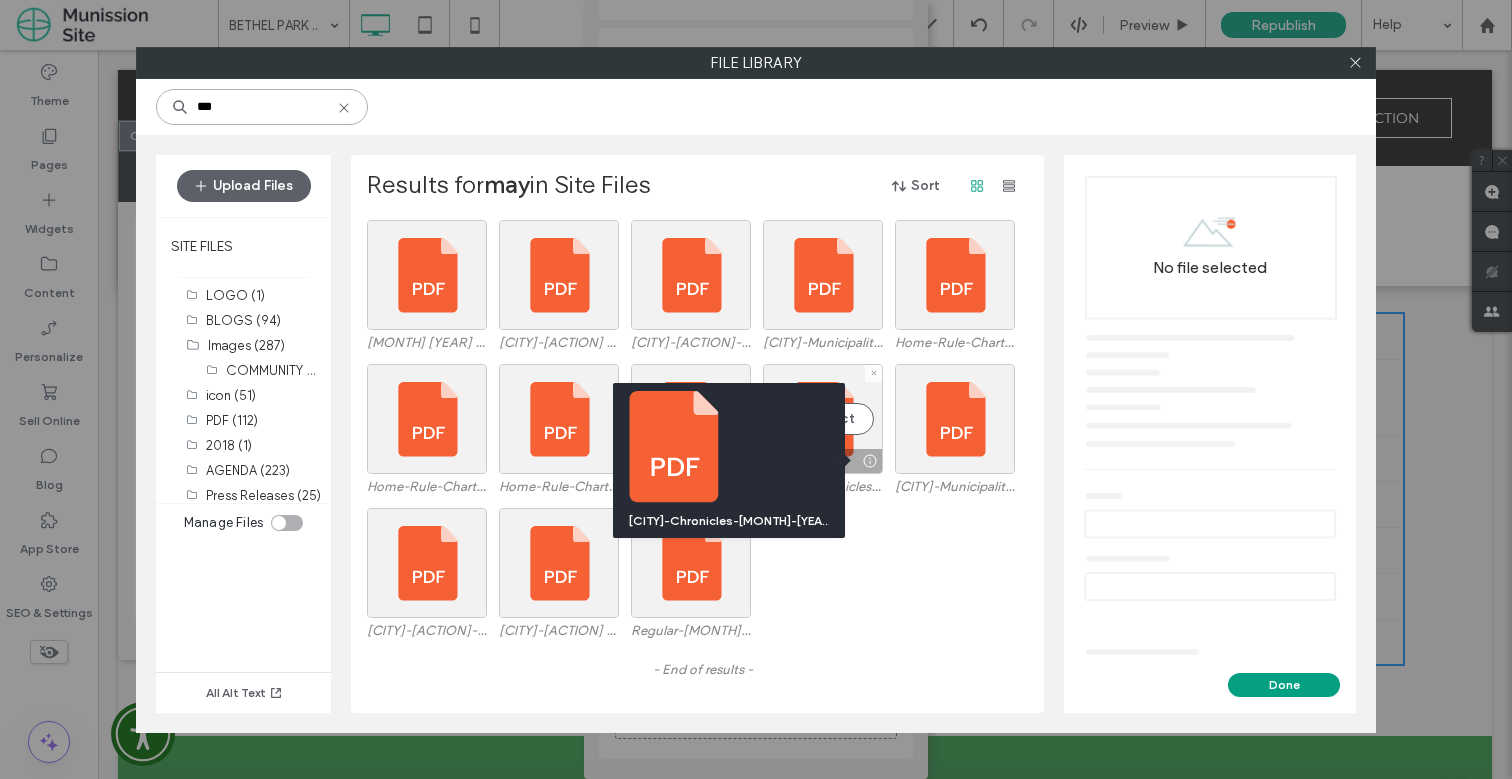 type on "***" 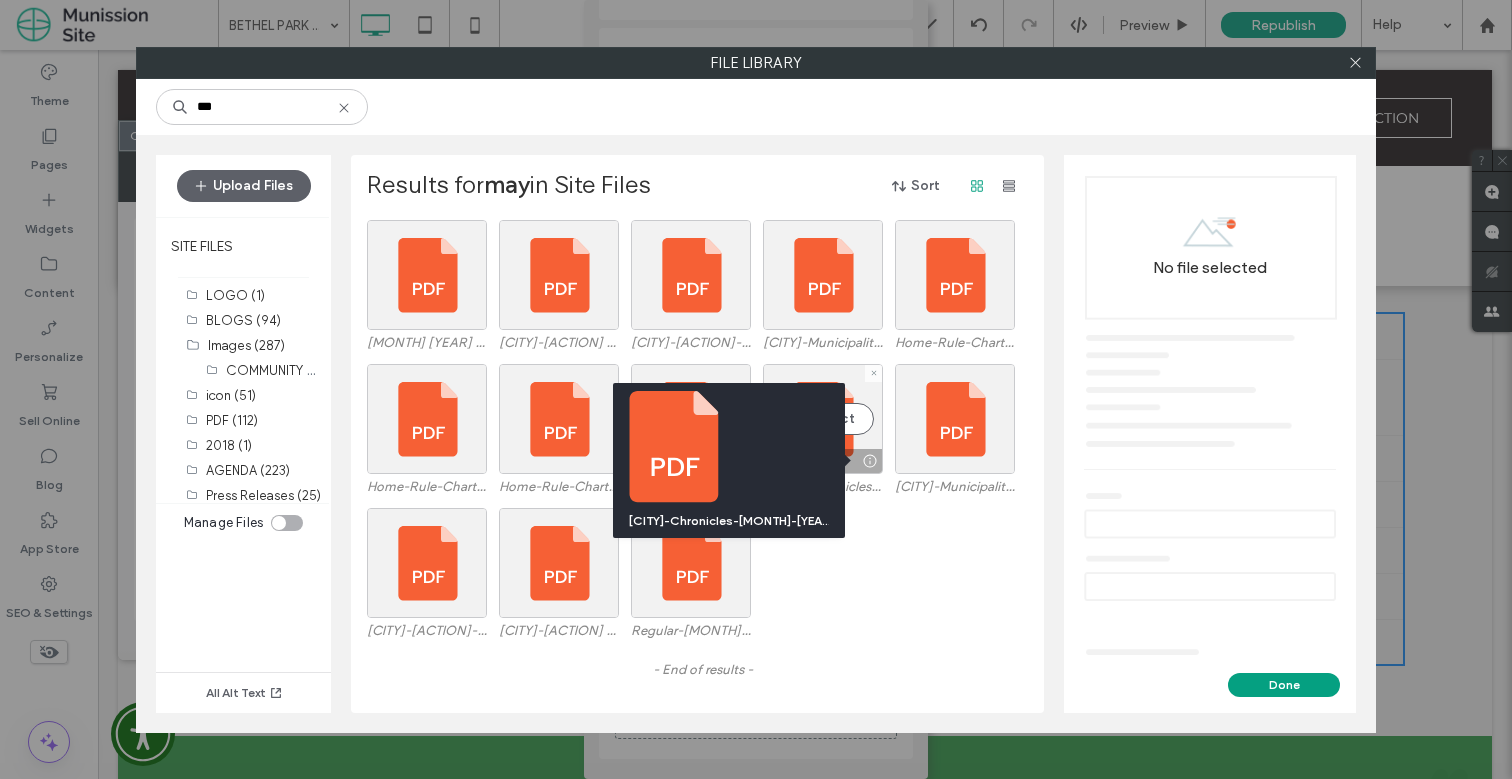 click on "Bethel-Park-Chronicles-May-2020-Vol-21-No-4.pdf" at bounding box center (729, 521) 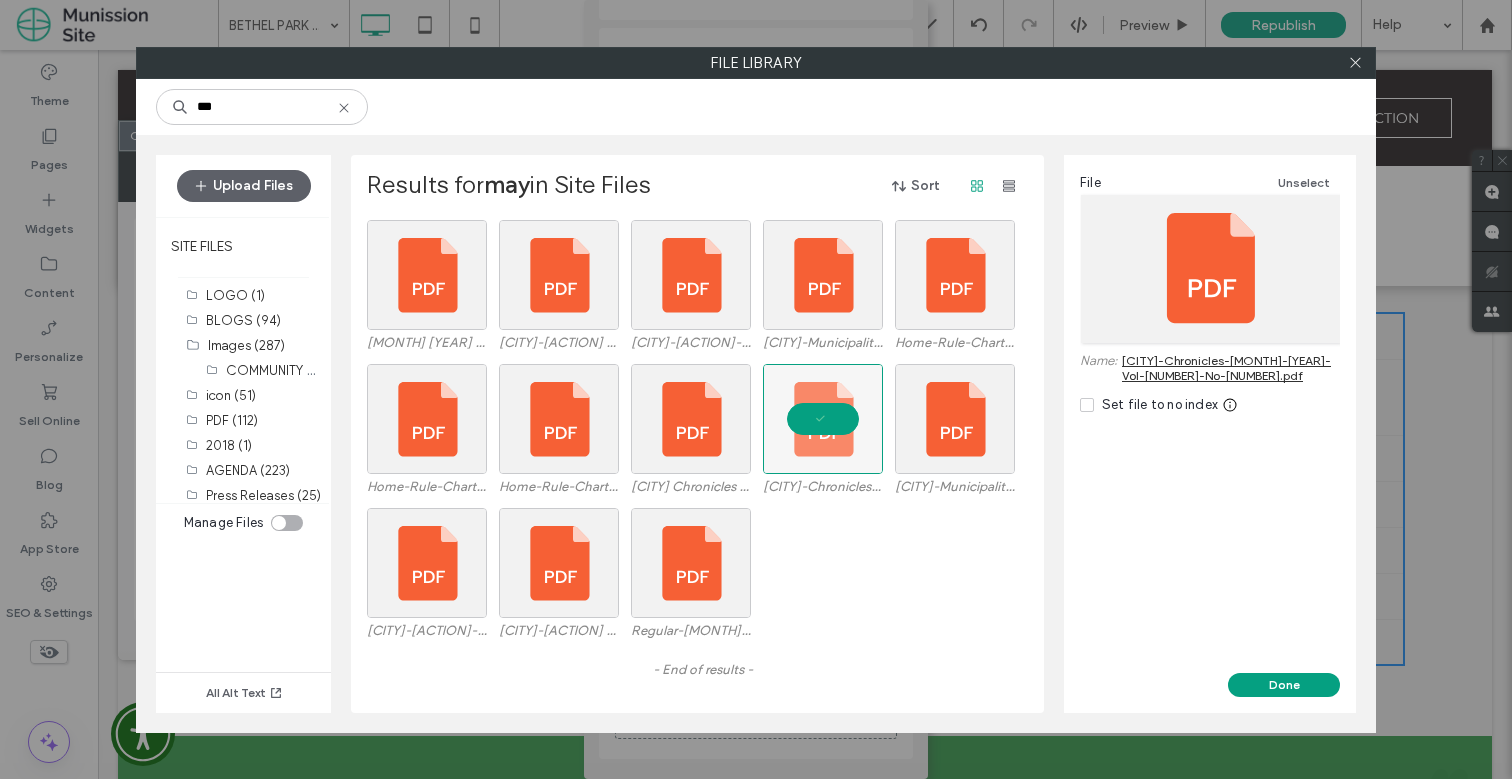 click on "Bethel-Park-Memorial-Day-Program-Happening-Monday-May-22-2020-FINAL-002.pdf Bethel-Park-Polling-Site-May-7-2020-.pdf Regular-May-14-2018-agenda.pdf" at bounding box center (703, 580) 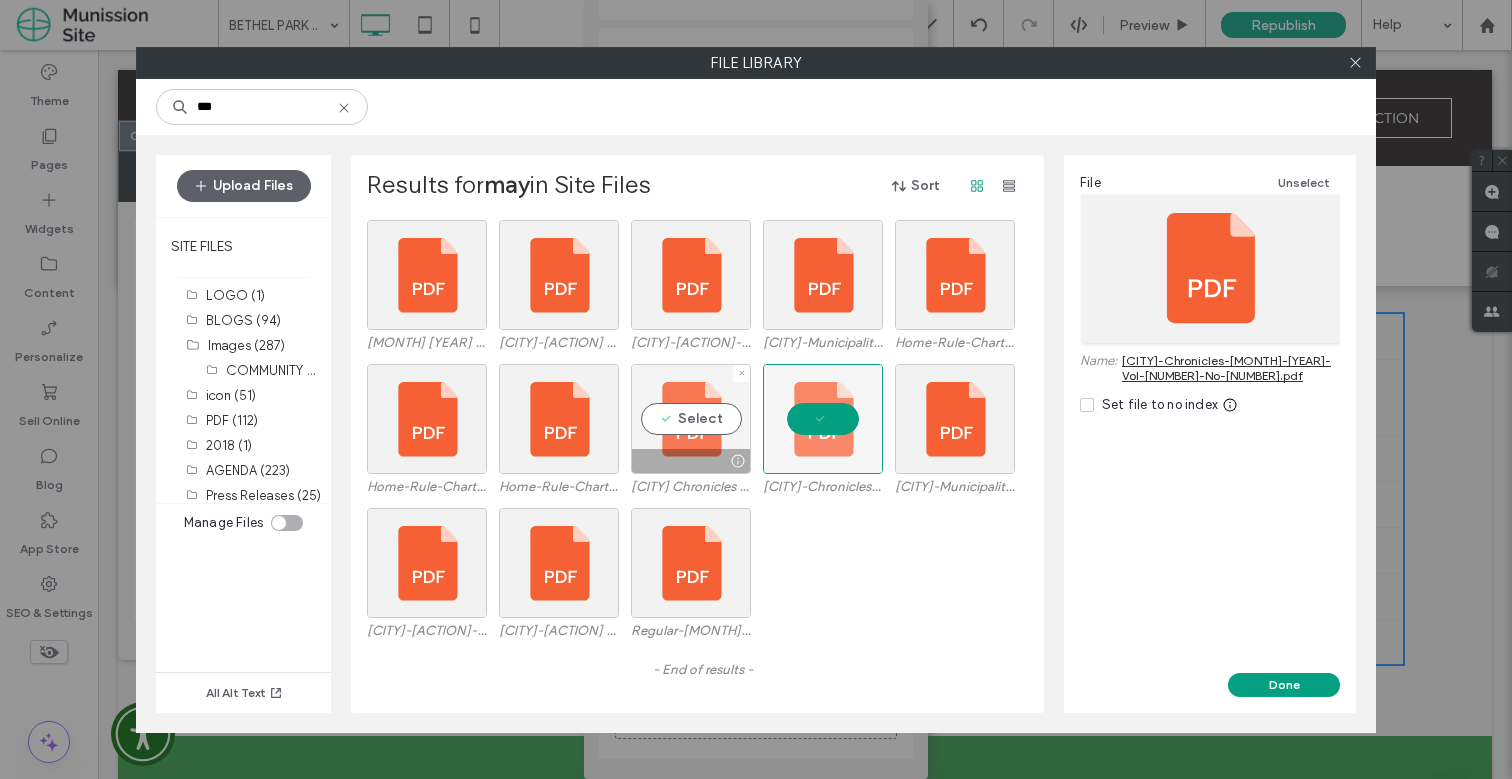 click on "Select" at bounding box center (691, 419) 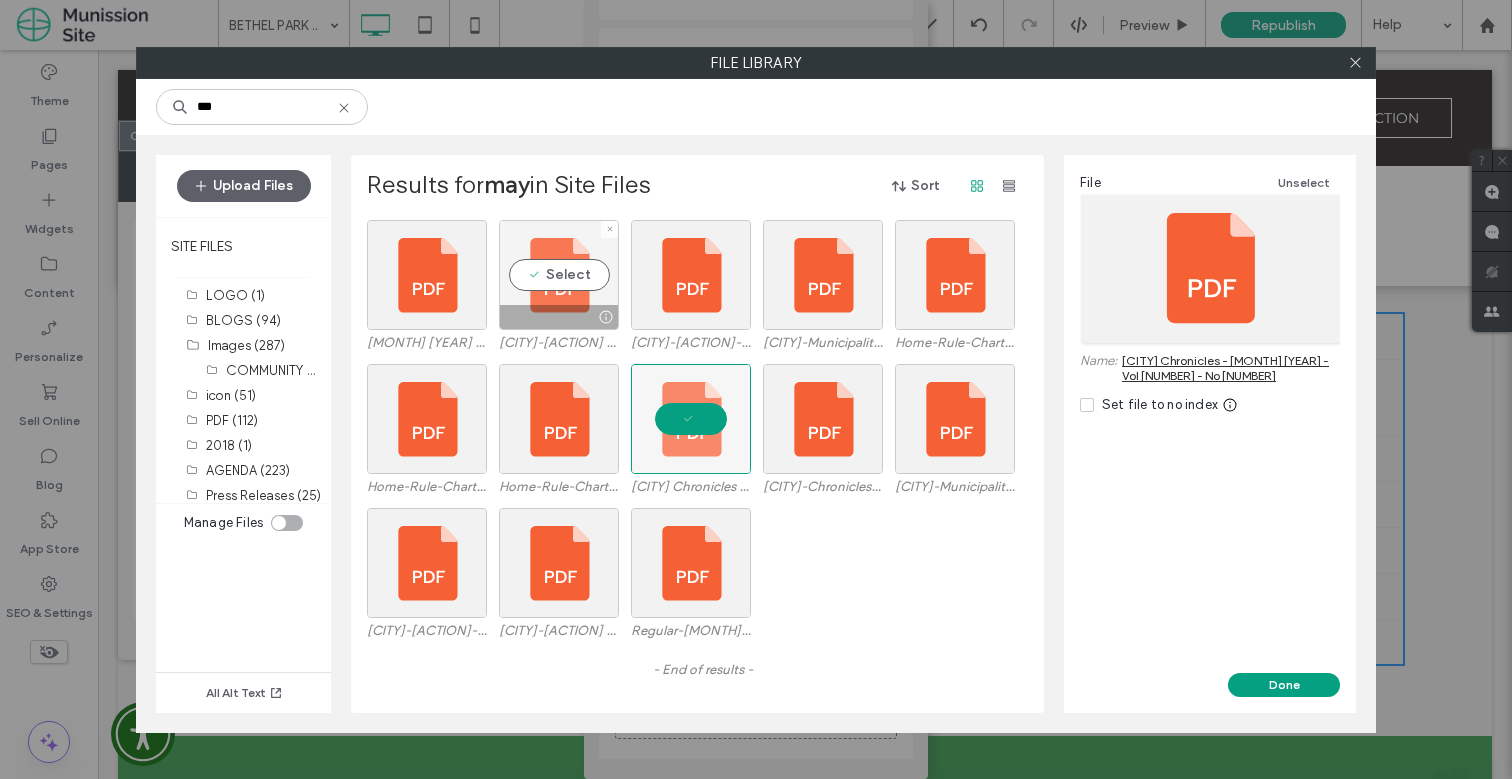 click at bounding box center [559, 317] 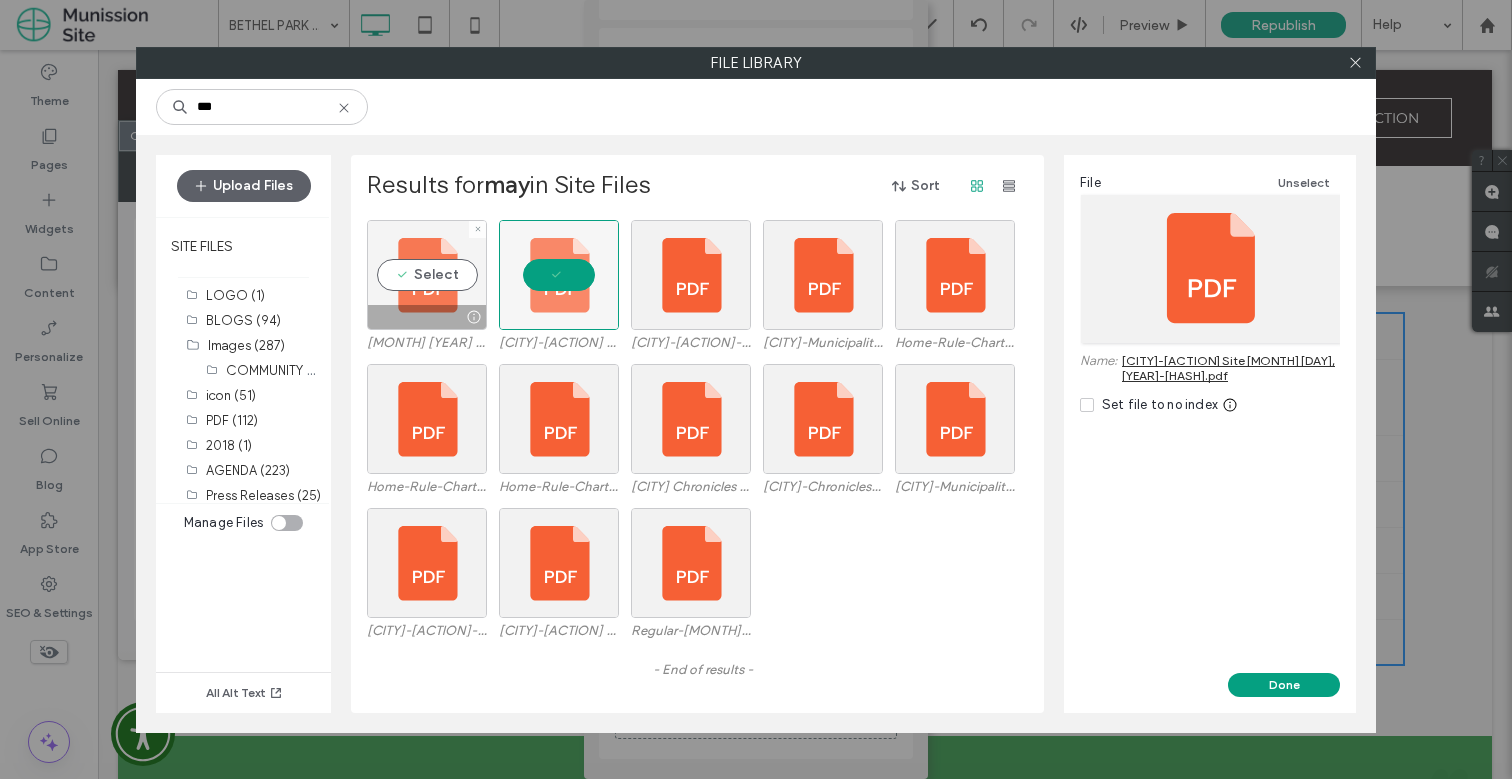 click at bounding box center [427, 317] 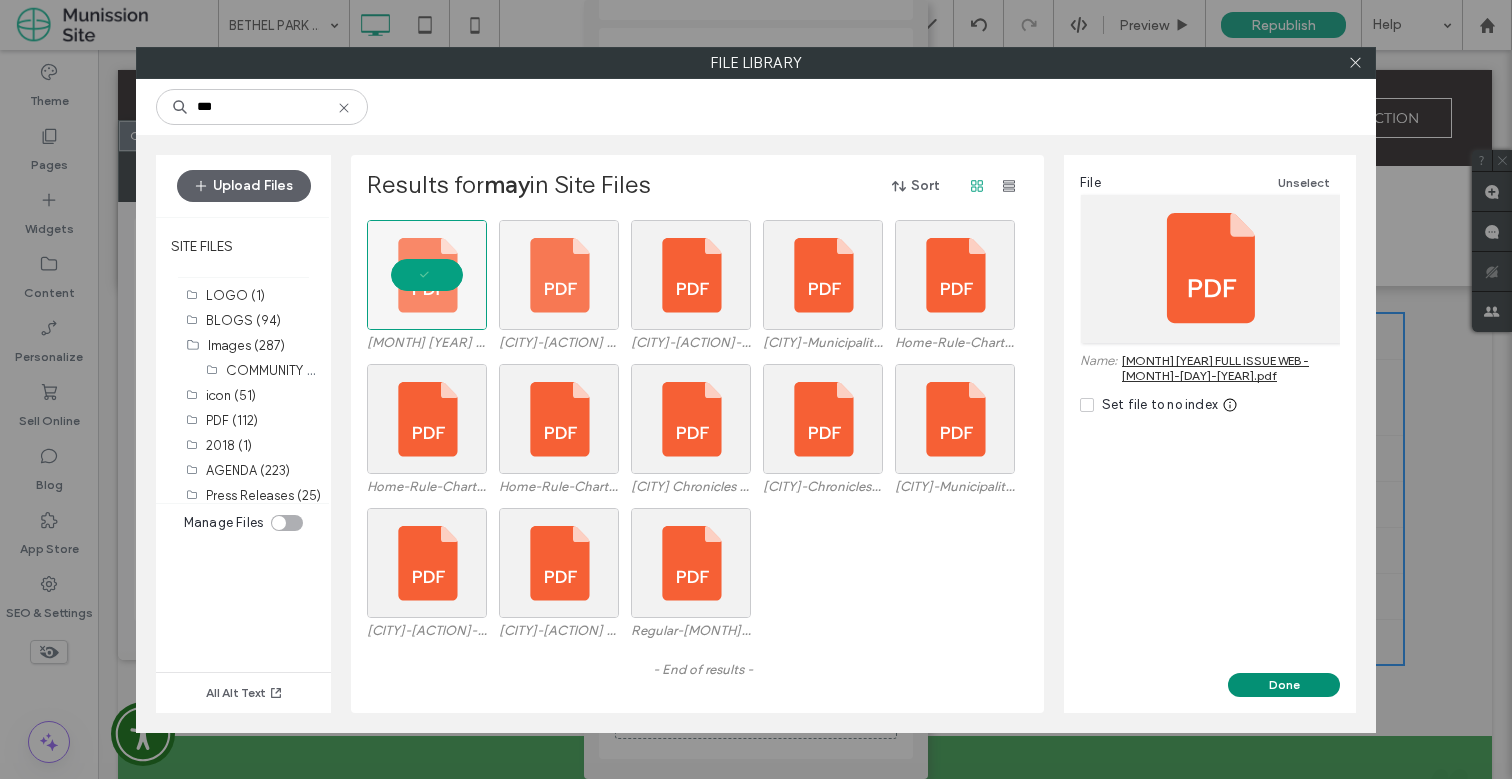 click on "Done" at bounding box center [1284, 685] 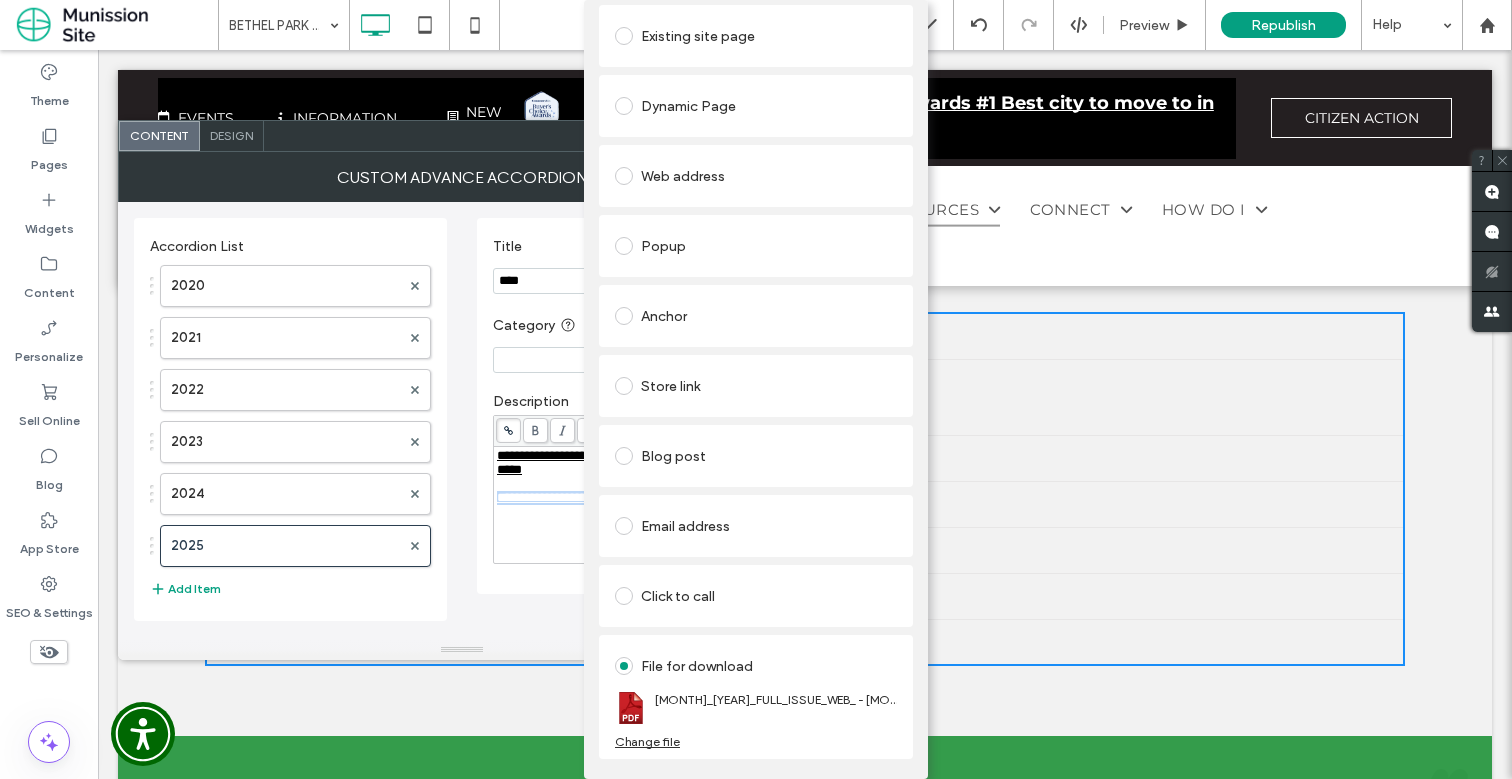 scroll, scrollTop: 105, scrollLeft: 0, axis: vertical 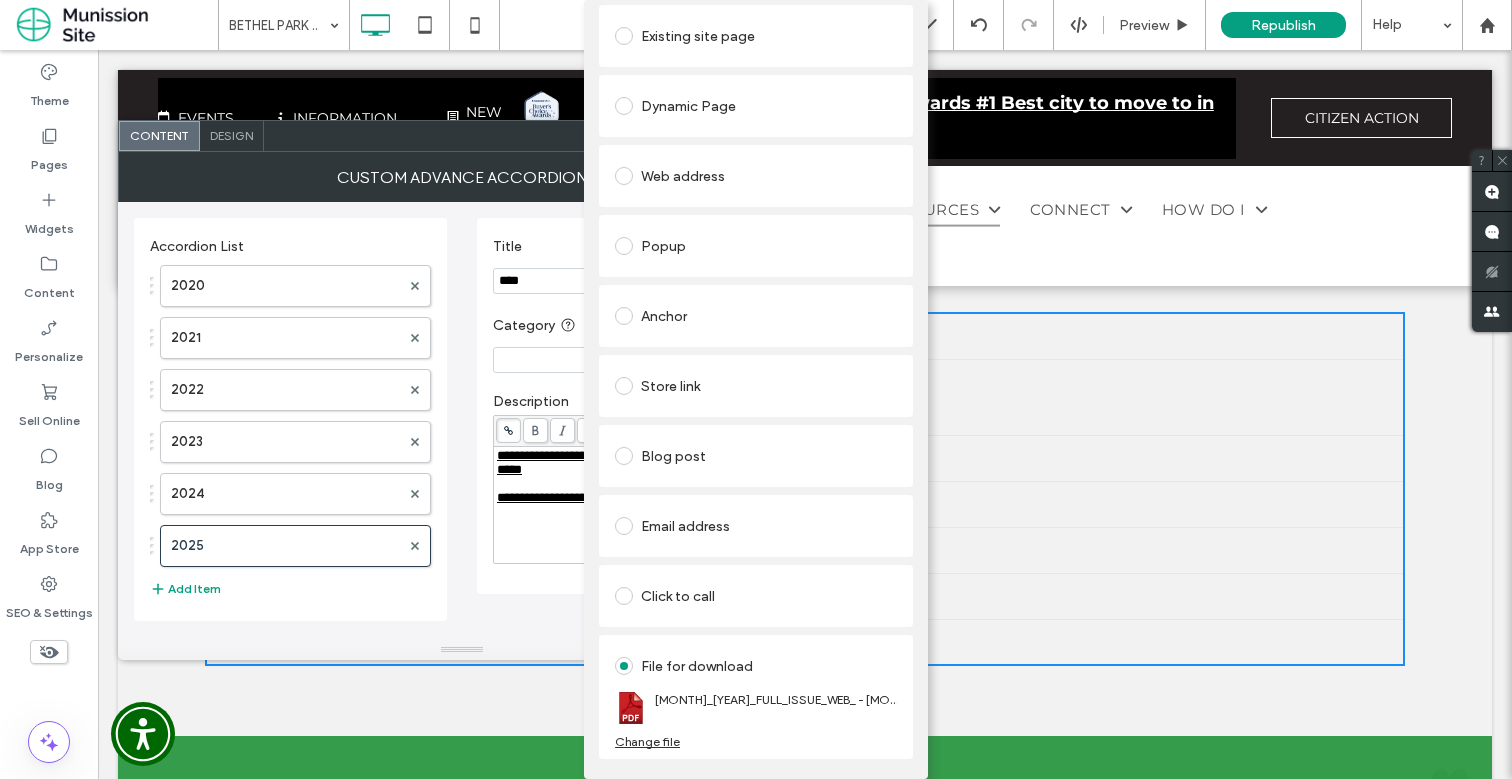 click on "Add Link Links Audit Tool Take Me There Existing site page Dynamic Page Web address Popup Anchor Store link Blog post Email address Click to call File for download   MAY_2025_FULL_ISSUE_WEB_-_5-14-25.pdf   Change file" at bounding box center (756, 389) 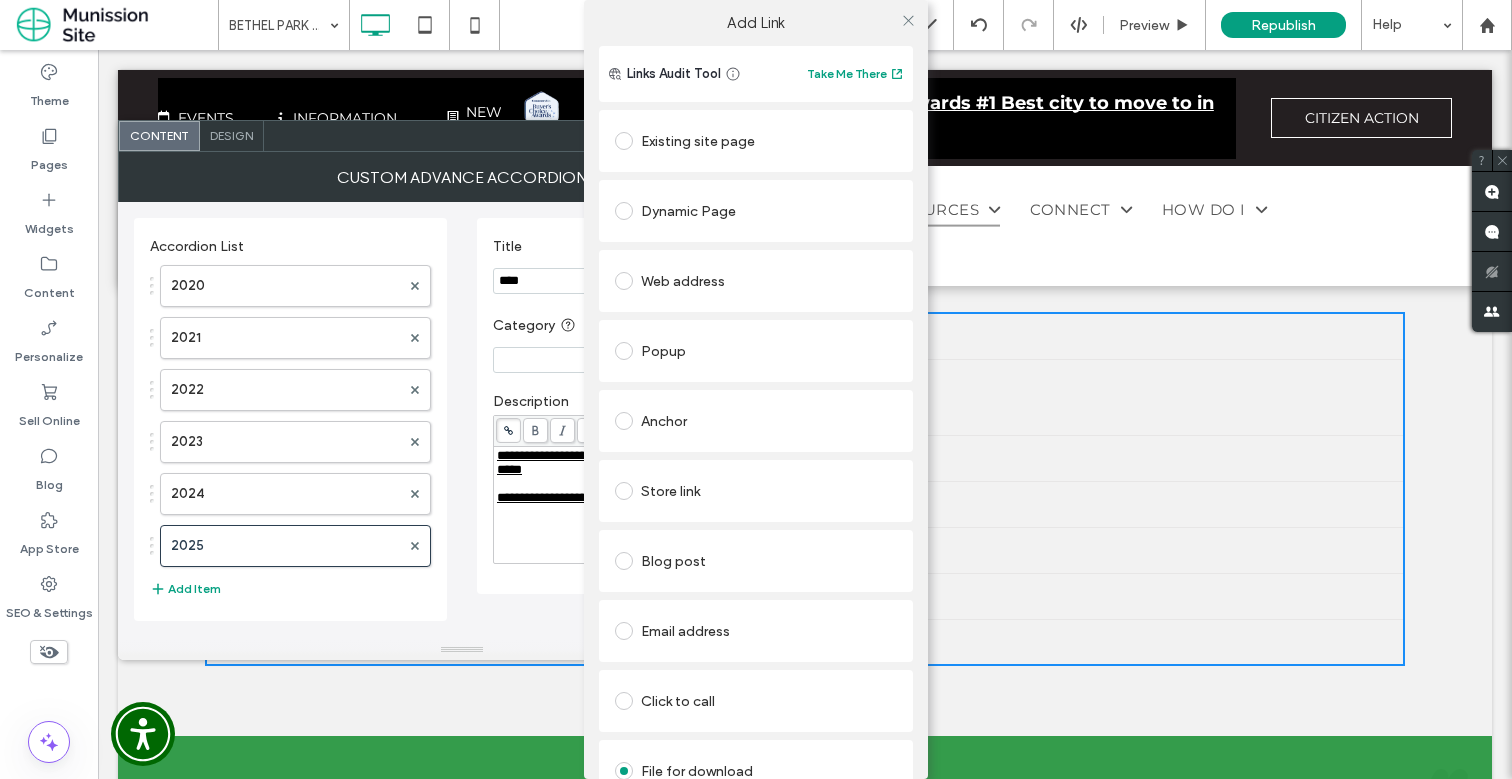 scroll, scrollTop: 0, scrollLeft: 0, axis: both 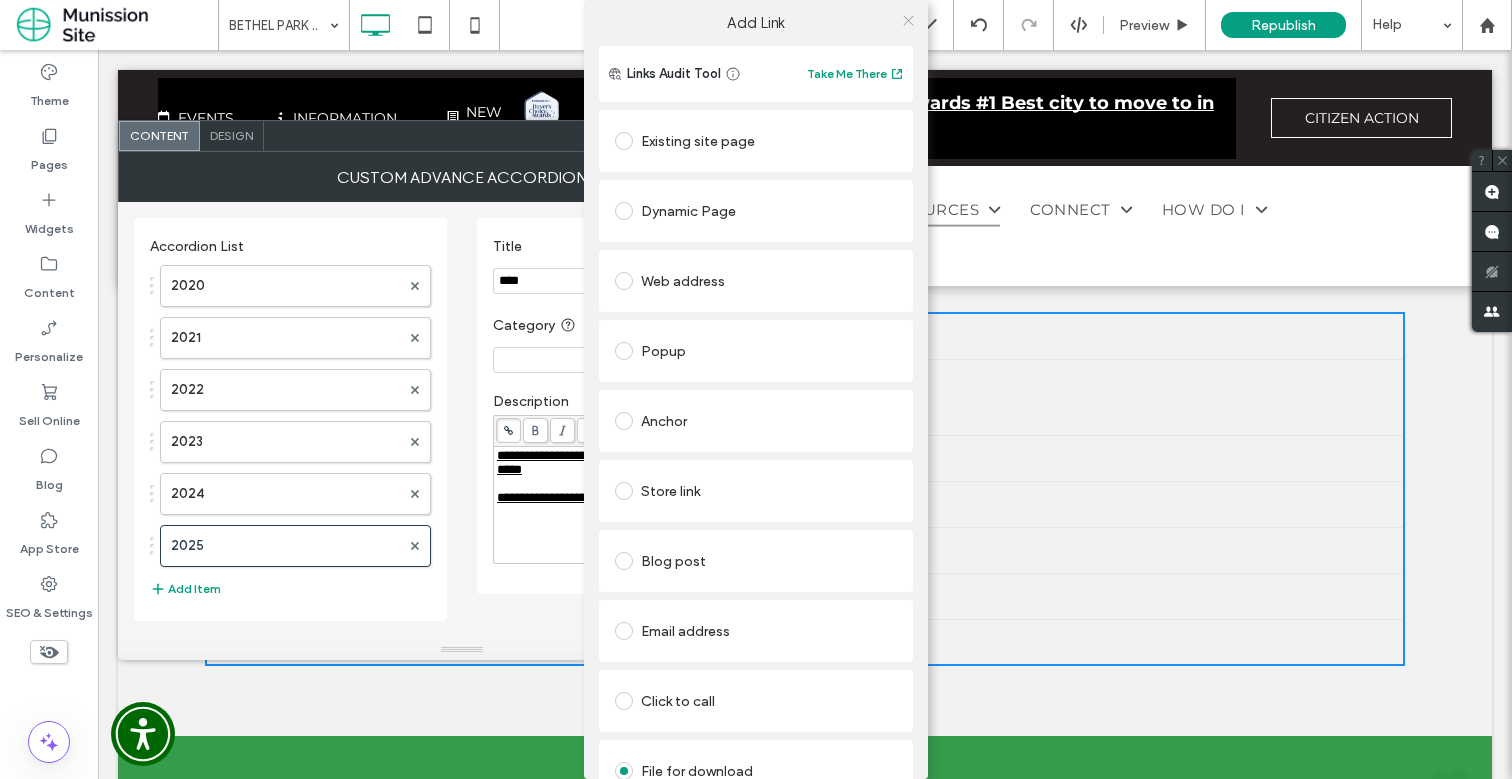 click 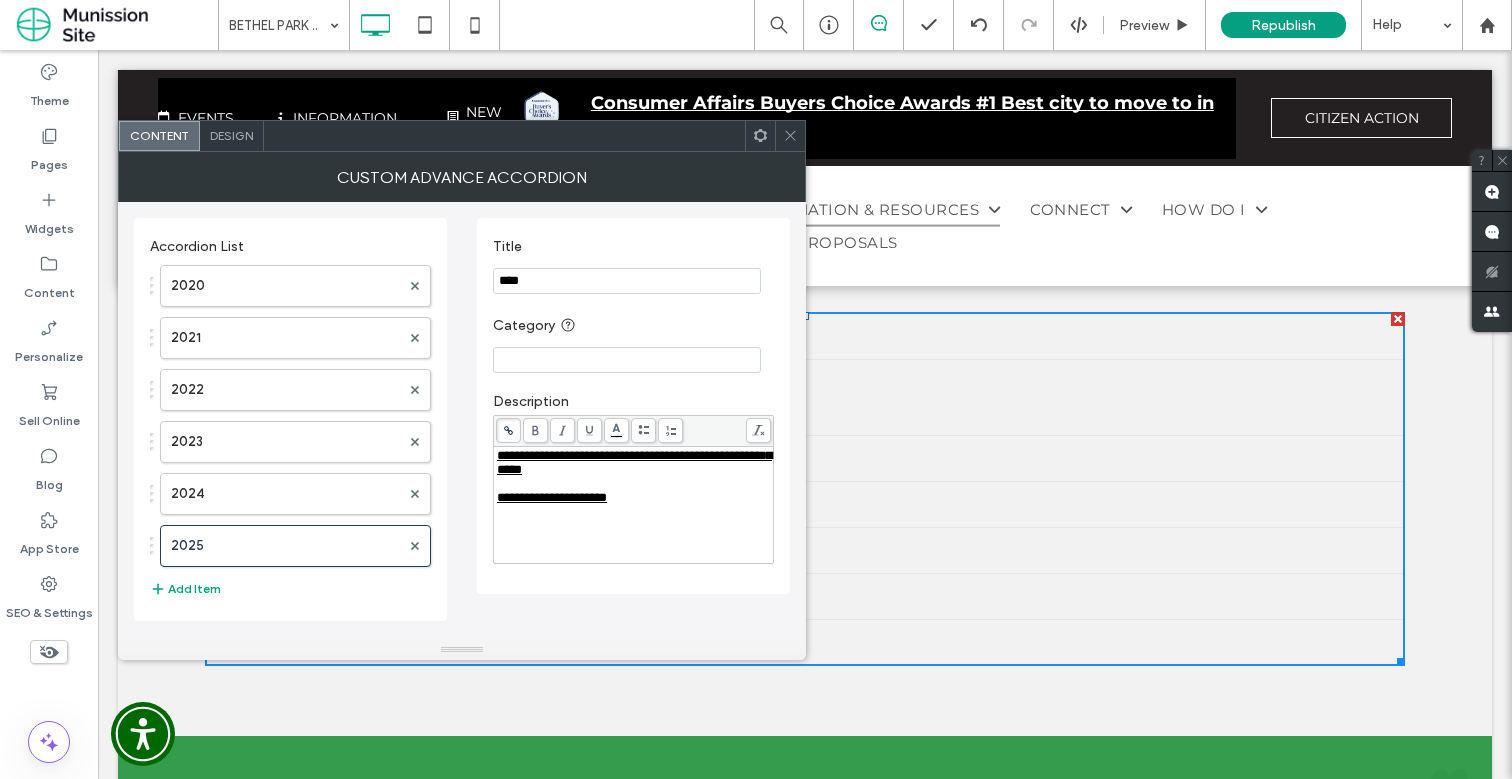 click on "**********" at bounding box center (634, 498) 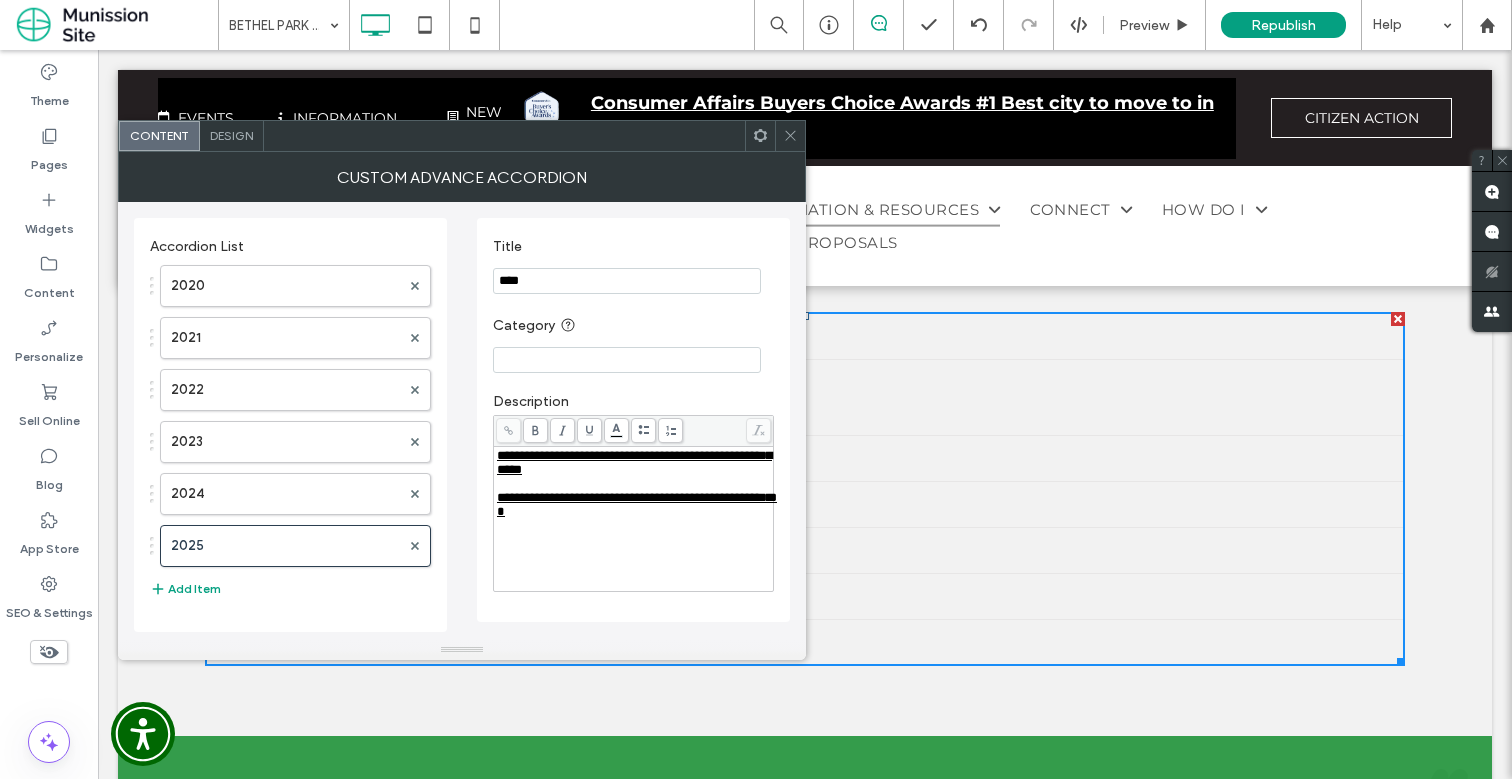 scroll, scrollTop: 0, scrollLeft: 0, axis: both 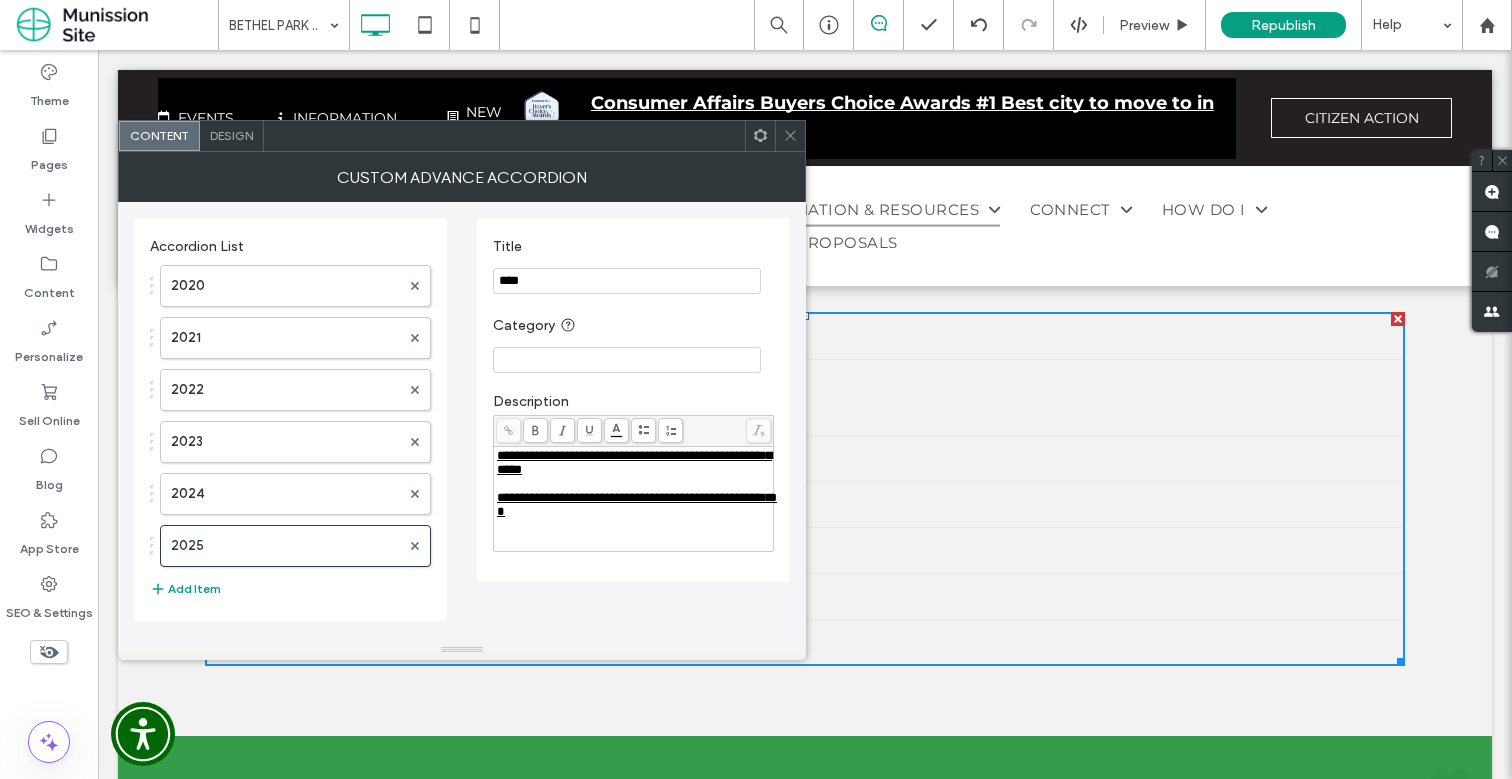 click on "2020" at bounding box center (805, 412) 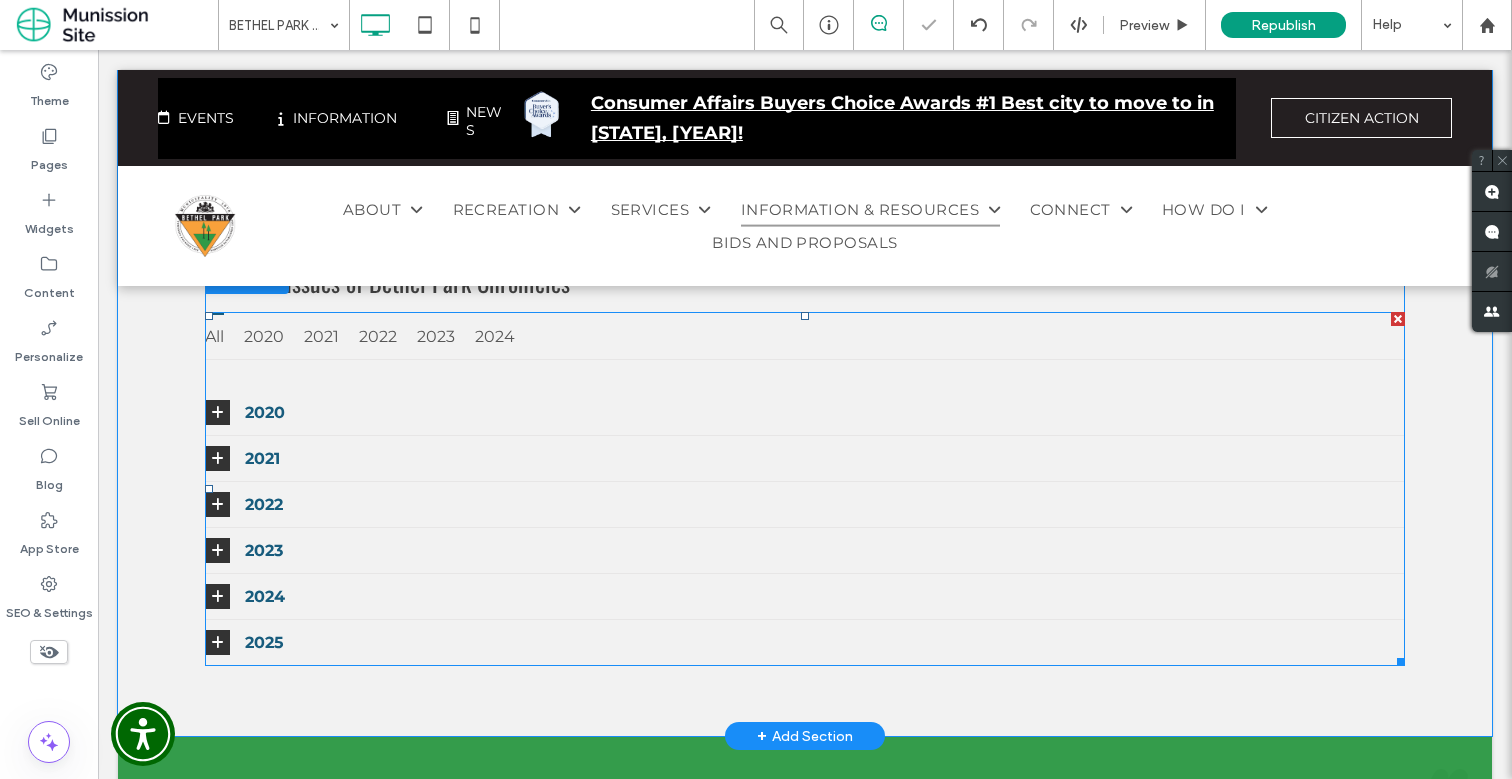 click at bounding box center (805, 489) 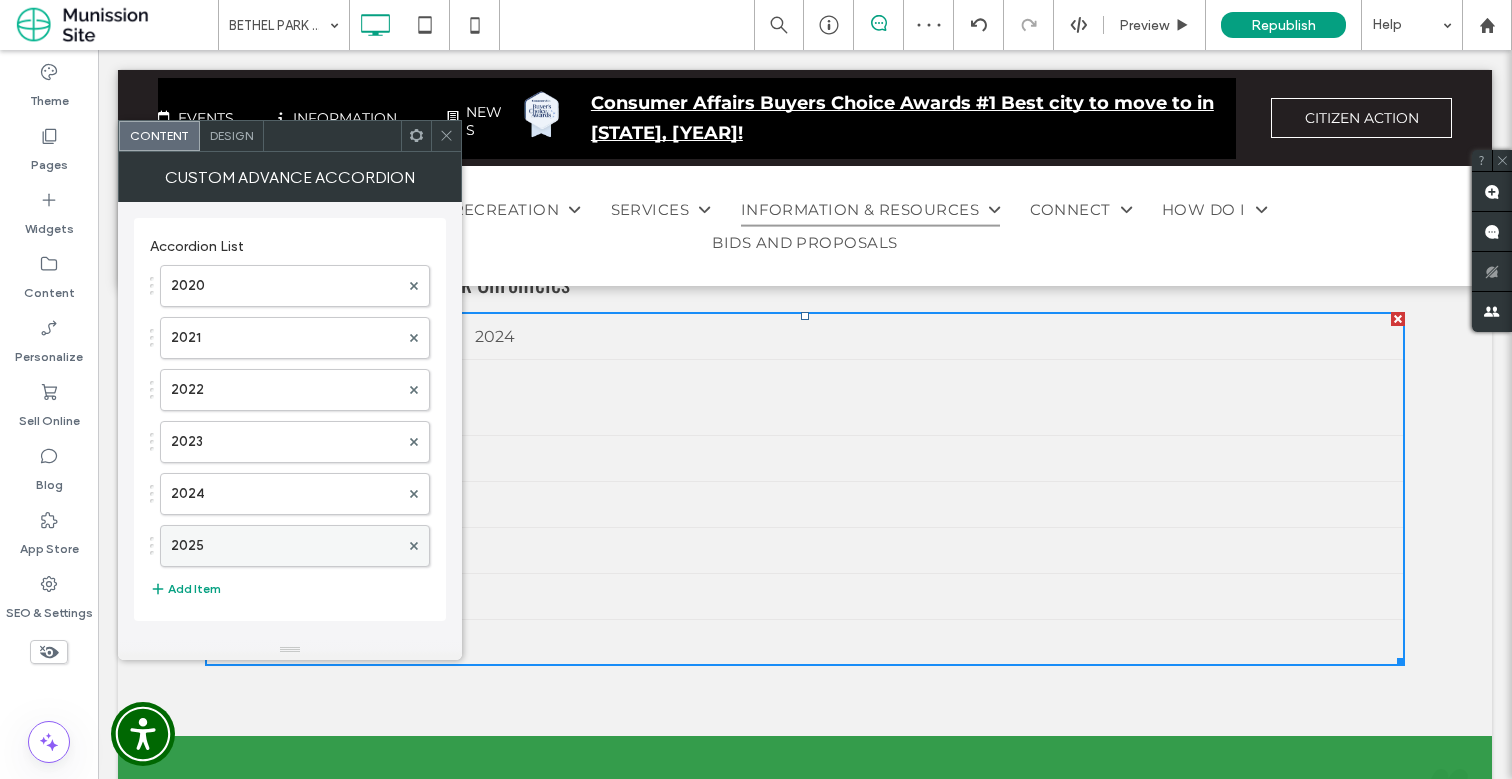 click on "2025" at bounding box center [285, 546] 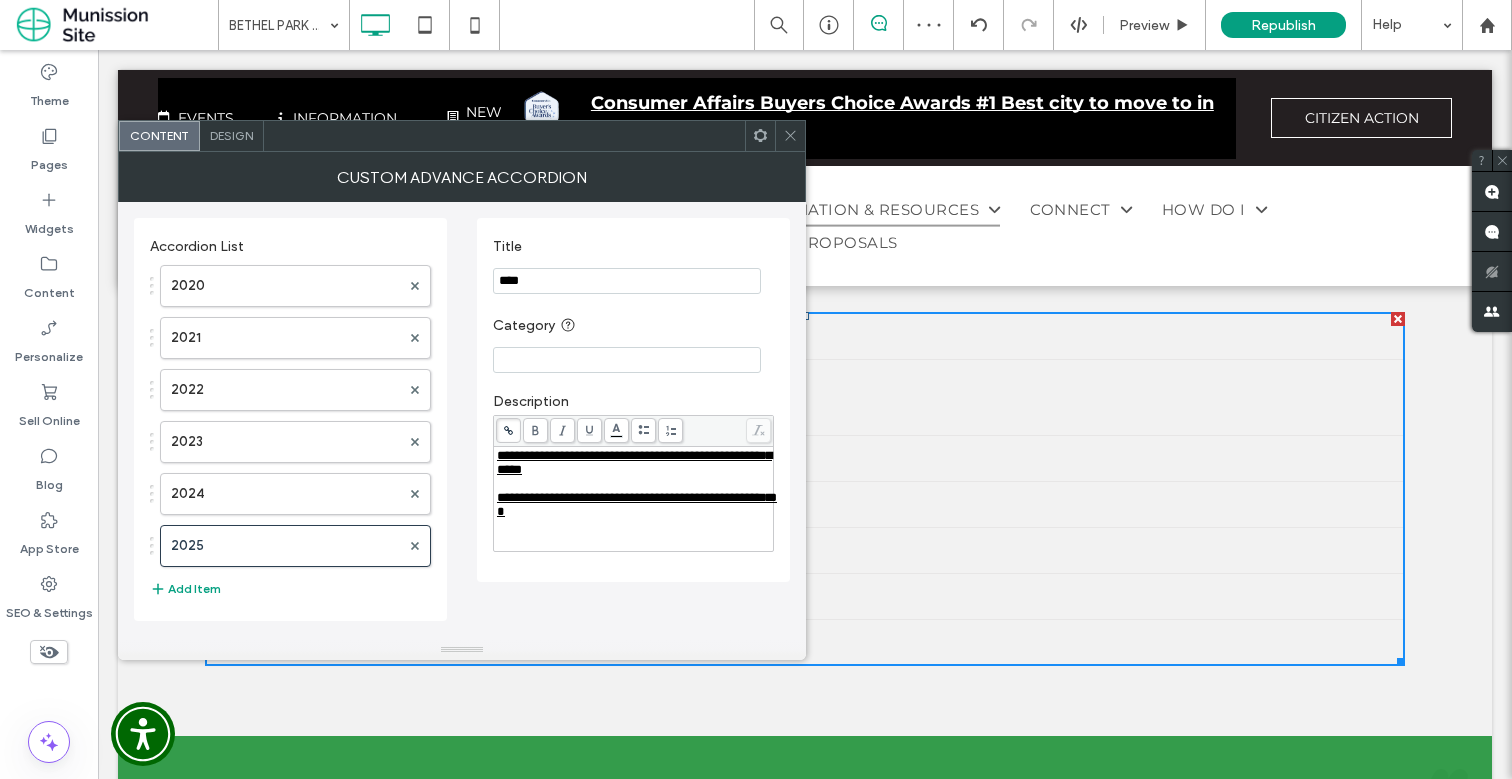 click at bounding box center (790, 136) 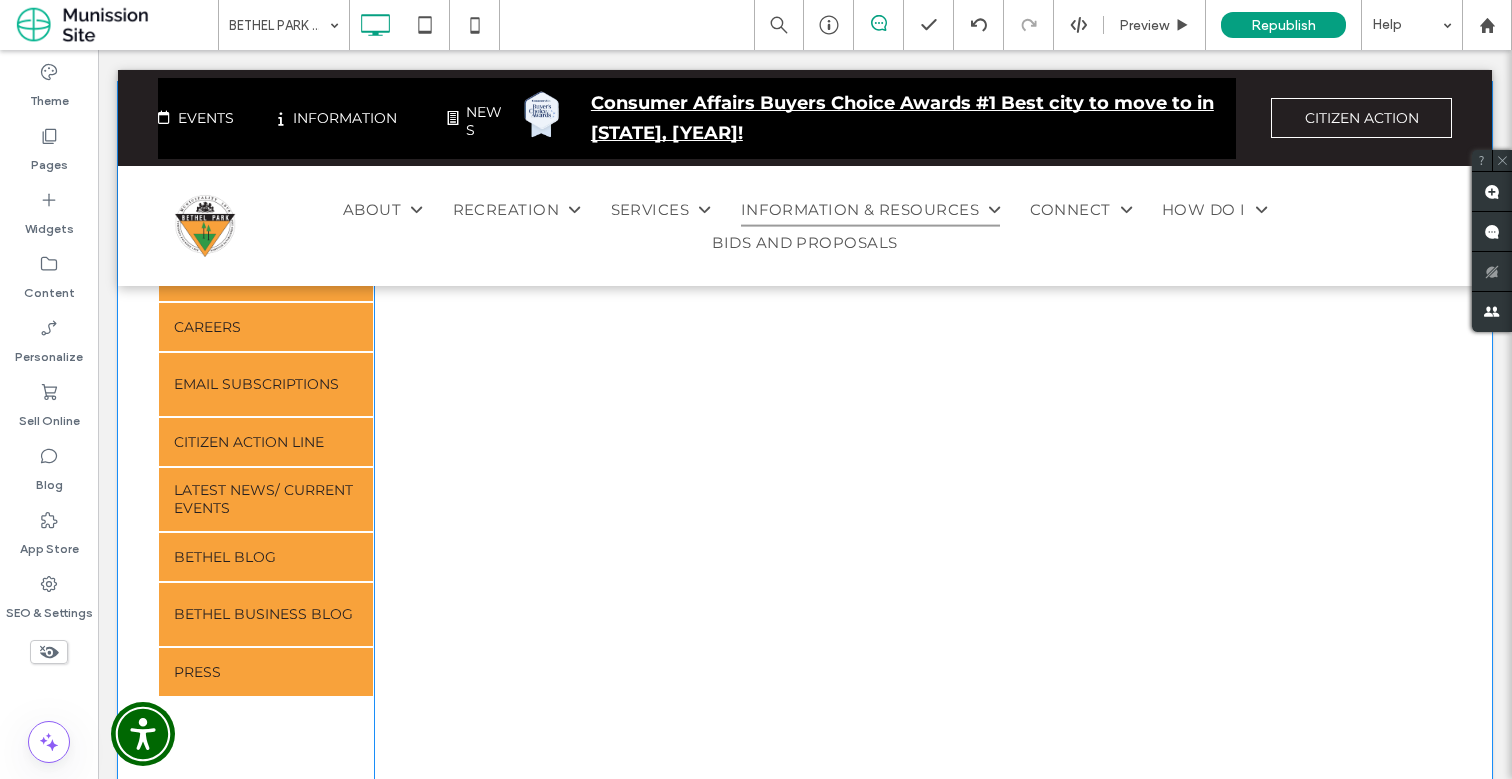 scroll, scrollTop: 600, scrollLeft: 0, axis: vertical 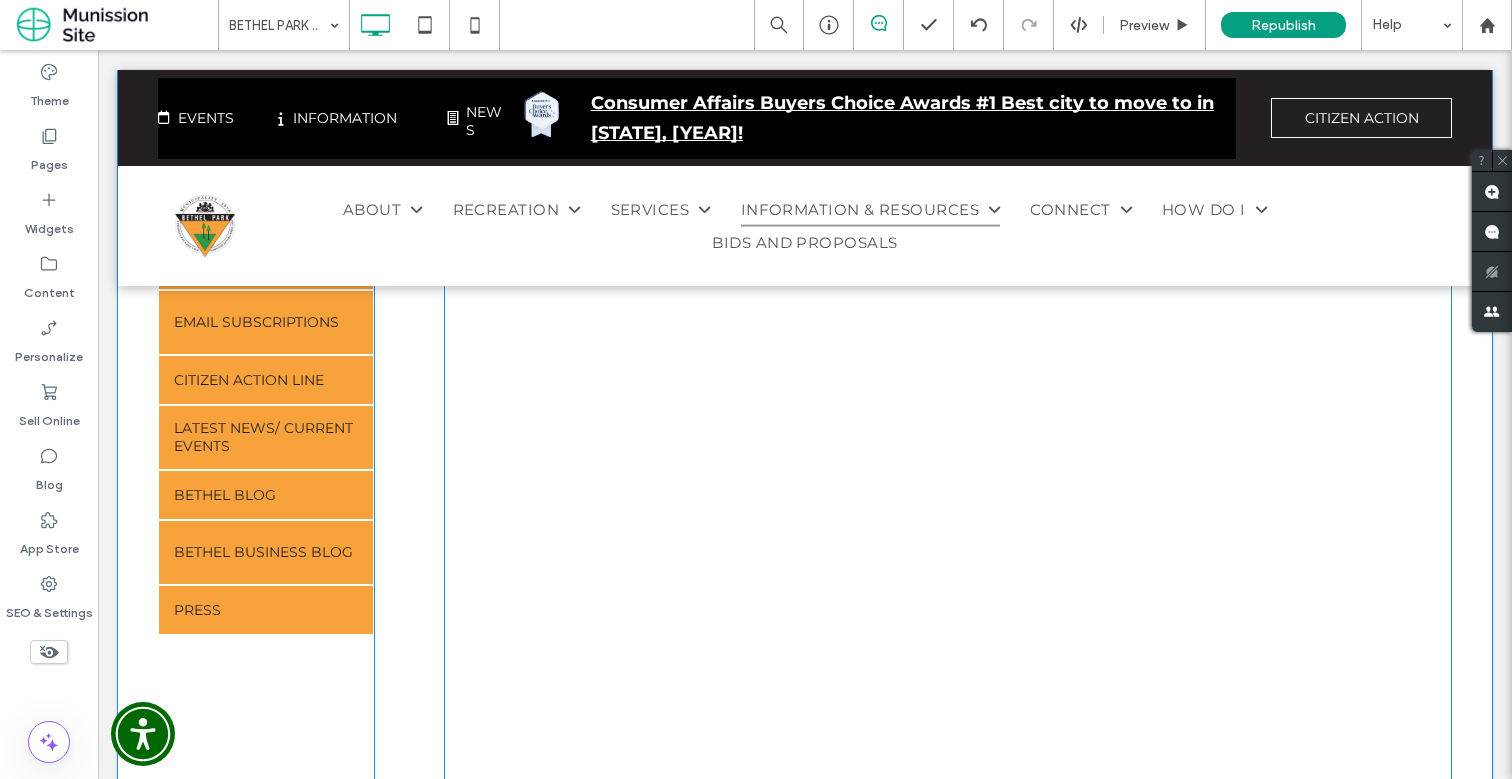 click at bounding box center [948, 772] 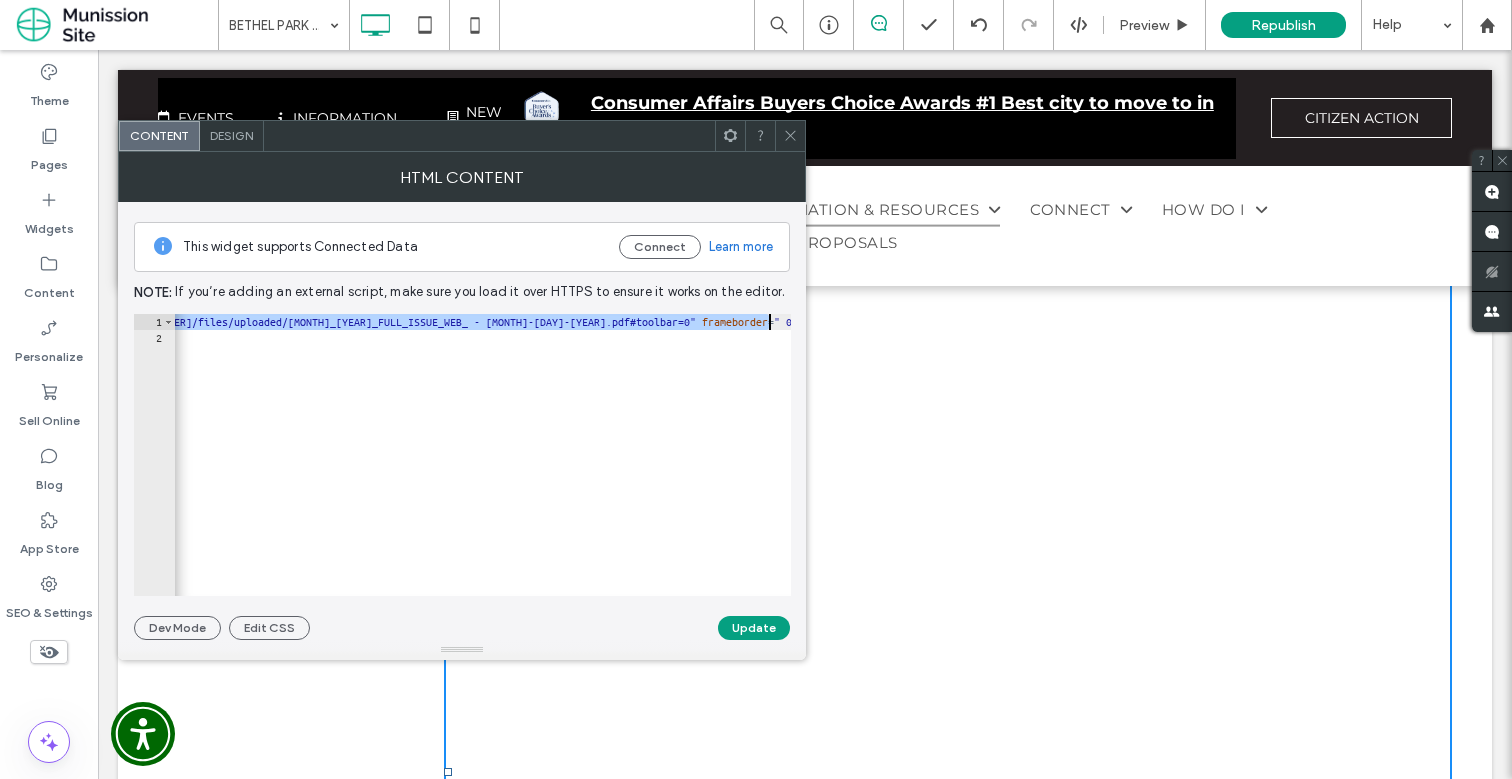 scroll, scrollTop: 0, scrollLeft: 287, axis: horizontal 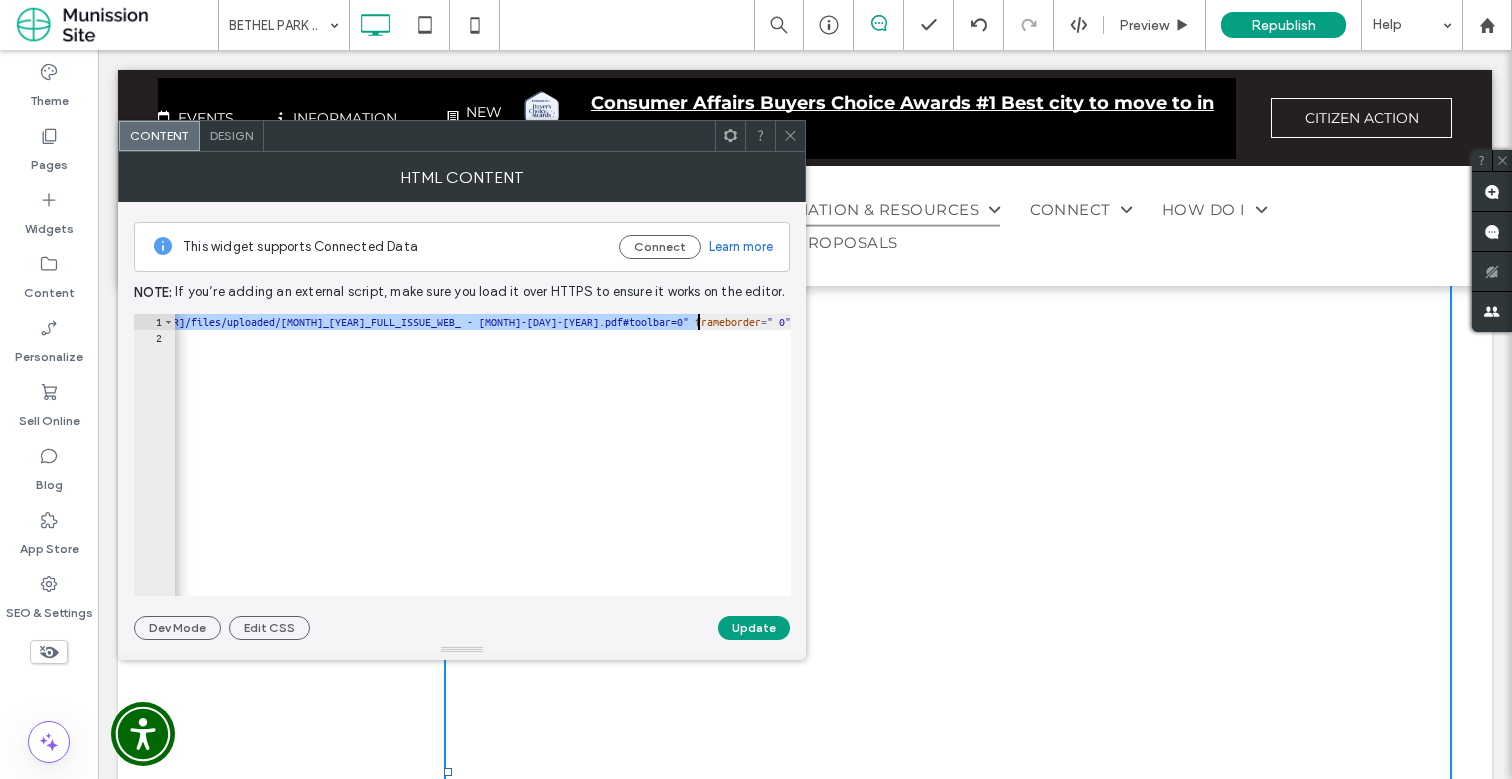 drag, startPoint x: 271, startPoint y: 321, endPoint x: 698, endPoint y: 320, distance: 427.00116 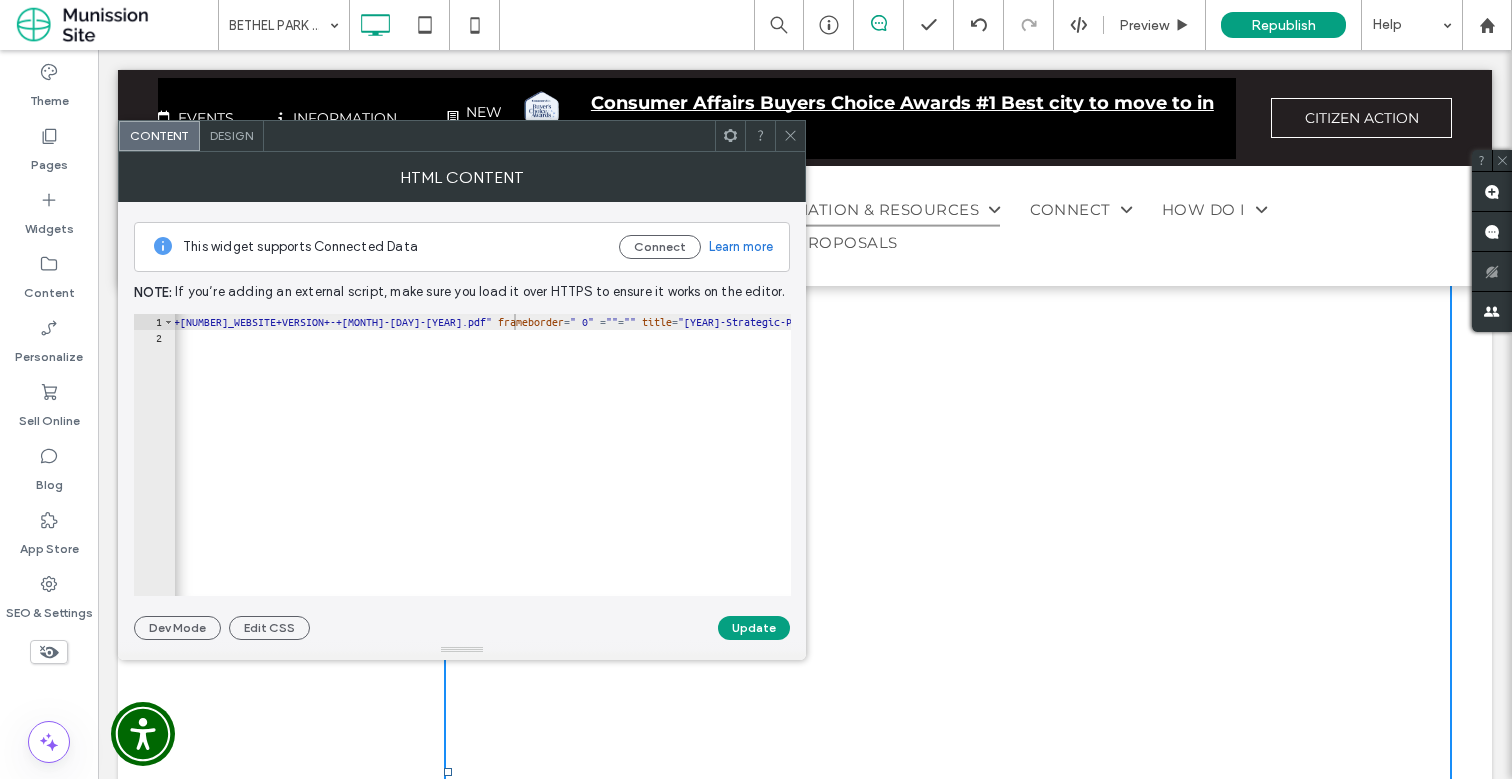 scroll, scrollTop: 0, scrollLeft: 659, axis: horizontal 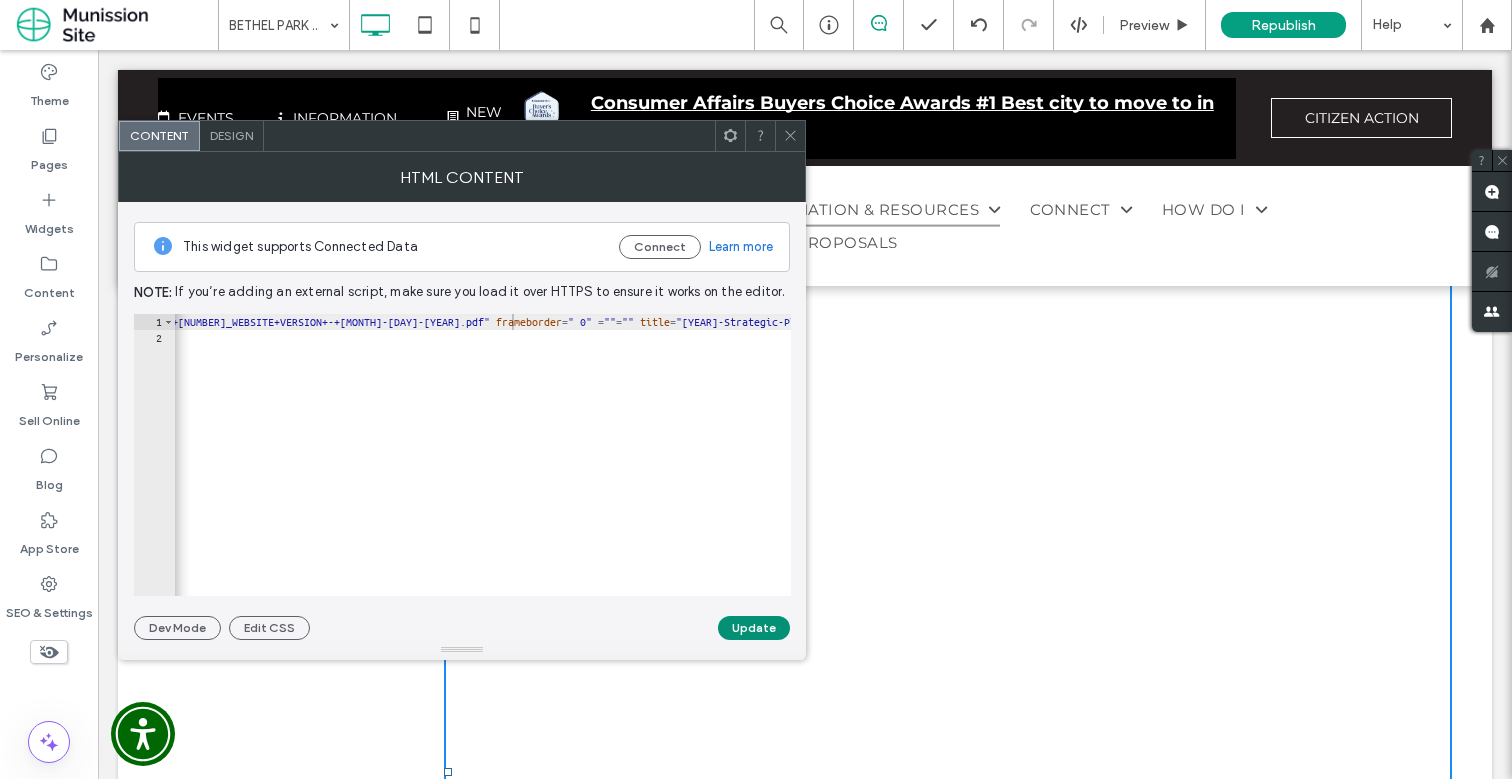 click on "Update" at bounding box center [754, 628] 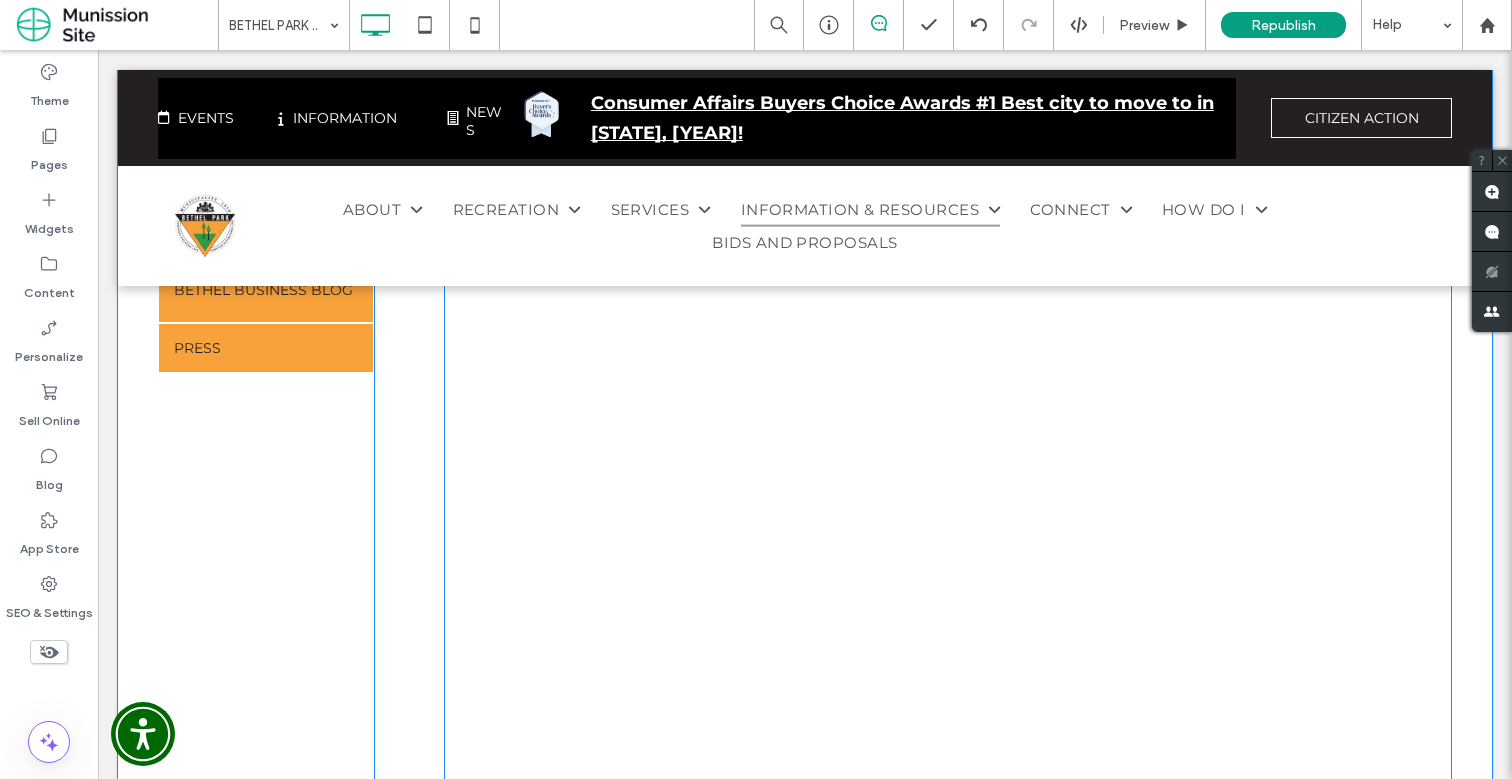 scroll, scrollTop: 780, scrollLeft: 0, axis: vertical 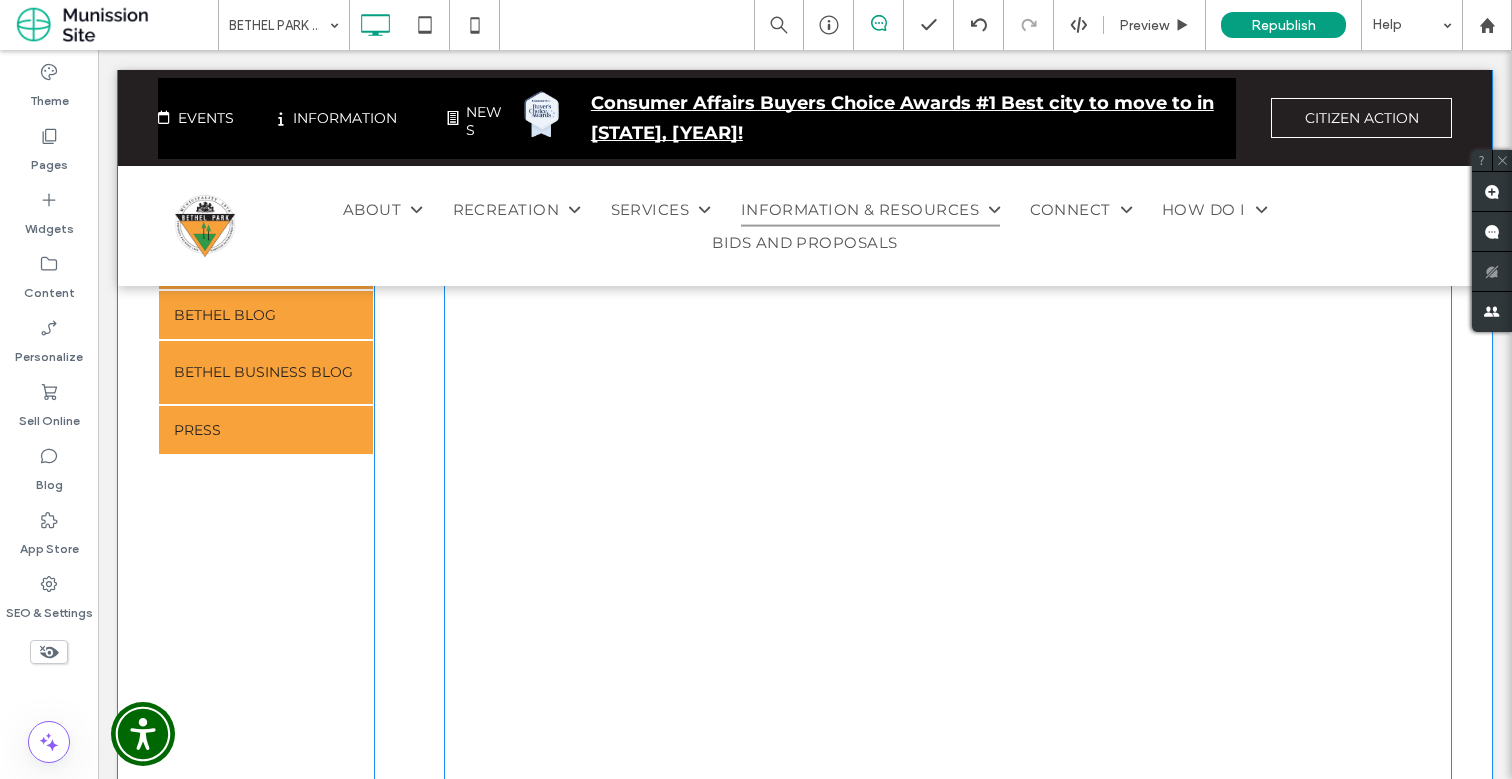 click at bounding box center [948, 592] 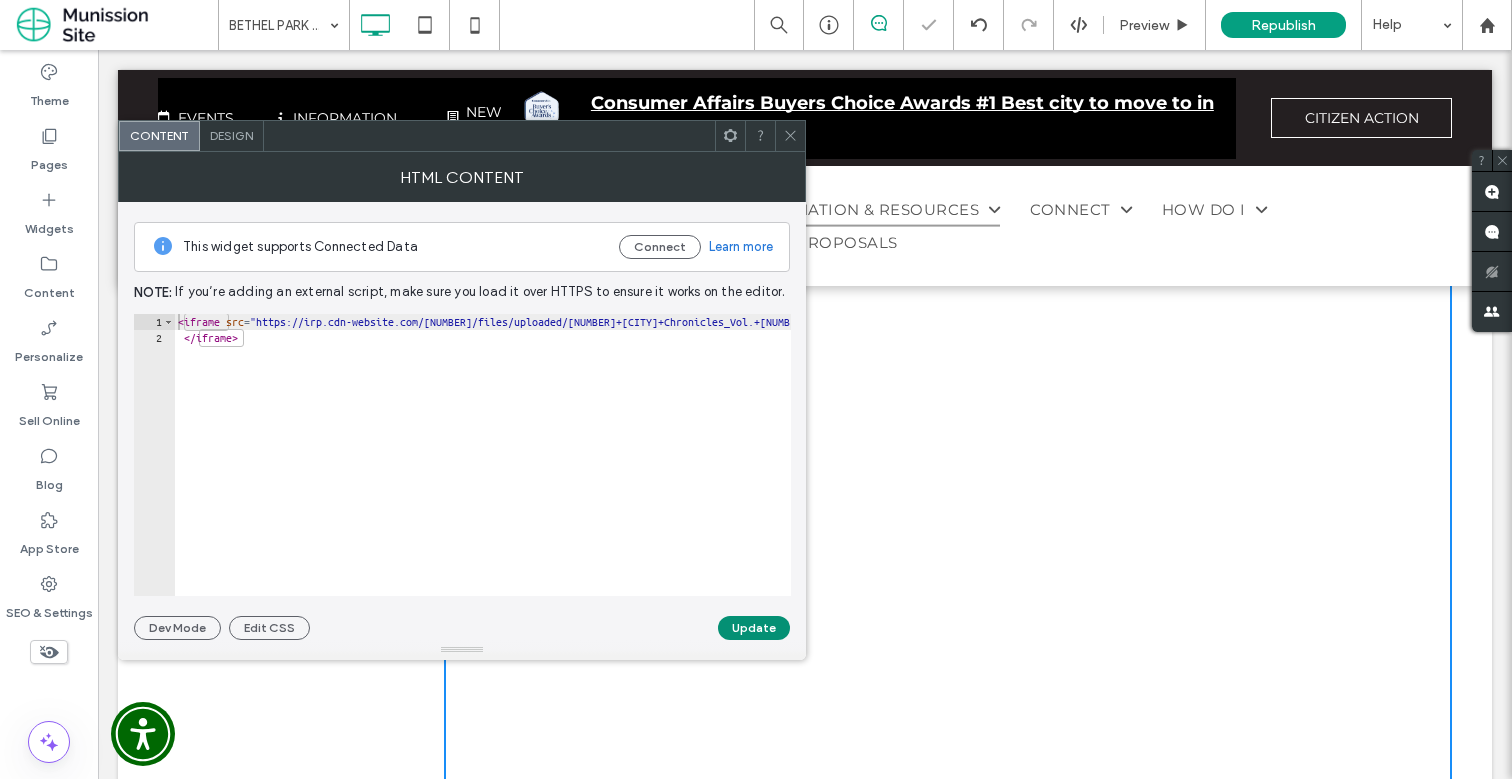 click on "Update" at bounding box center (754, 628) 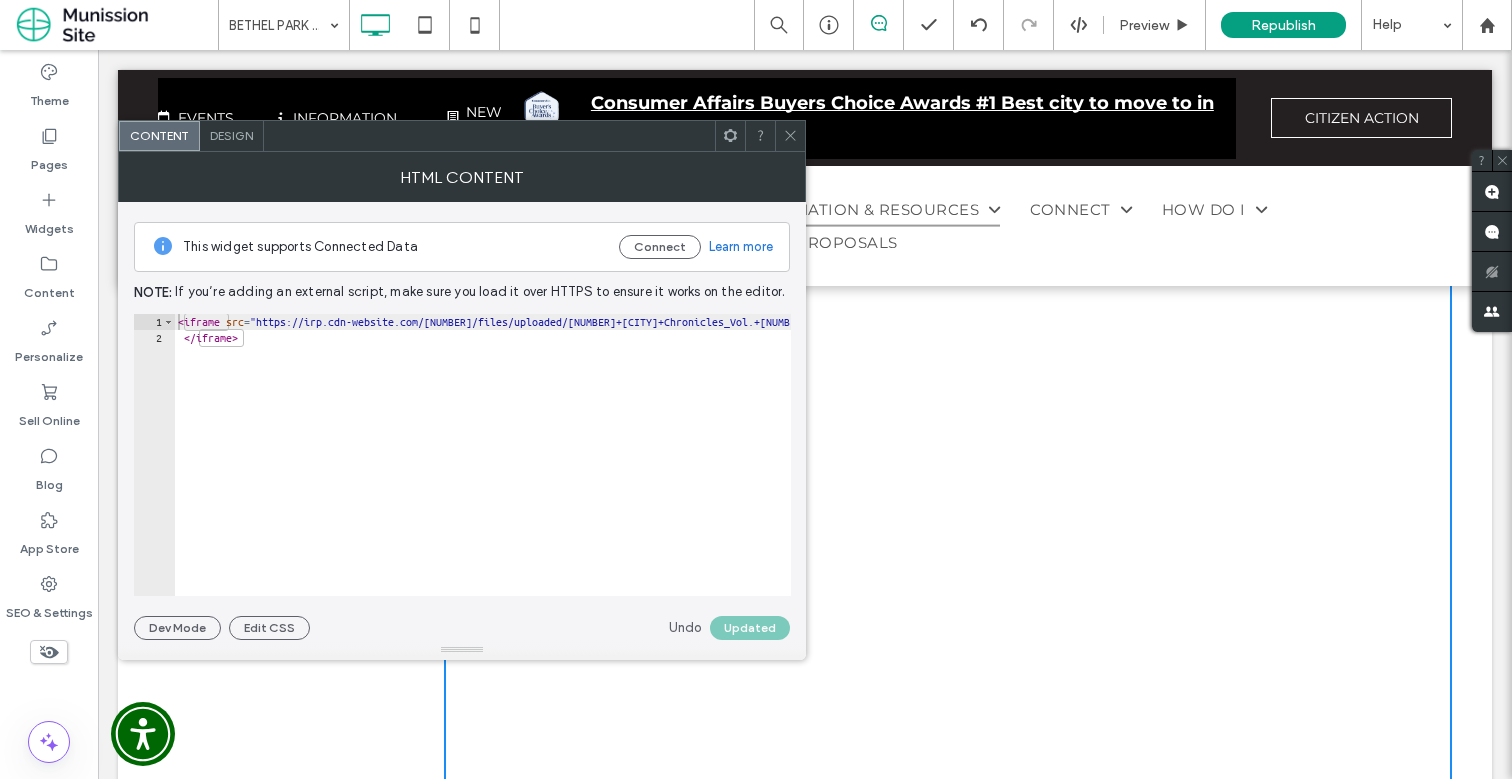 click 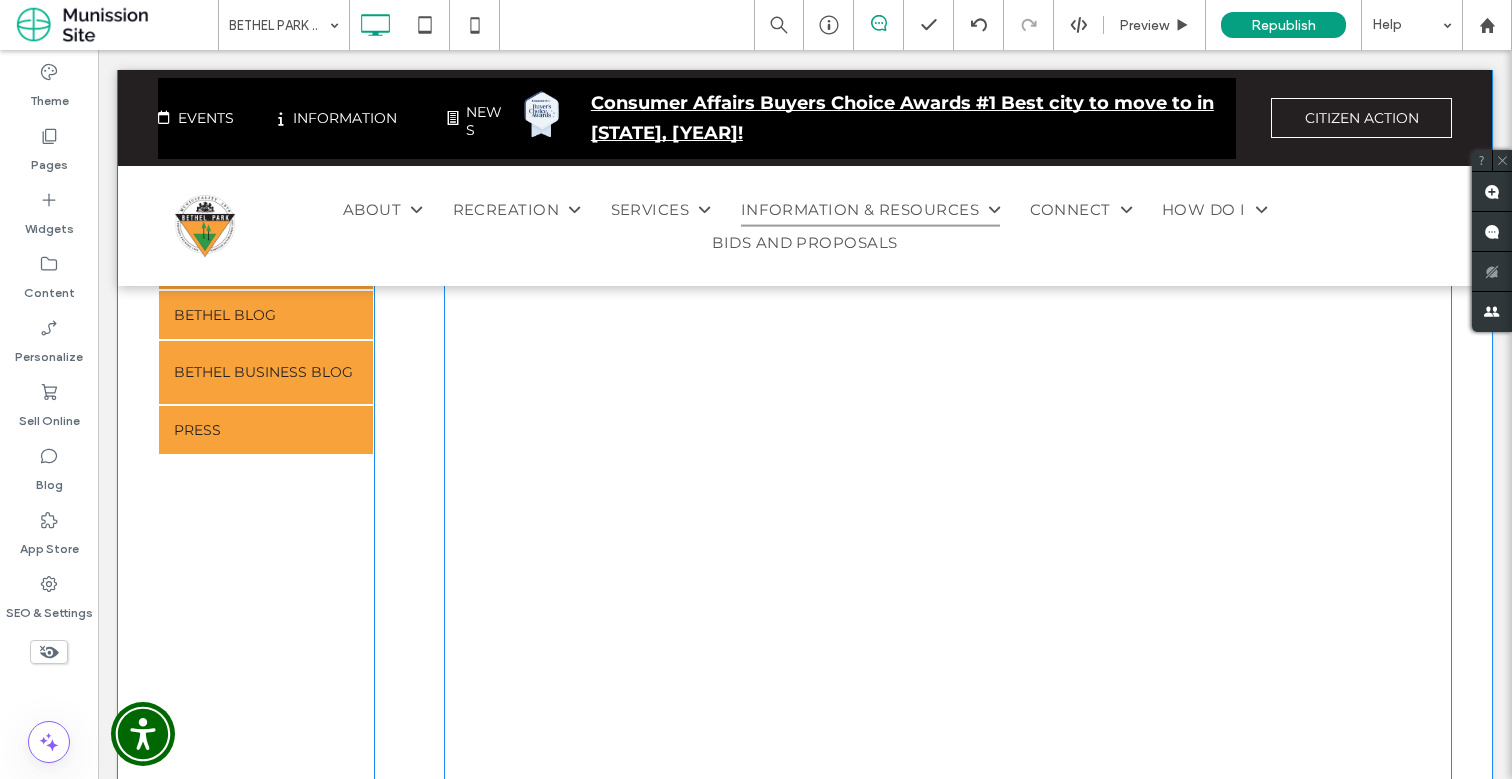 click at bounding box center (948, 592) 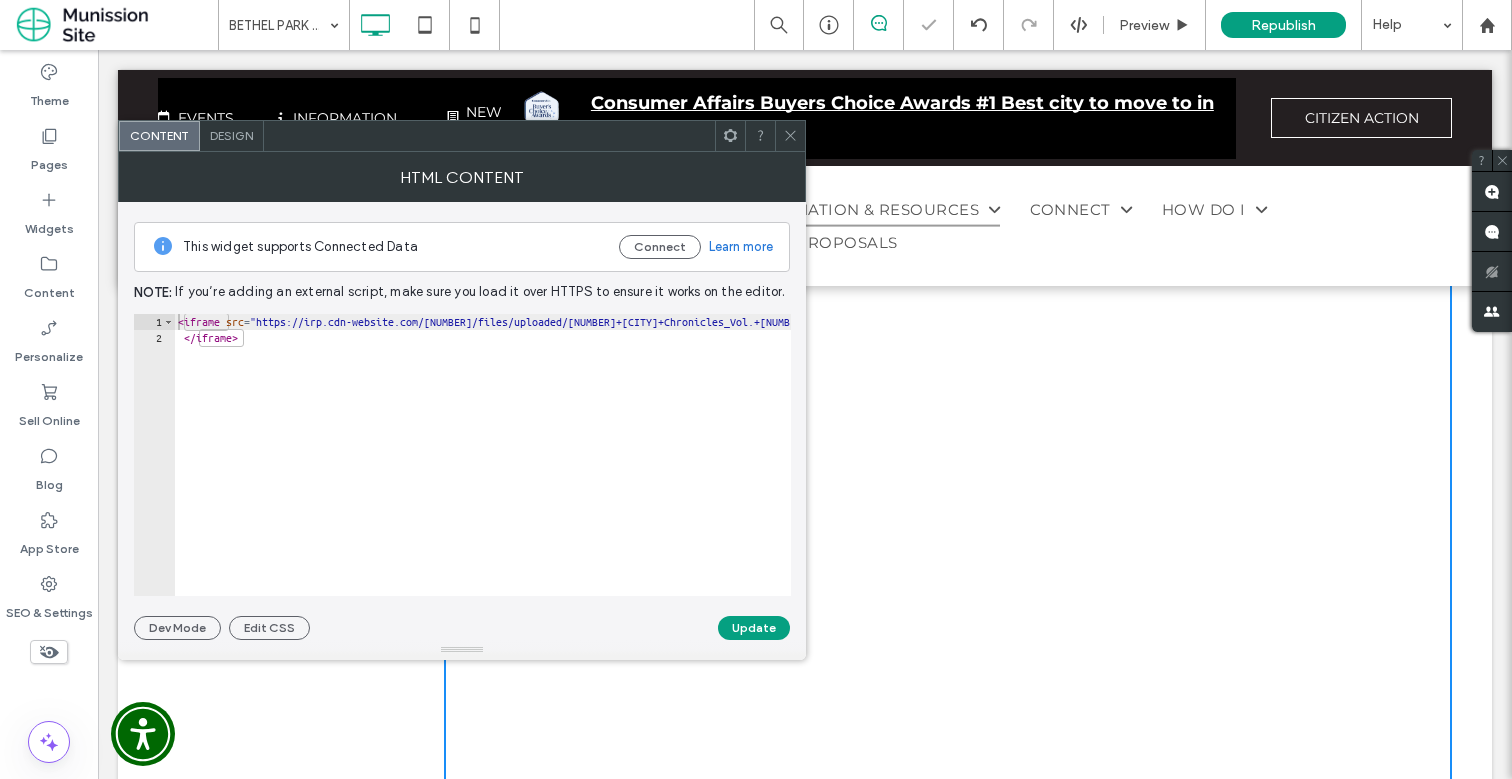 click at bounding box center [790, 136] 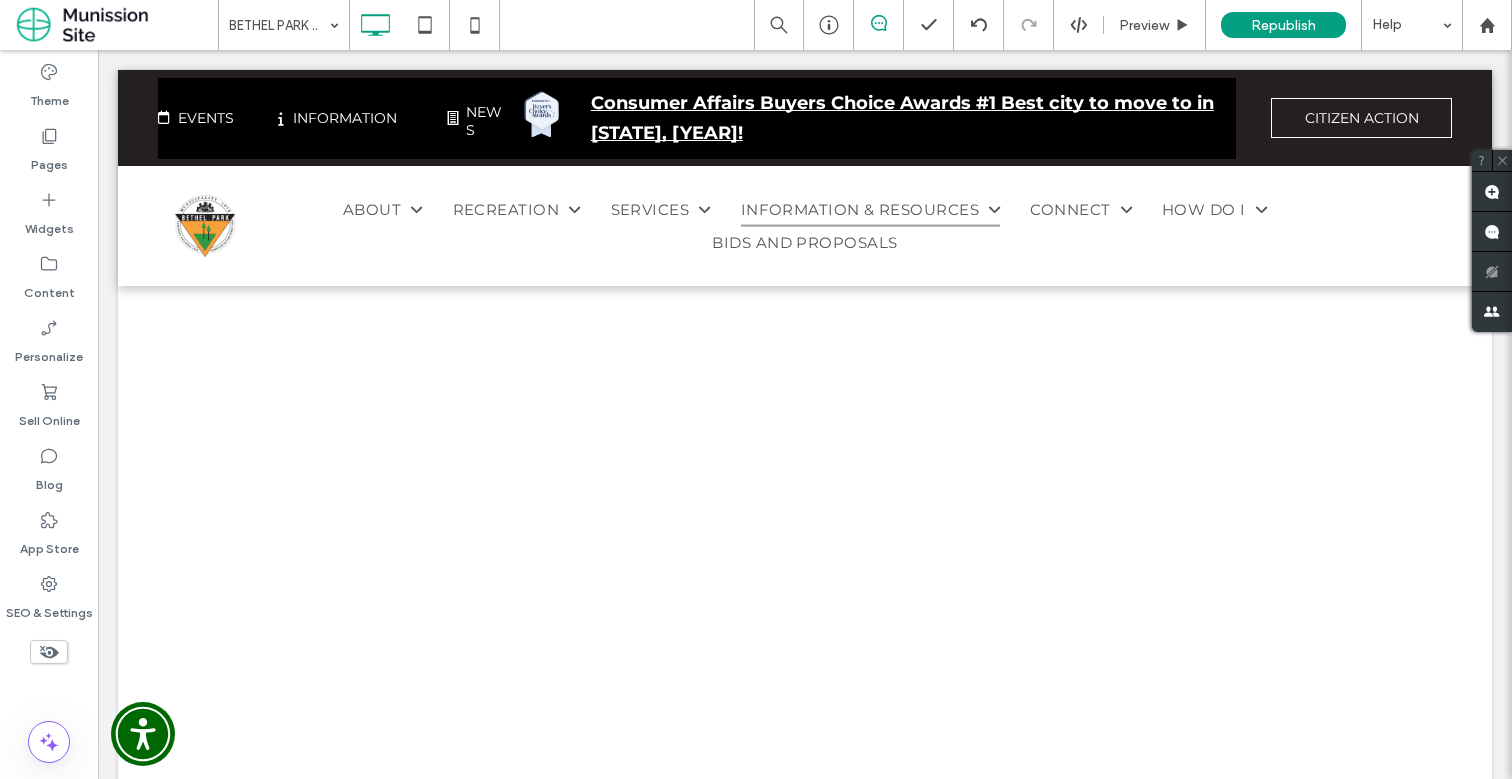 scroll, scrollTop: 1101, scrollLeft: 0, axis: vertical 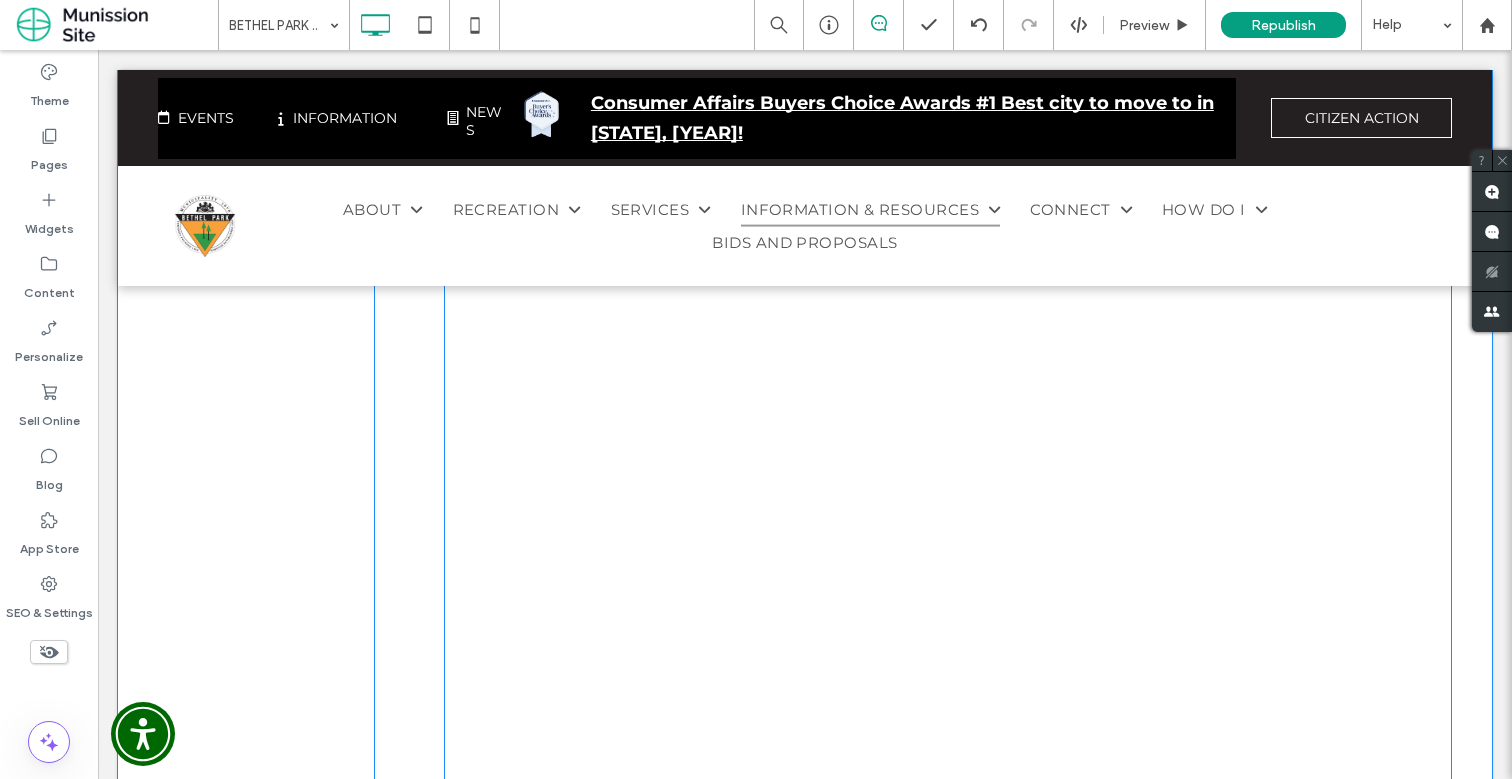 click at bounding box center (948, 271) 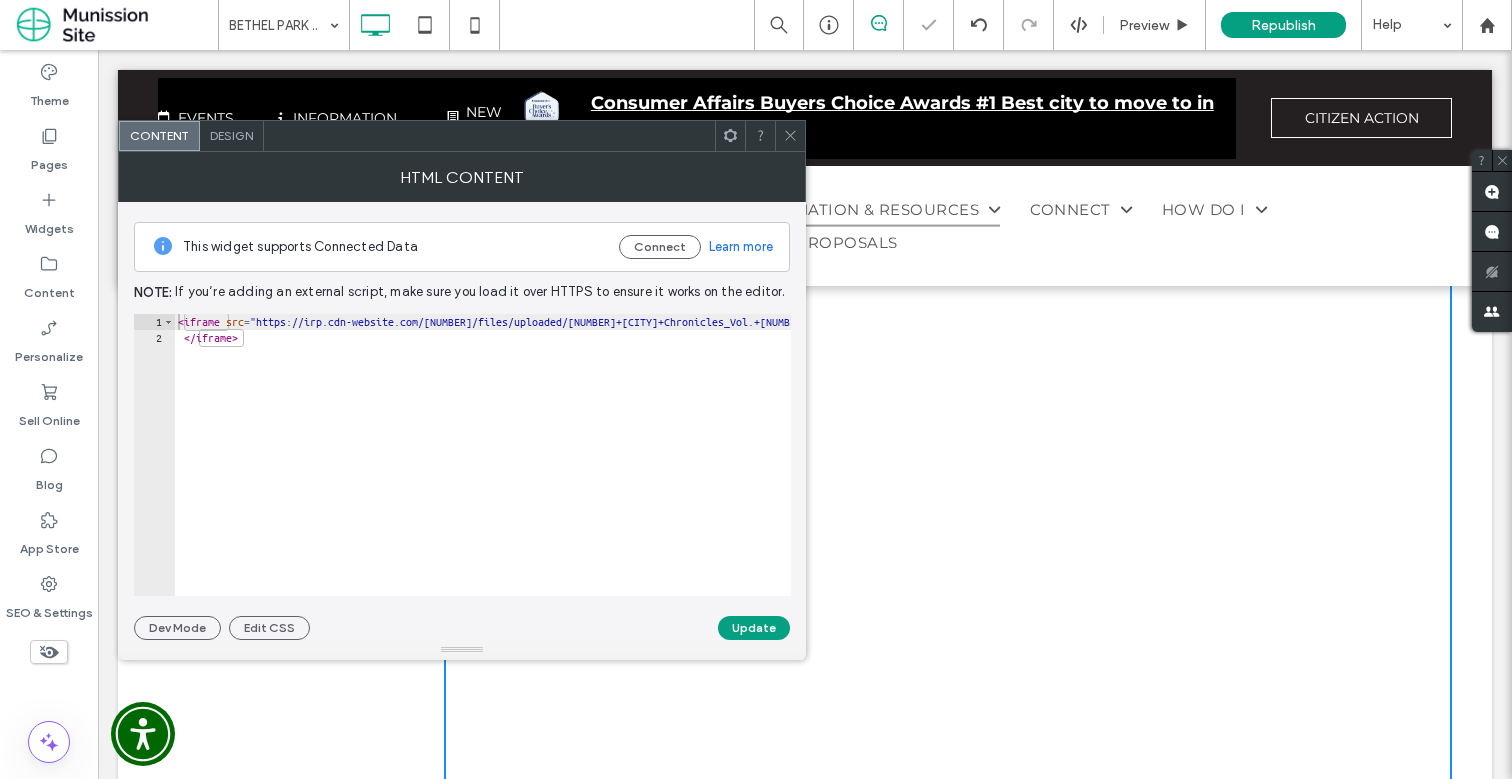 click 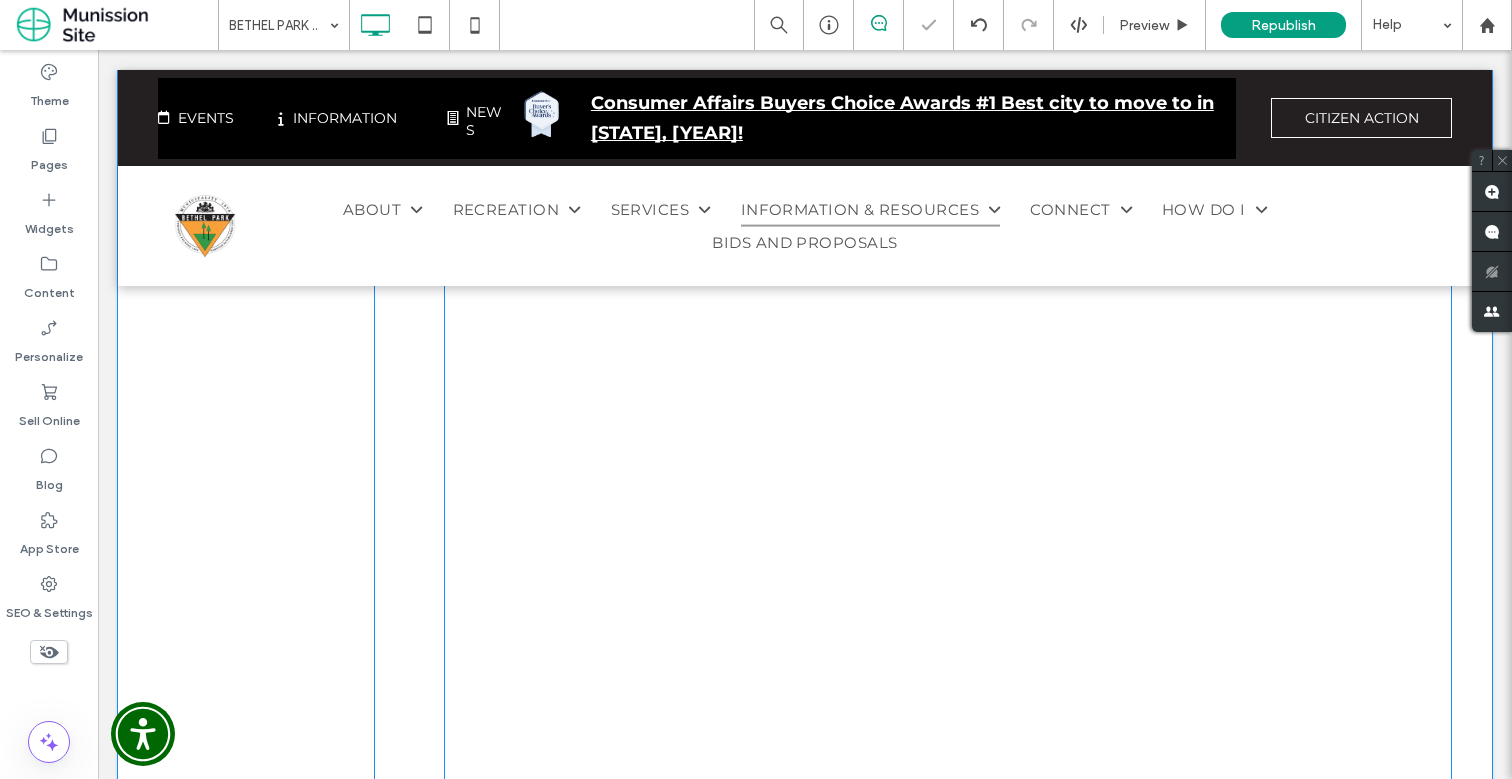 click at bounding box center [948, 271] 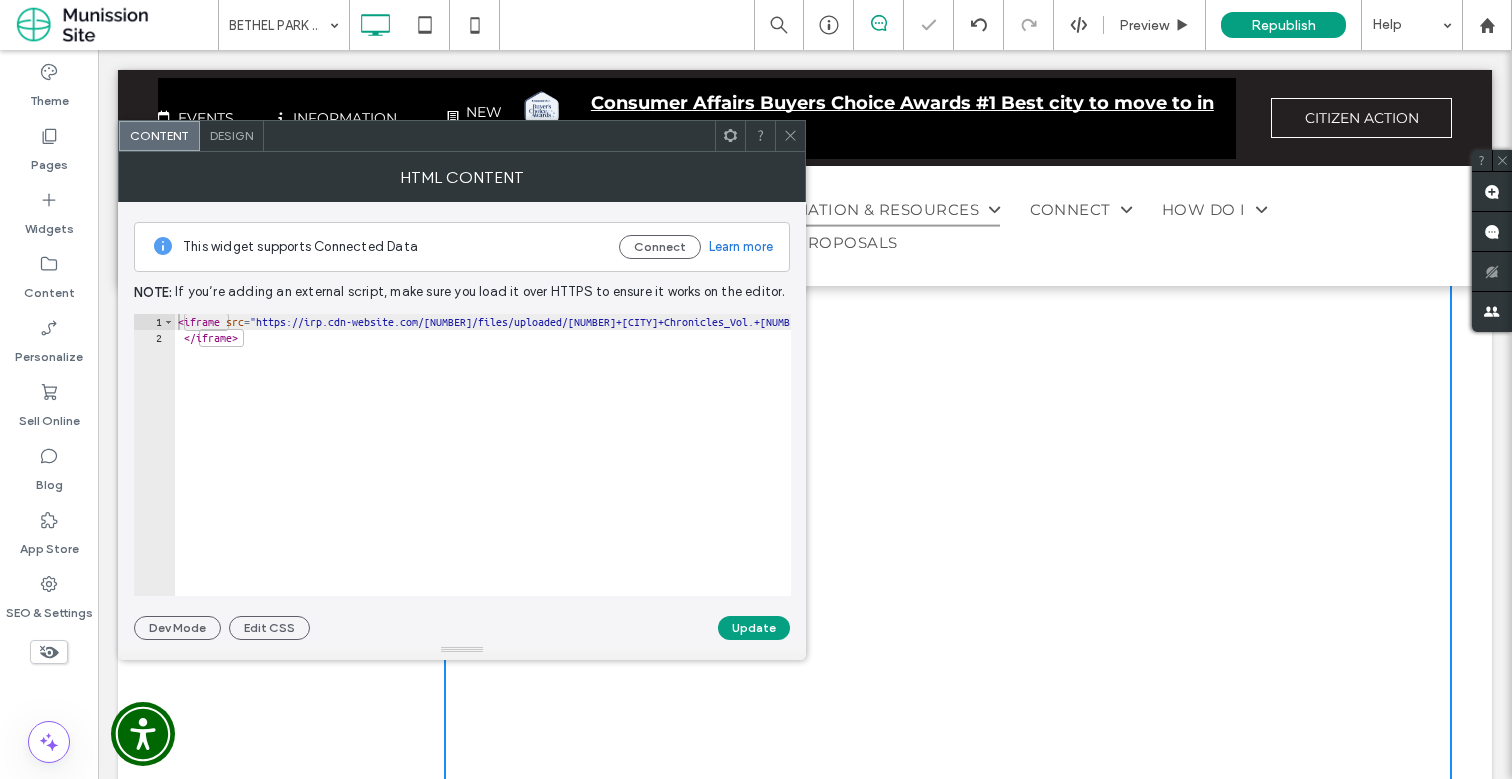 click at bounding box center [948, 271] 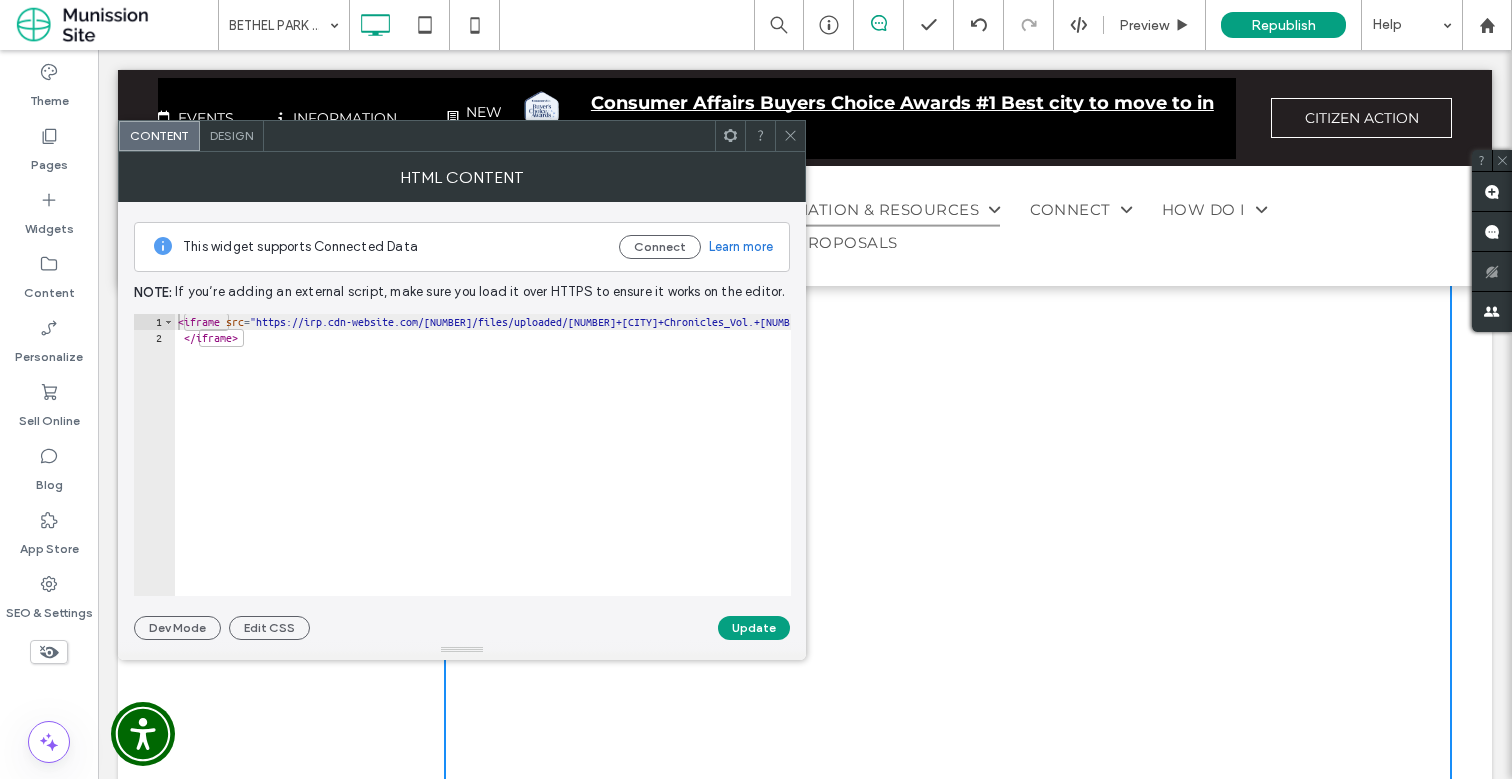 type on "*********" 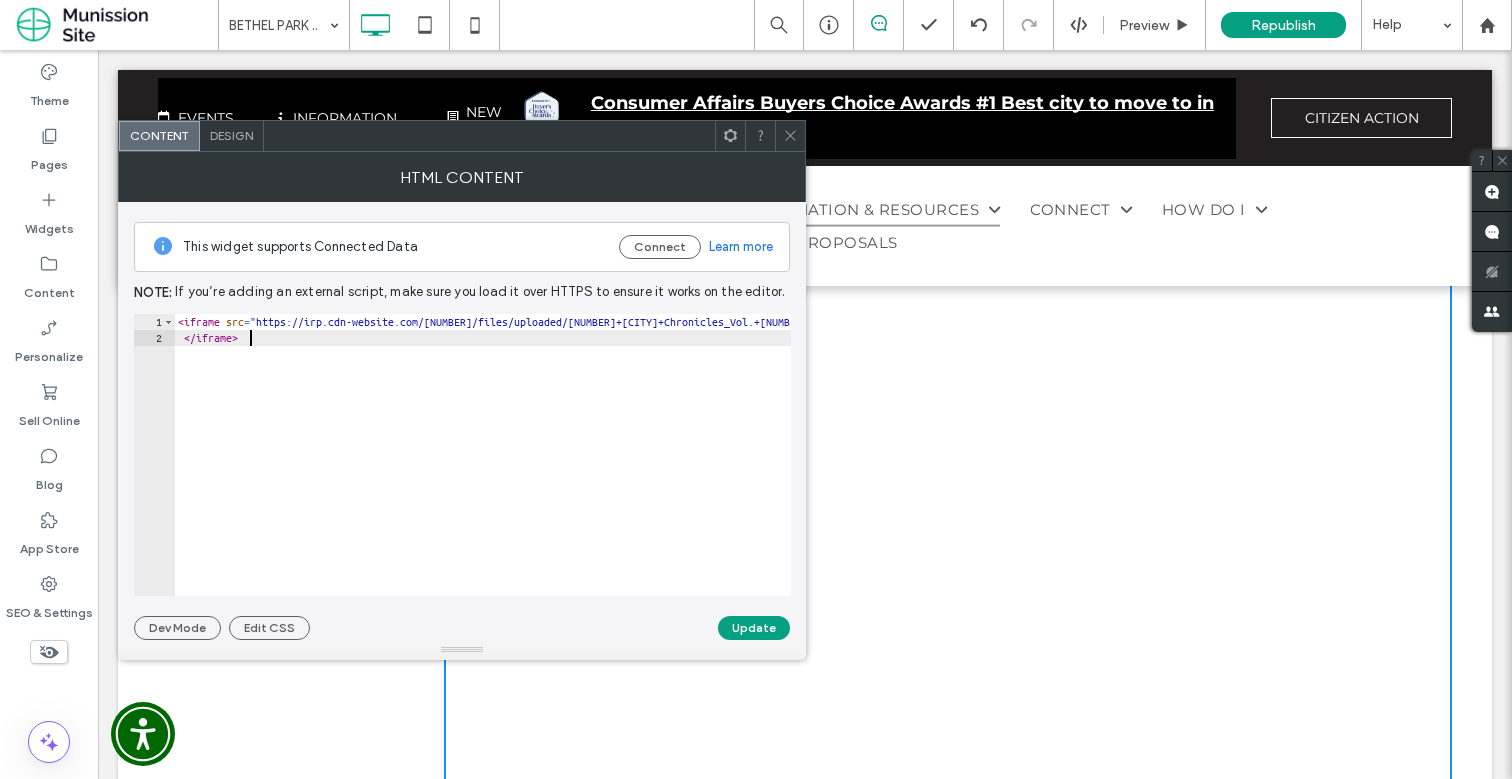 click on "< iframe   src = "https://irp.cdn-website.com/289e3dac/files/uploaded/256932+Bethel+Park+Chronicles_Vol.+27+No.+1_WEBSITE+VERSION+-+7-22-25.pdf"   frameborder = " 0"   = "" = ""   title = "2023-Strategic-Plan-6c5da7d9.pdf"   style = "width: 100%; height: 100vh;" >   </ iframe >" at bounding box center (1045, 471) 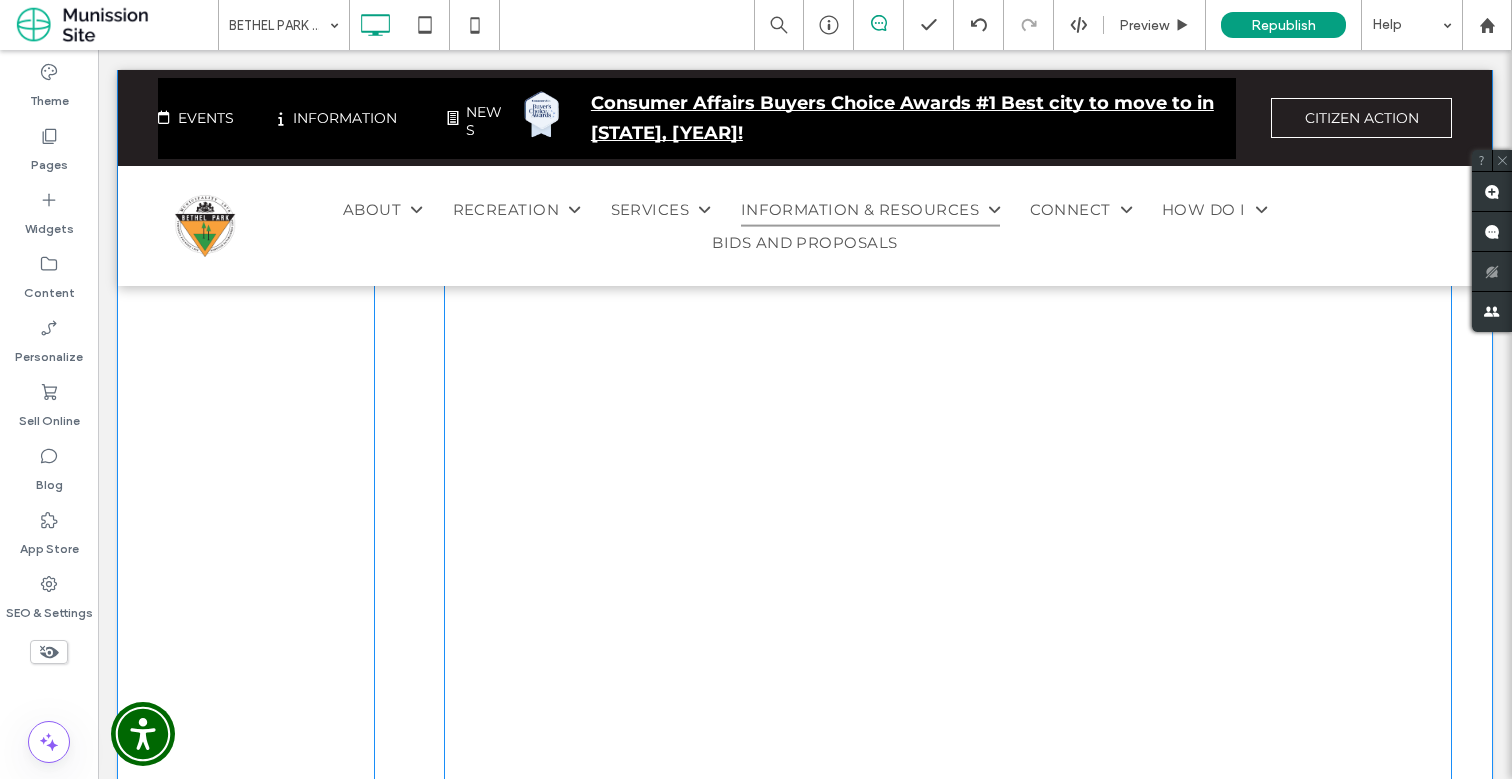 click at bounding box center (948, 271) 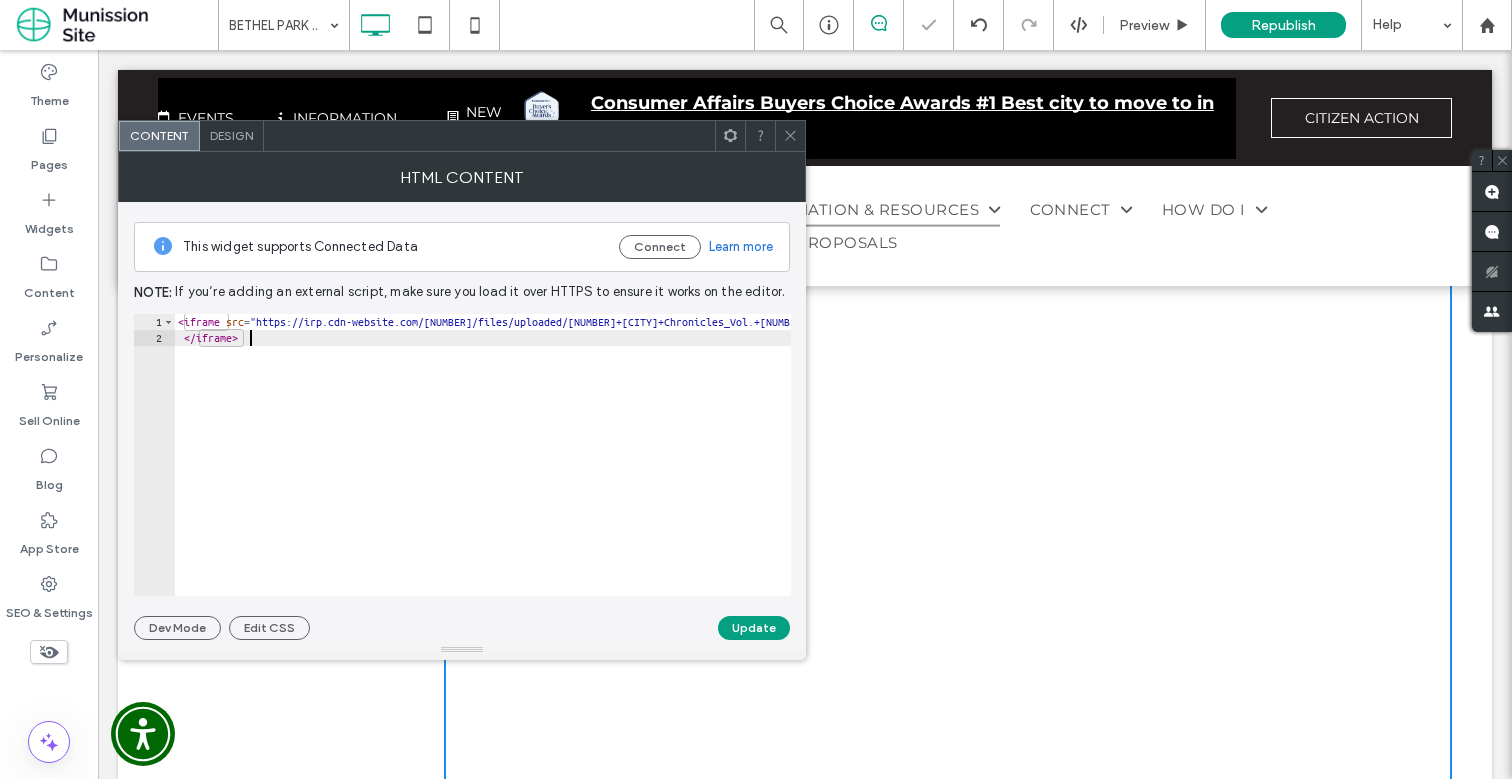 click on "< iframe   src = "https://irp.cdn-website.com/289e3dac/files/uploaded/256932+Bethel+Park+Chronicles_Vol.+27+No.+1_WEBSITE+VERSION+-+7-22-25.pdf"   frameborder = " 0"   = "" = ""   title = "2023-Strategic-Plan-6c5da7d9.pdf"   style = "width: 100%; height: 100vh;" >   </ iframe >" at bounding box center [1045, 471] 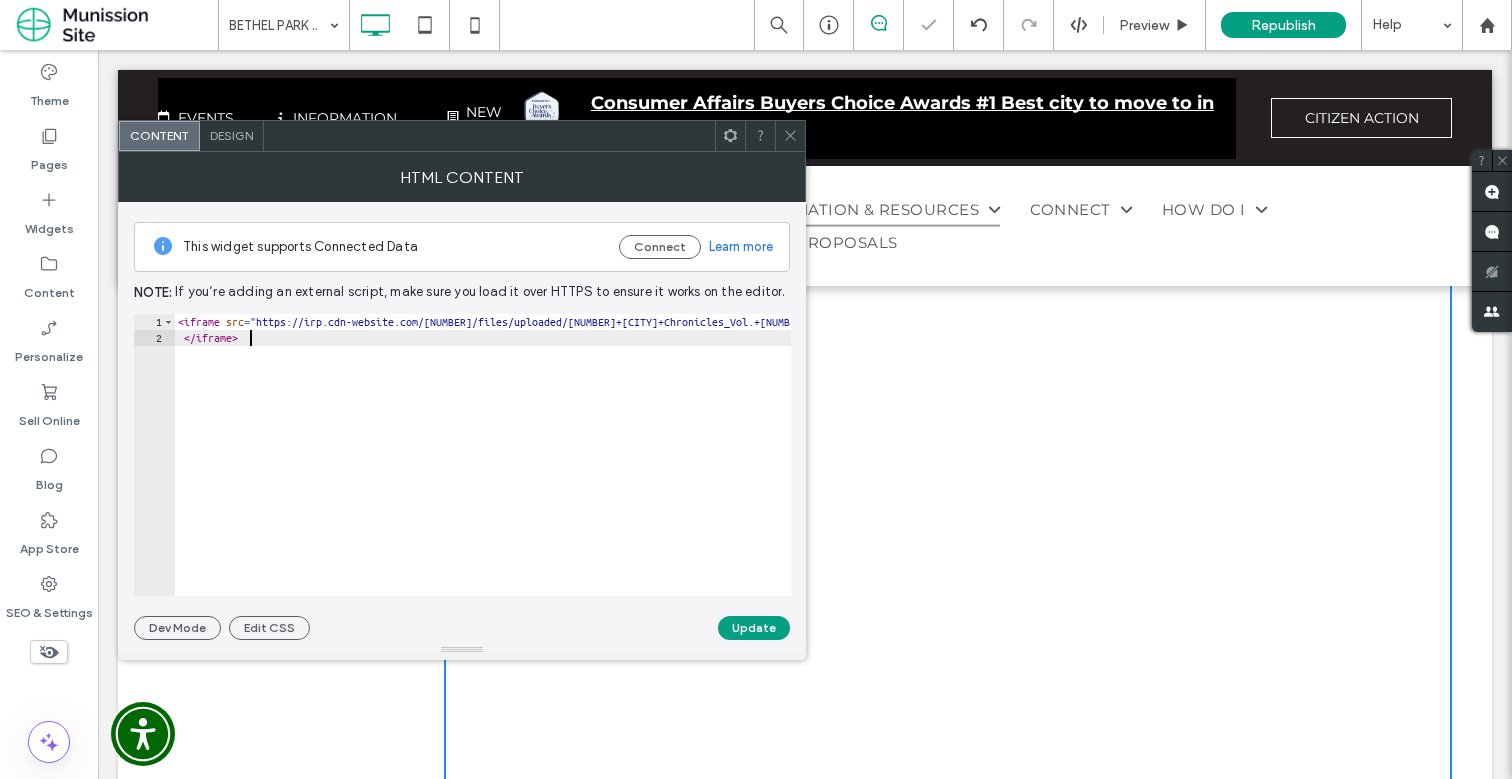 click on "< iframe   src = "https://irp.cdn-website.com/289e3dac/files/uploaded/256932+Bethel+Park+Chronicles_Vol.+27+No.+1_WEBSITE+VERSION+-+7-22-25.pdf"   frameborder = " 0"   = "" = ""   title = "2023-Strategic-Plan-6c5da7d9.pdf"   style = "width: 100%; height: 100vh;" >   </ iframe >" at bounding box center (1045, 471) 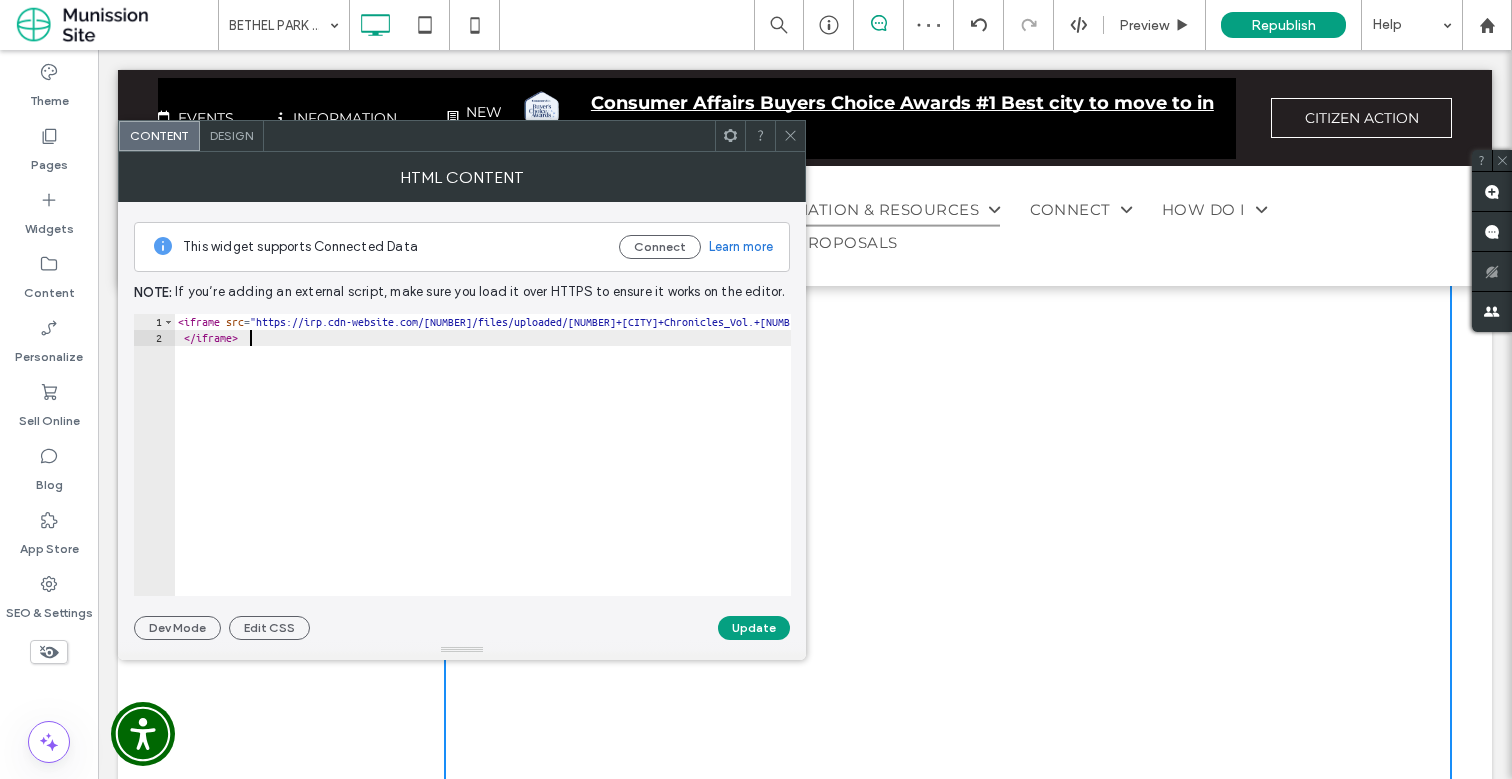click on "< iframe   src = "https://irp.cdn-website.com/289e3dac/files/uploaded/256932+Bethel+Park+Chronicles_Vol.+27+No.+1_WEBSITE+VERSION+-+7-22-25.pdf"   frameborder = " 0"   = "" = ""   title = "2023-Strategic-Plan-6c5da7d9.pdf"   style = "width: 100%; height: 100vh;" >   </ iframe >" at bounding box center (1045, 471) 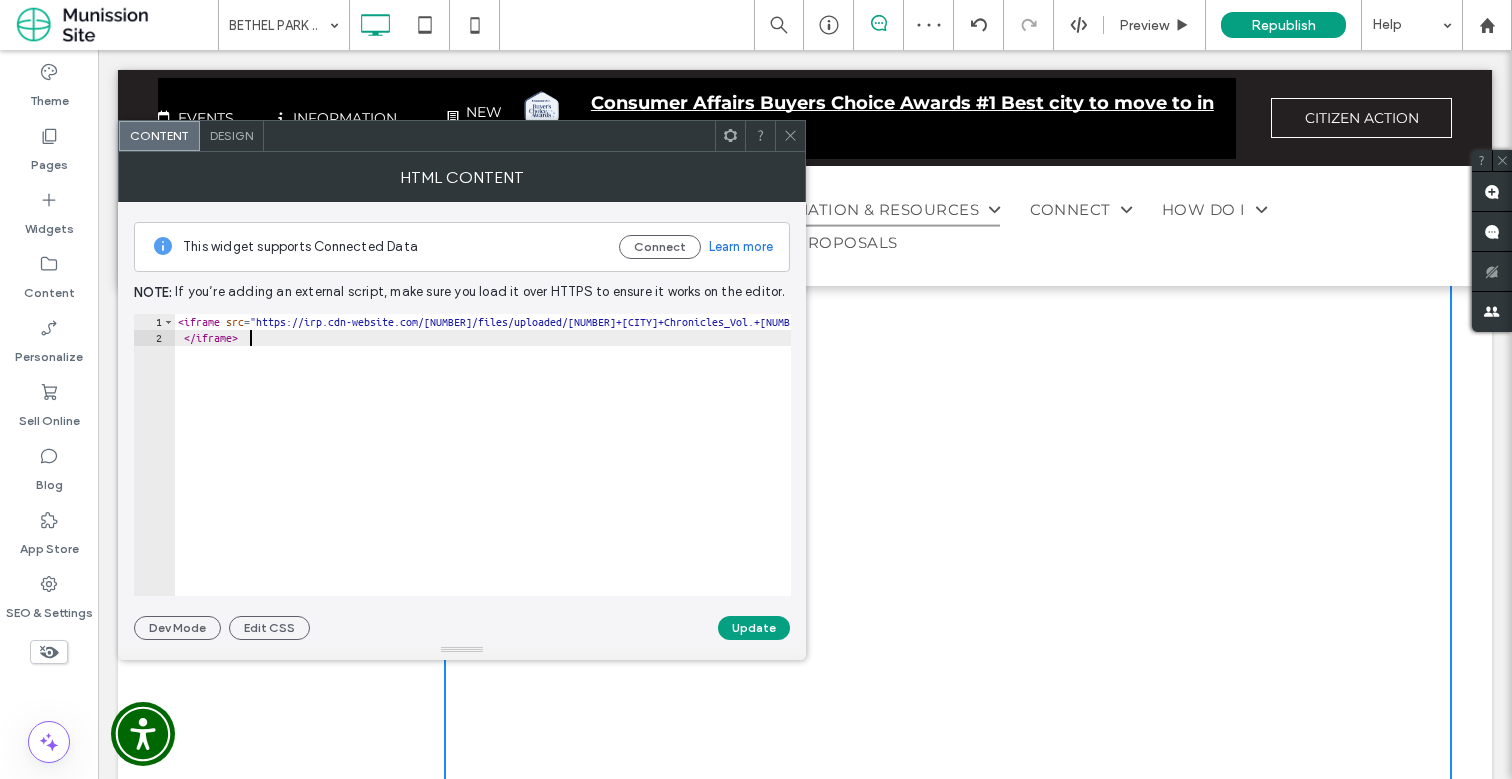 type on "*********" 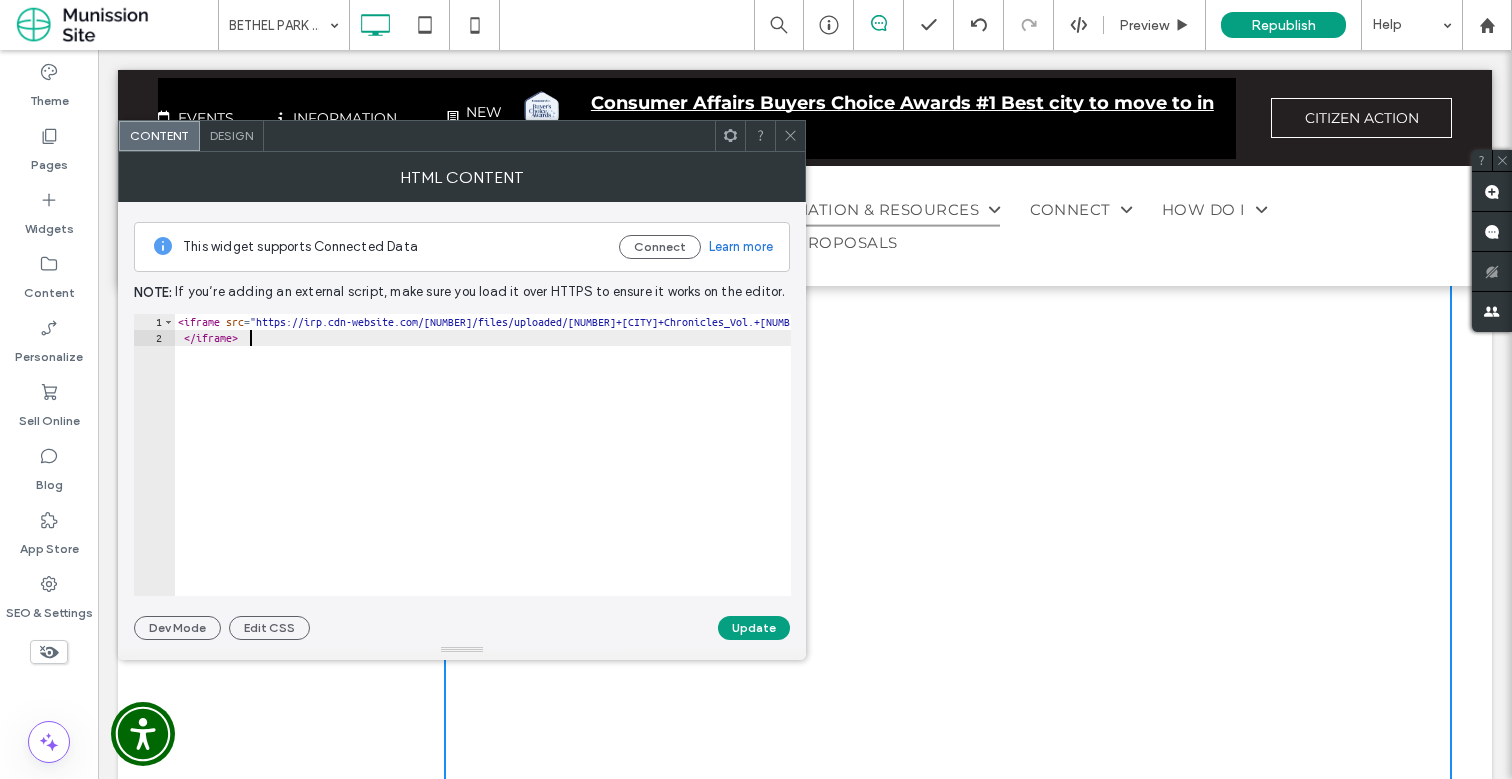 click 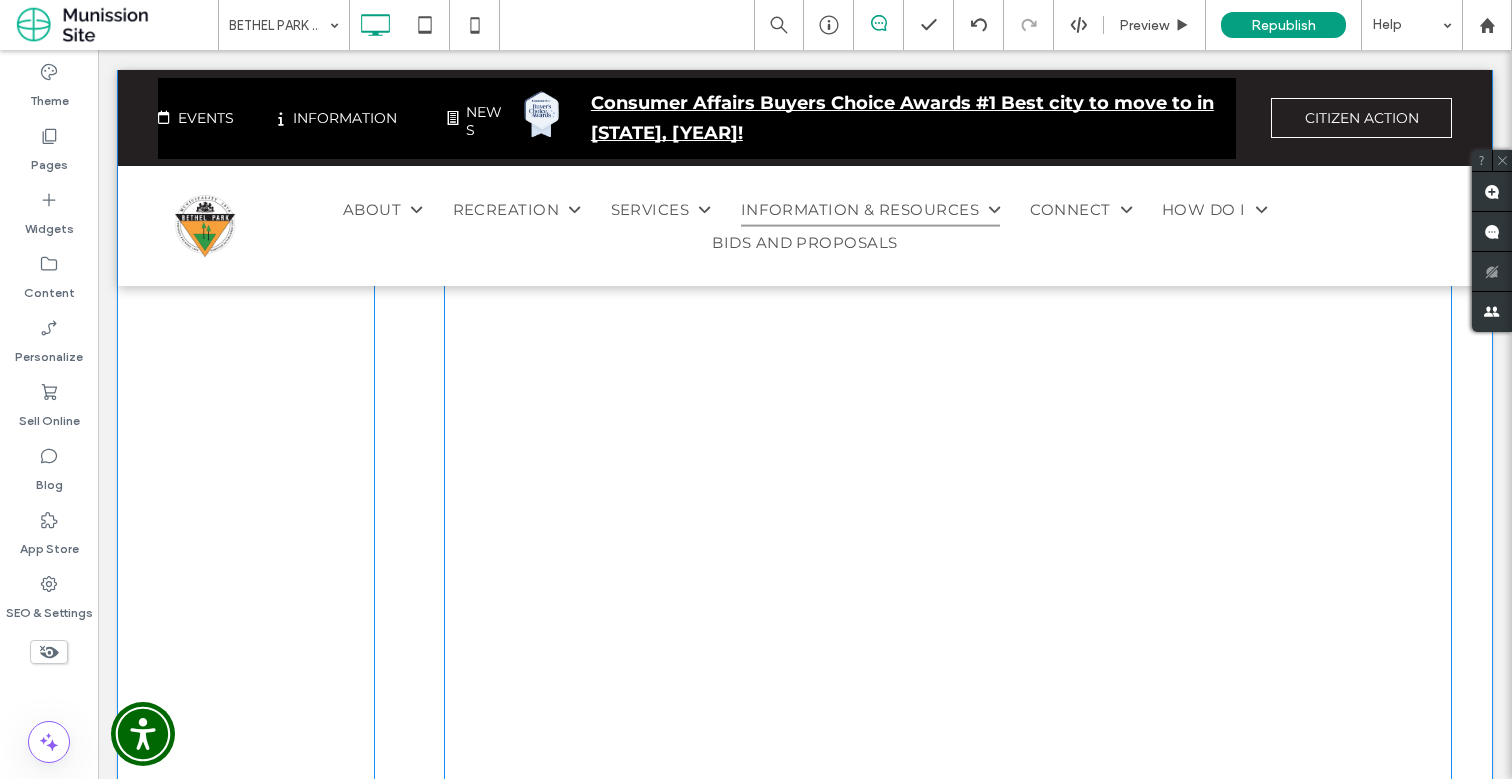 click at bounding box center [948, 271] 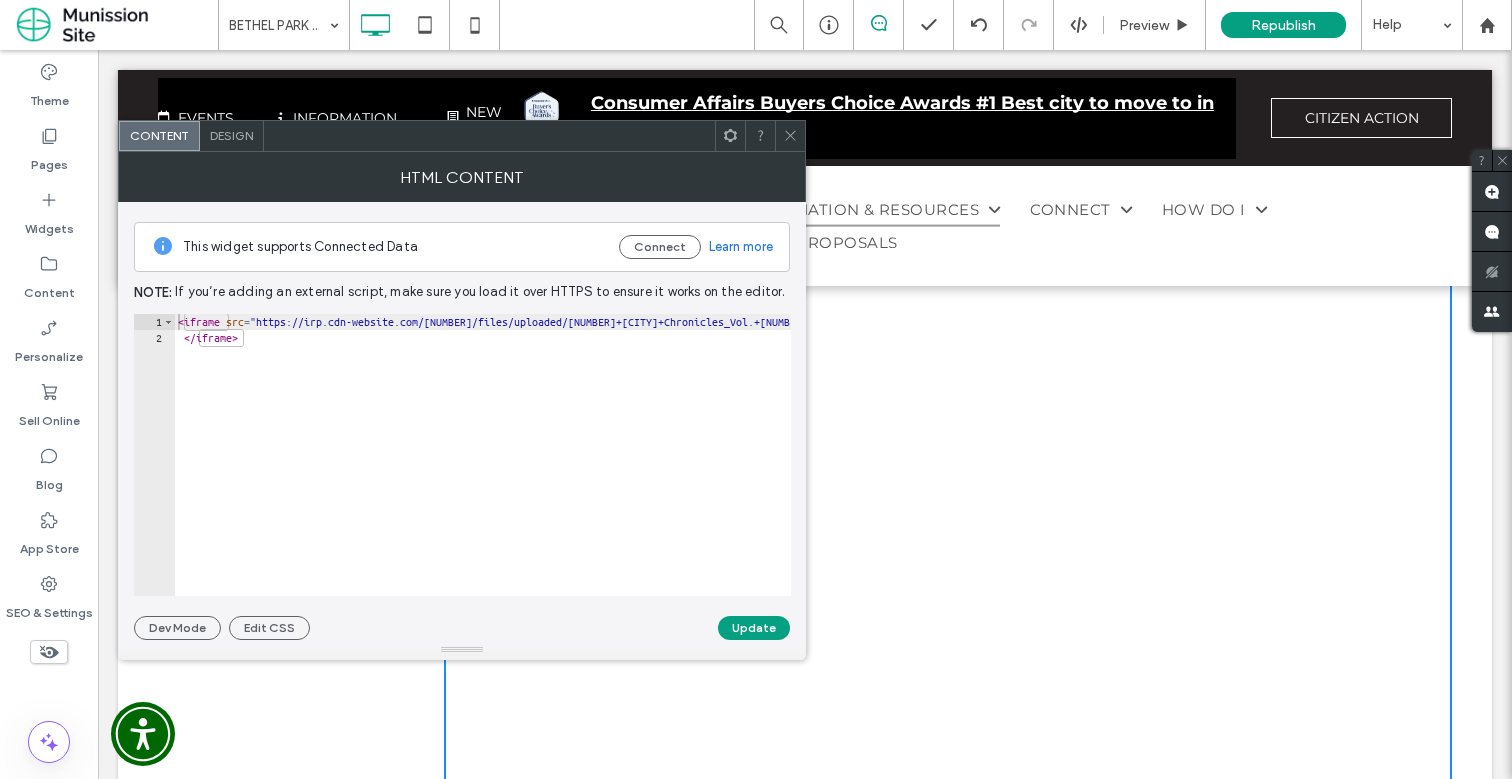click 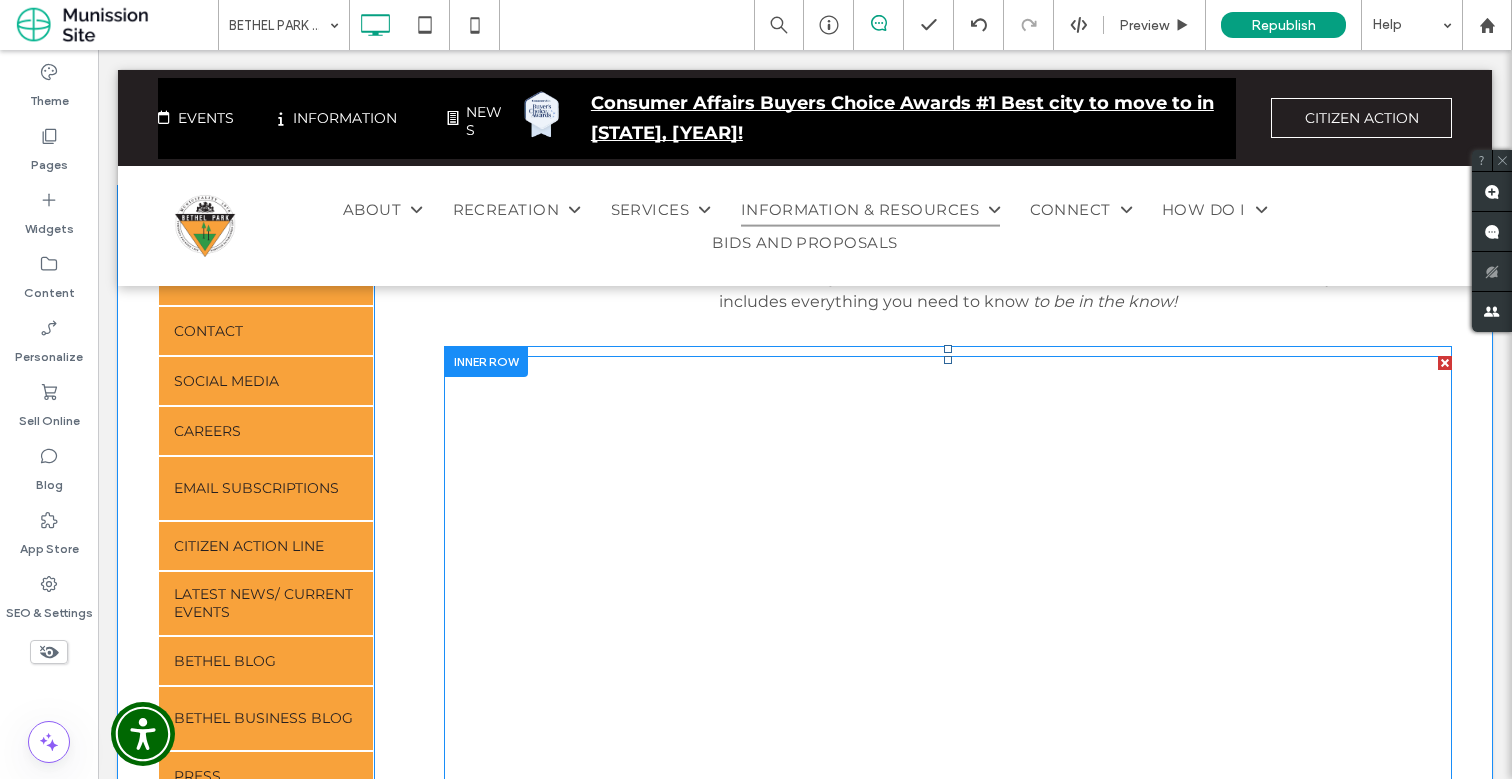 scroll, scrollTop: 417, scrollLeft: 0, axis: vertical 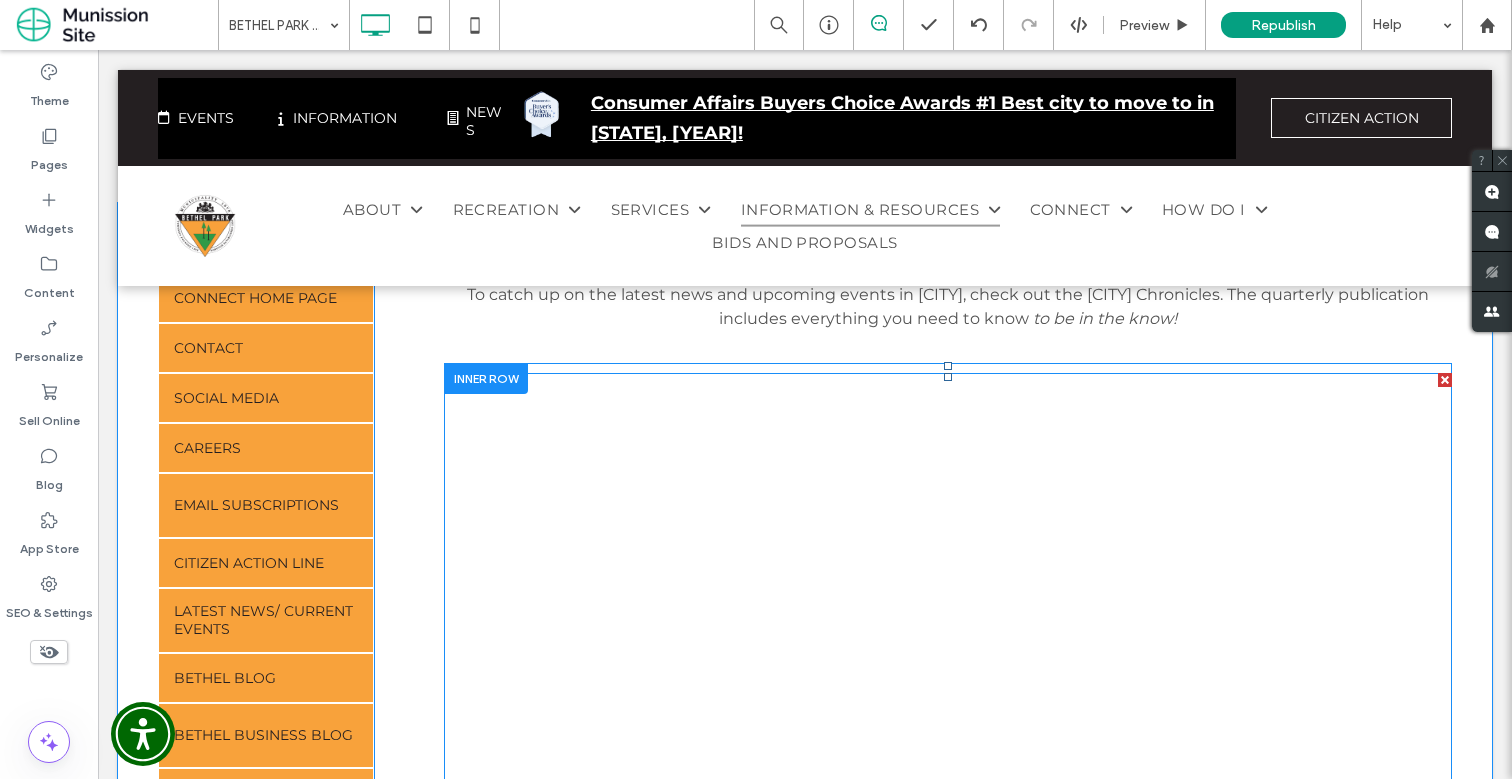 click at bounding box center (948, 955) 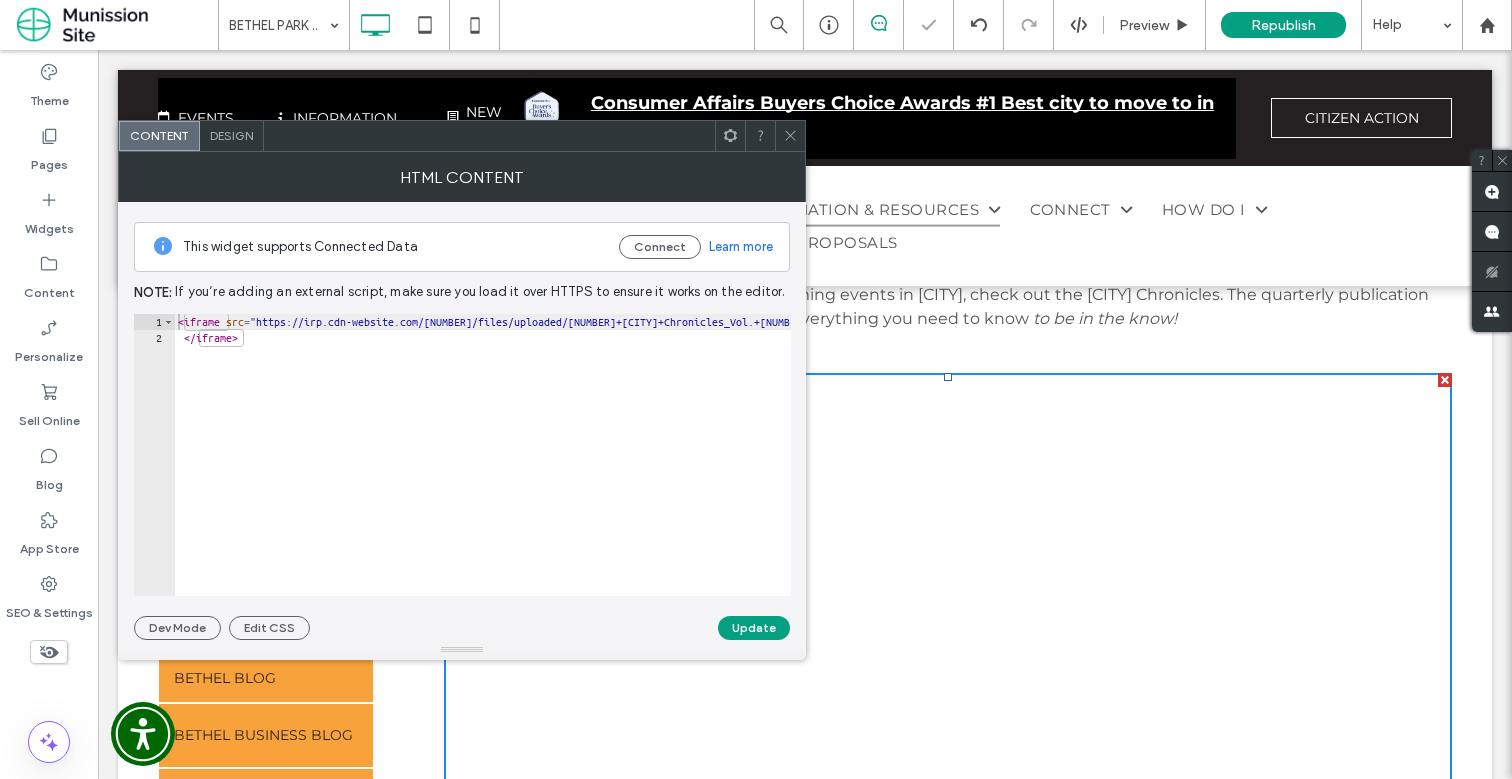 click 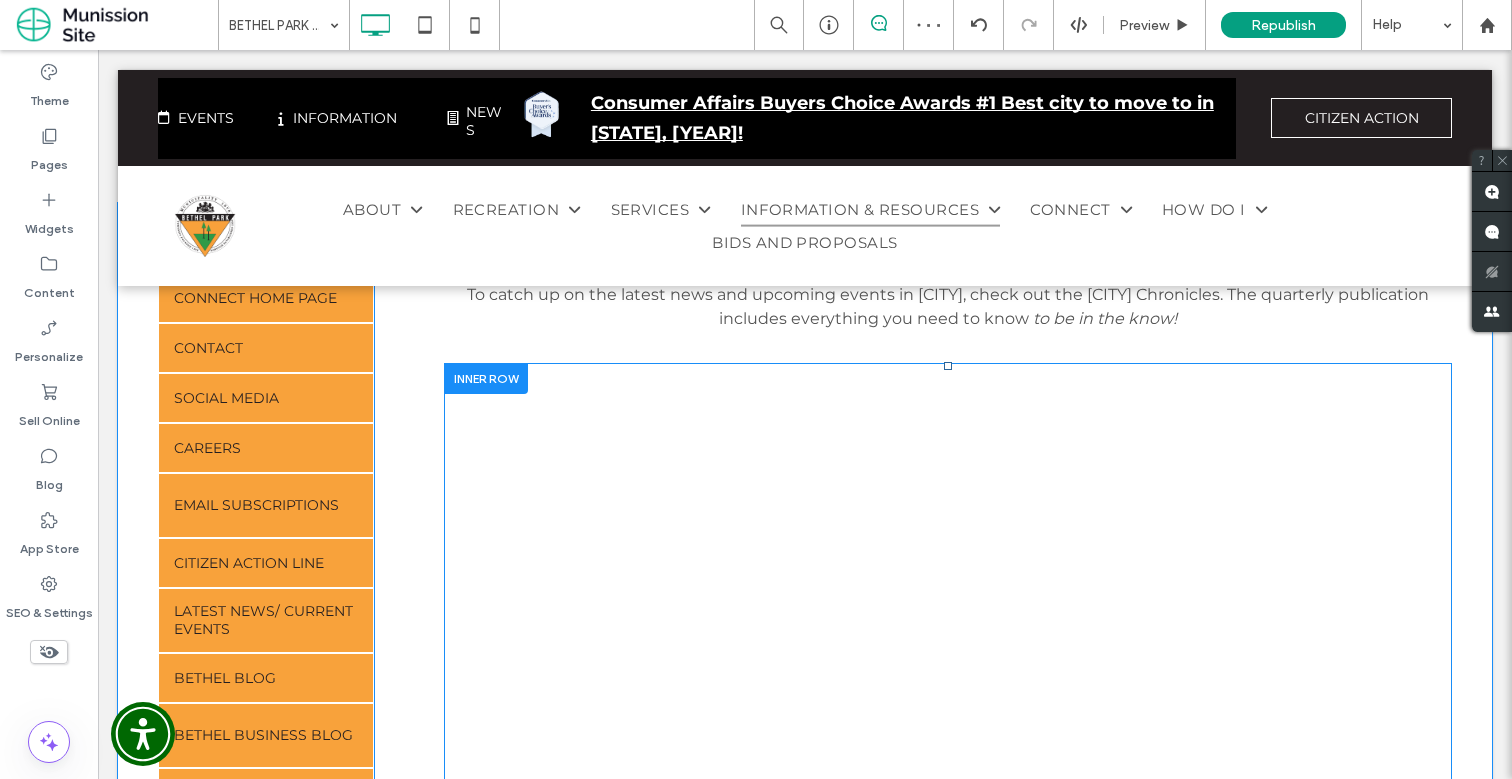 click at bounding box center (486, 378) 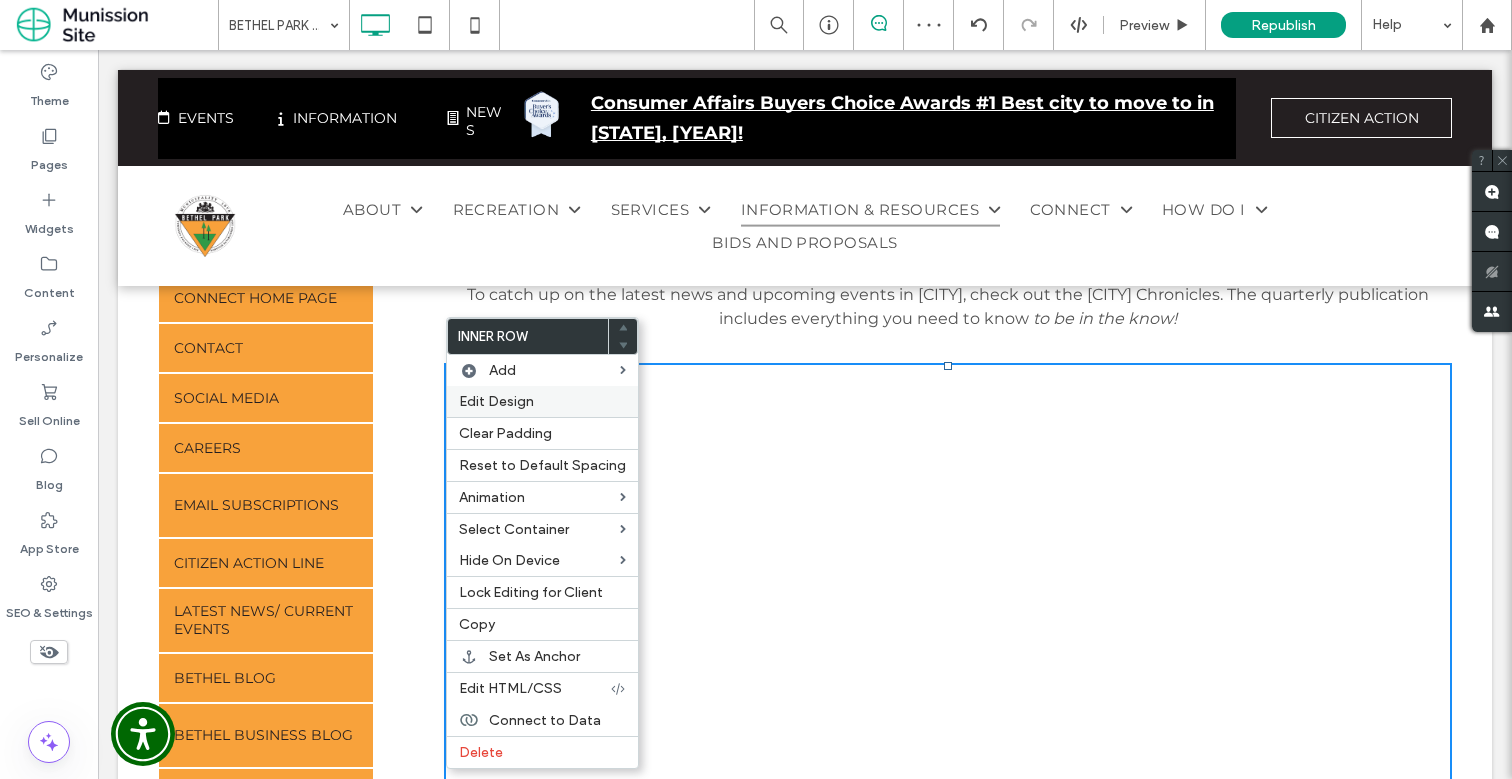 click on "Edit Design" at bounding box center [542, 401] 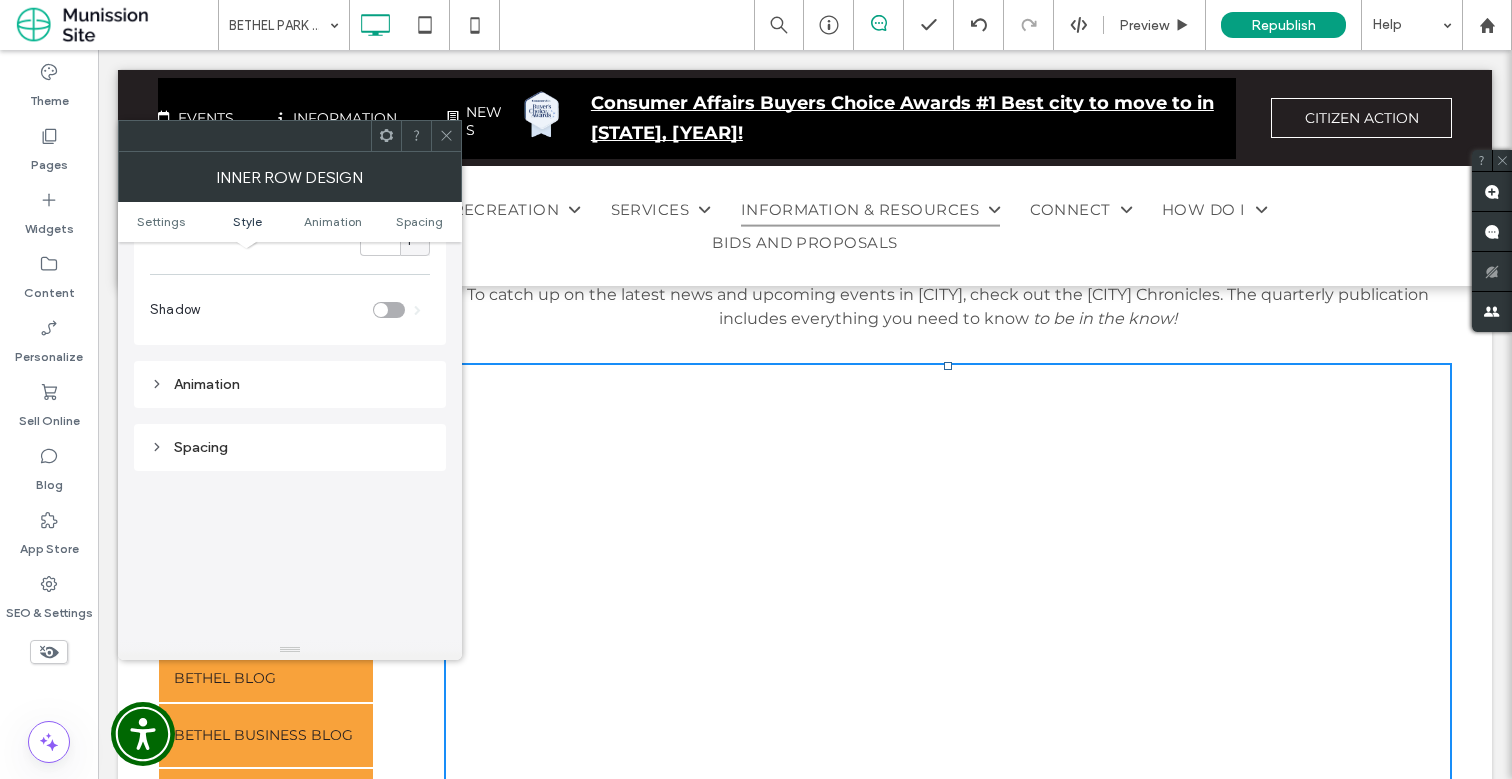 scroll, scrollTop: 565, scrollLeft: 0, axis: vertical 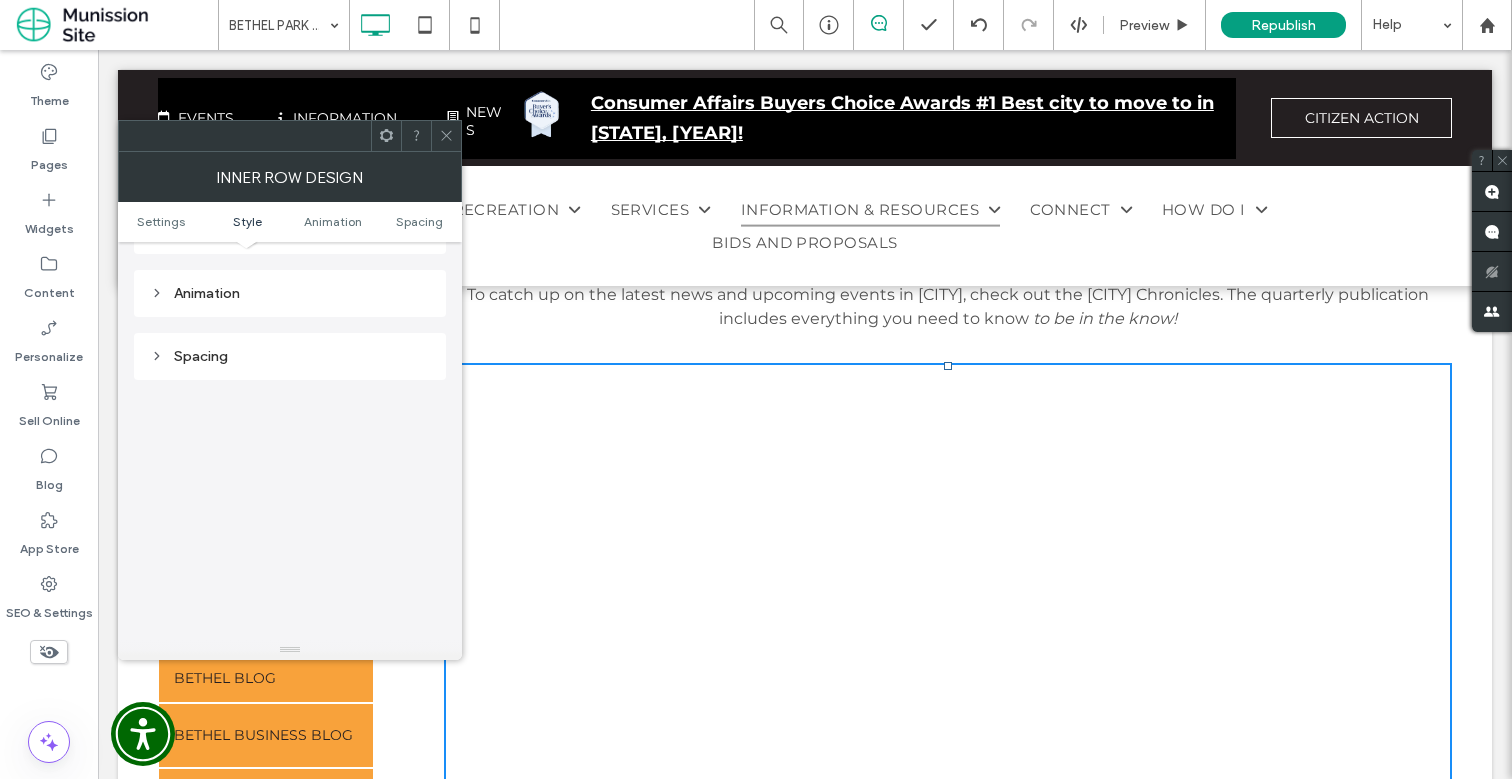 click 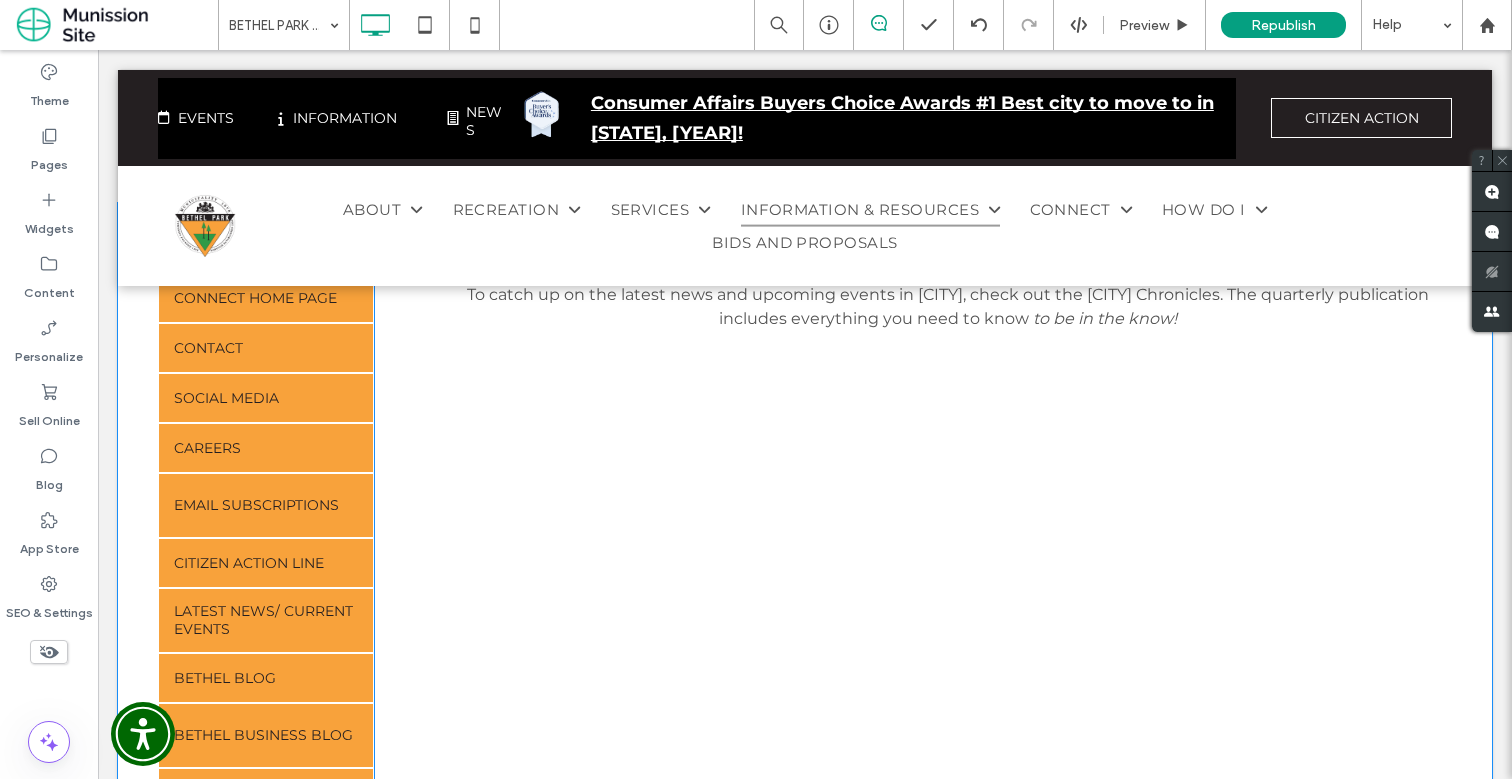 click on "To catch up on the latest news and upcoming events in Bethel Park, check out the Bethel Park Chronicles. The quarterly publication includes everything you need to know
to be in the know!
Click To Paste
Click To Paste" at bounding box center (913, 910) 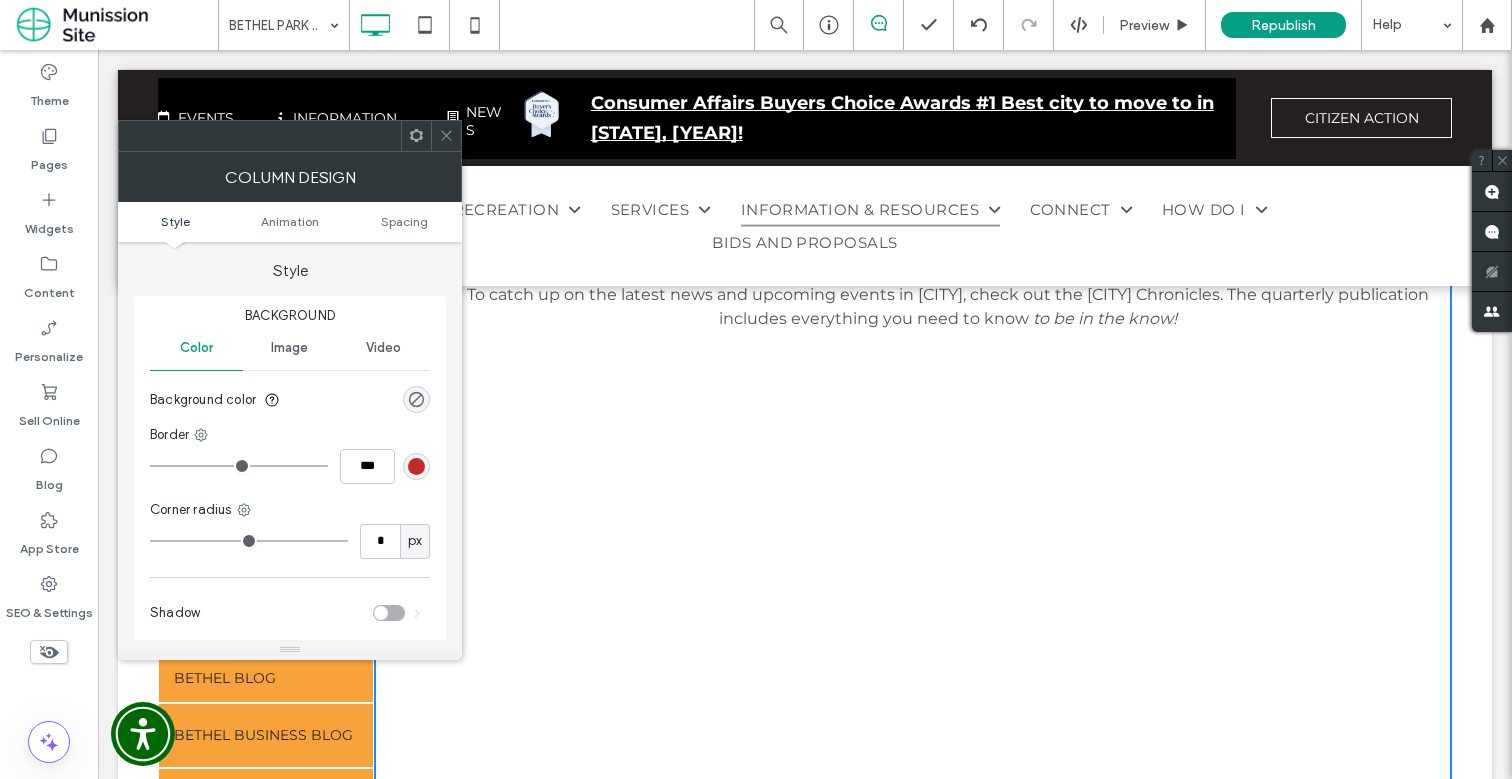 click 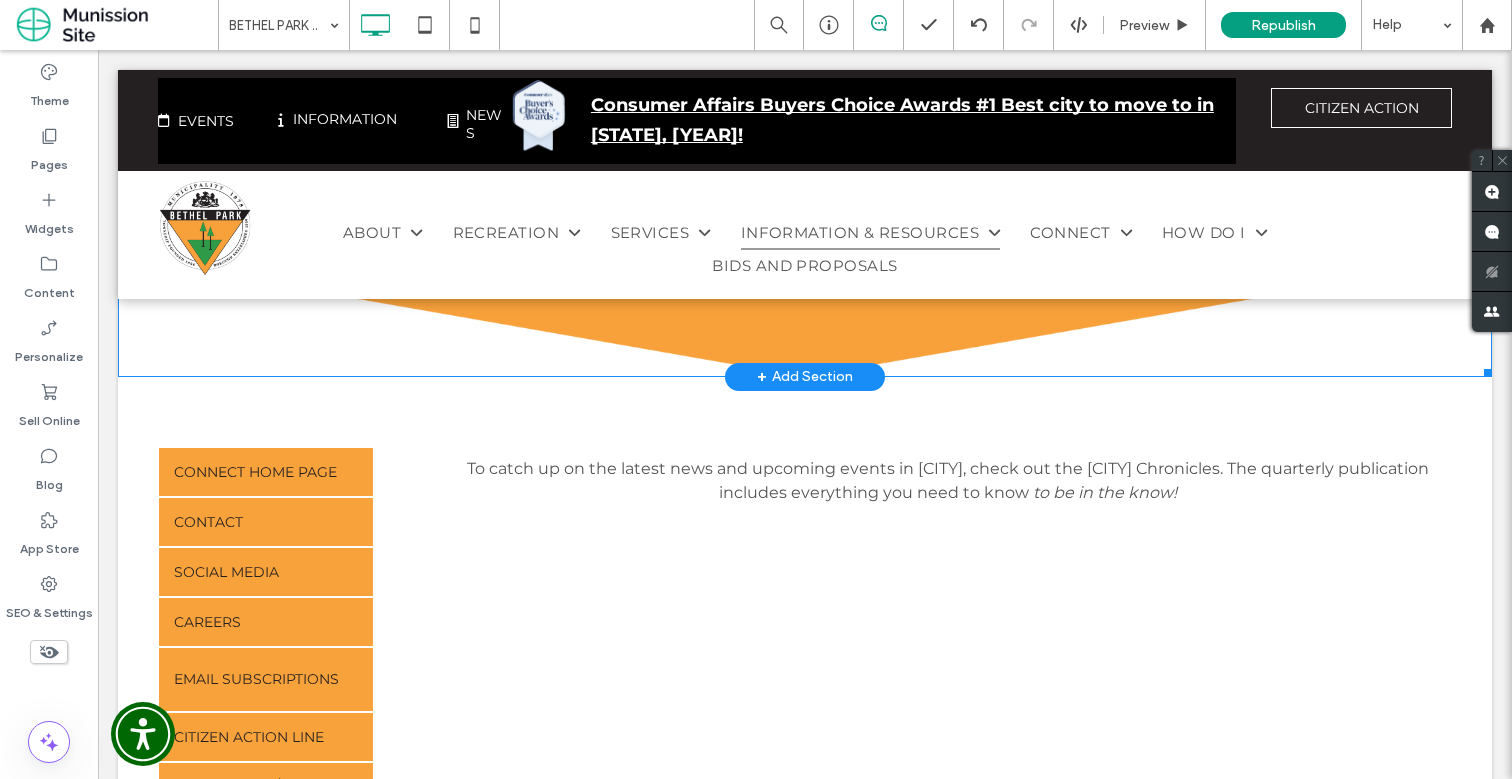 scroll, scrollTop: 249, scrollLeft: 0, axis: vertical 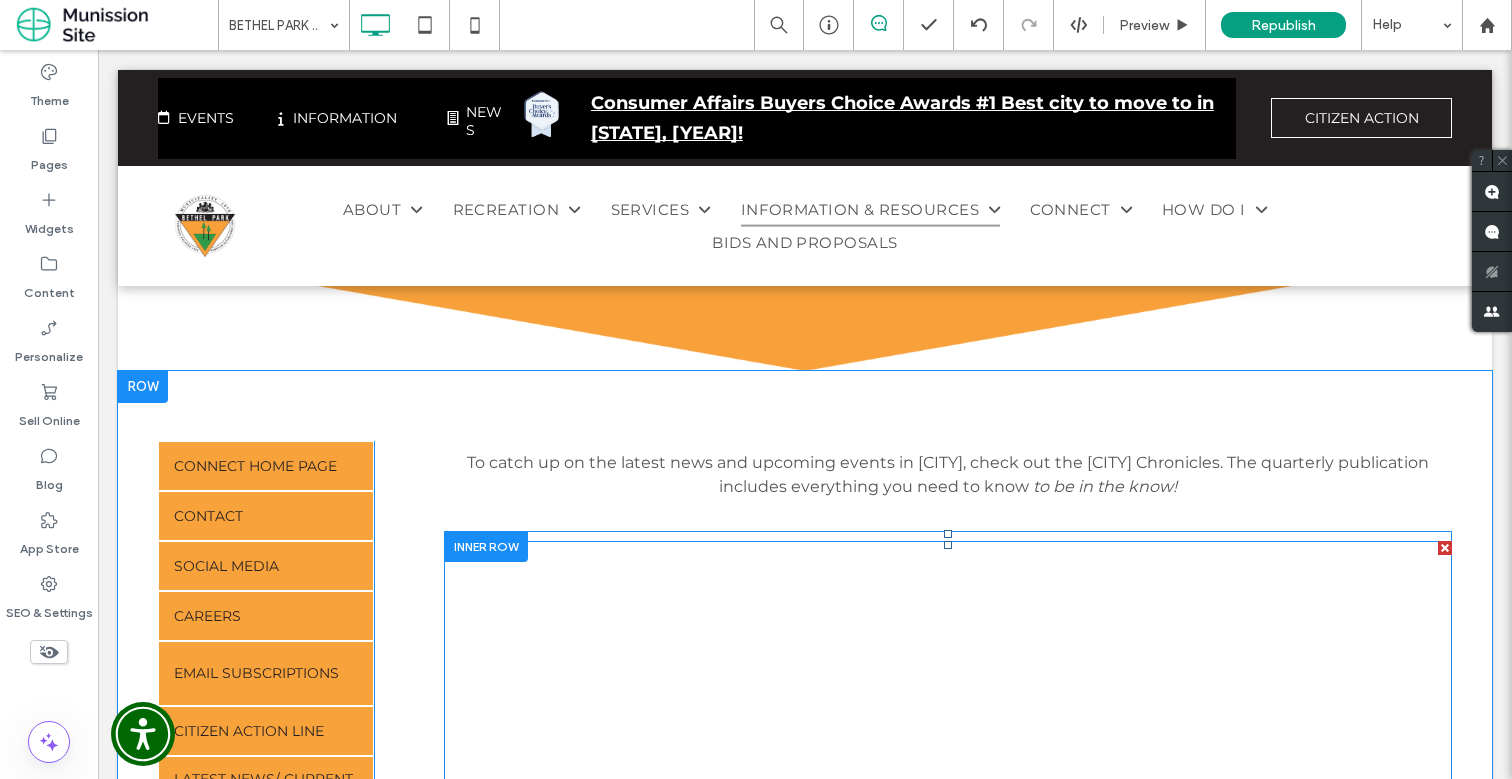 click at bounding box center (948, 1123) 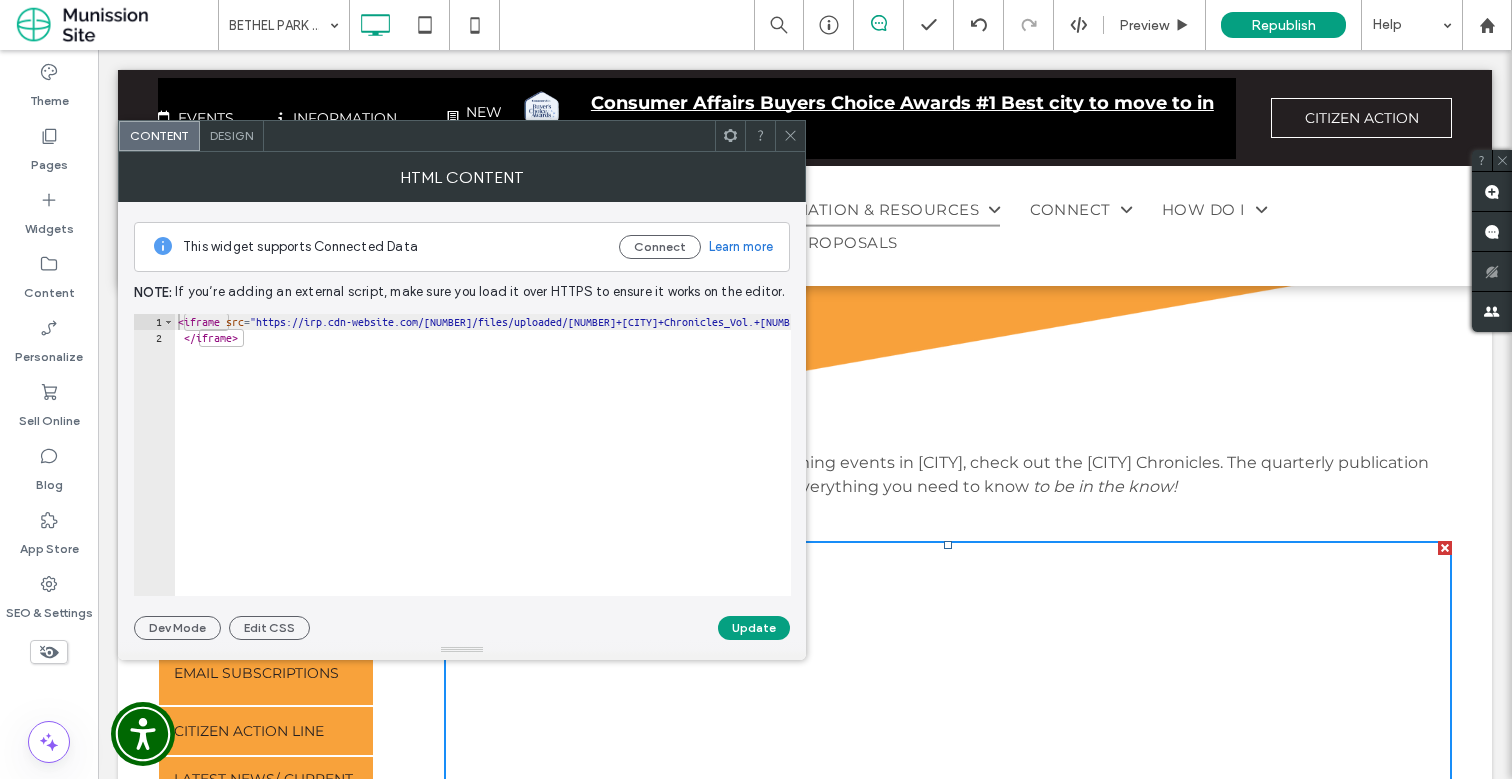 click 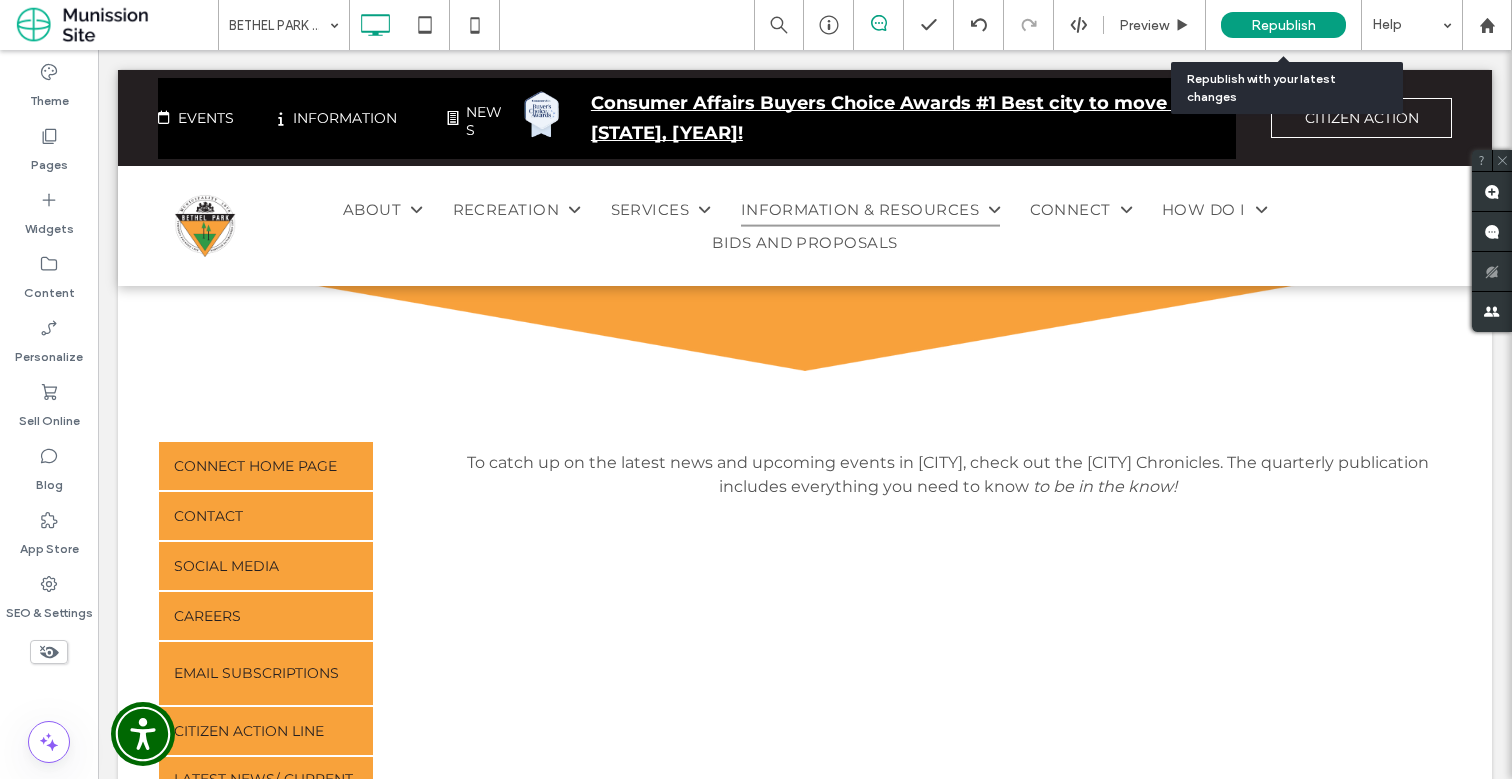 click on "Republish" at bounding box center (1283, 25) 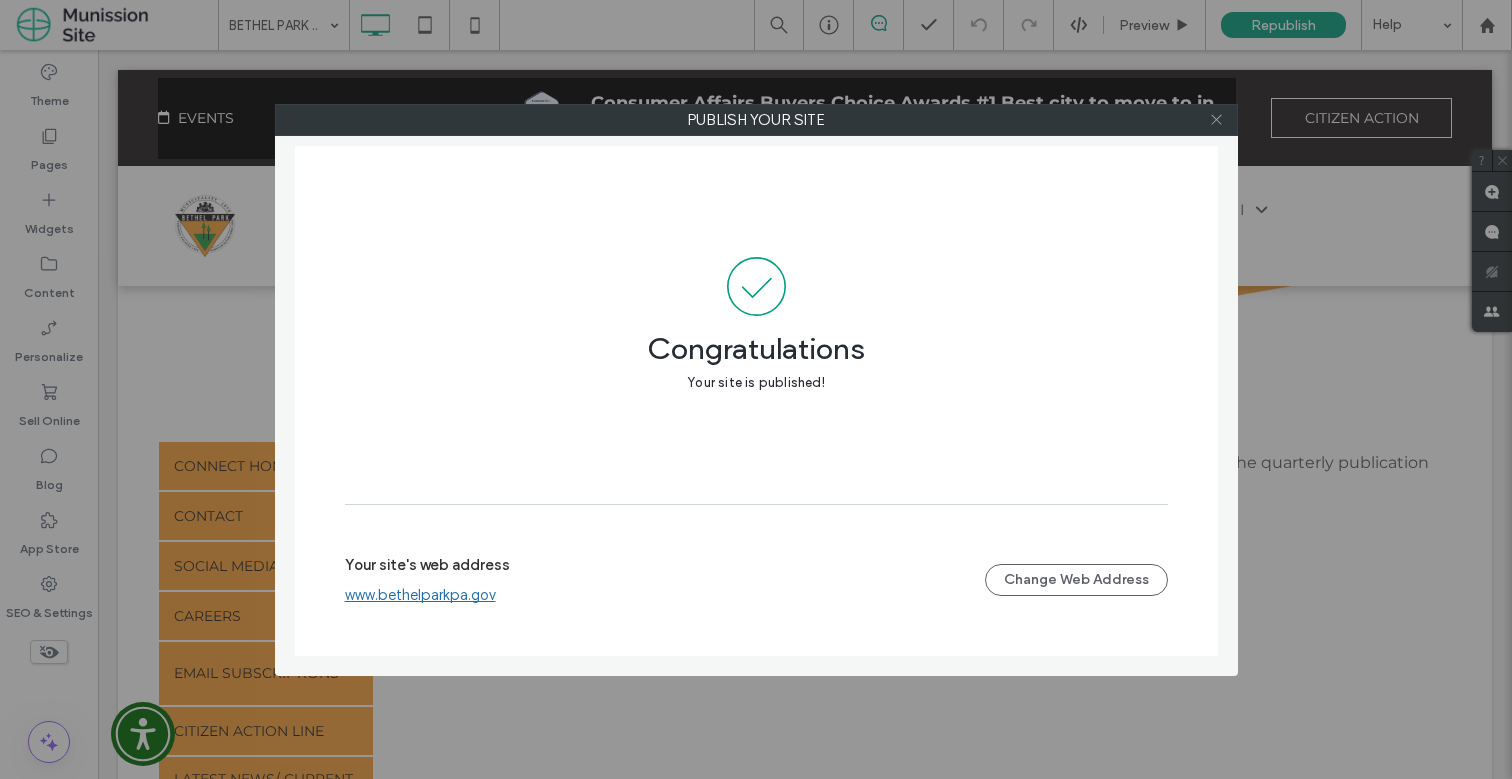 click 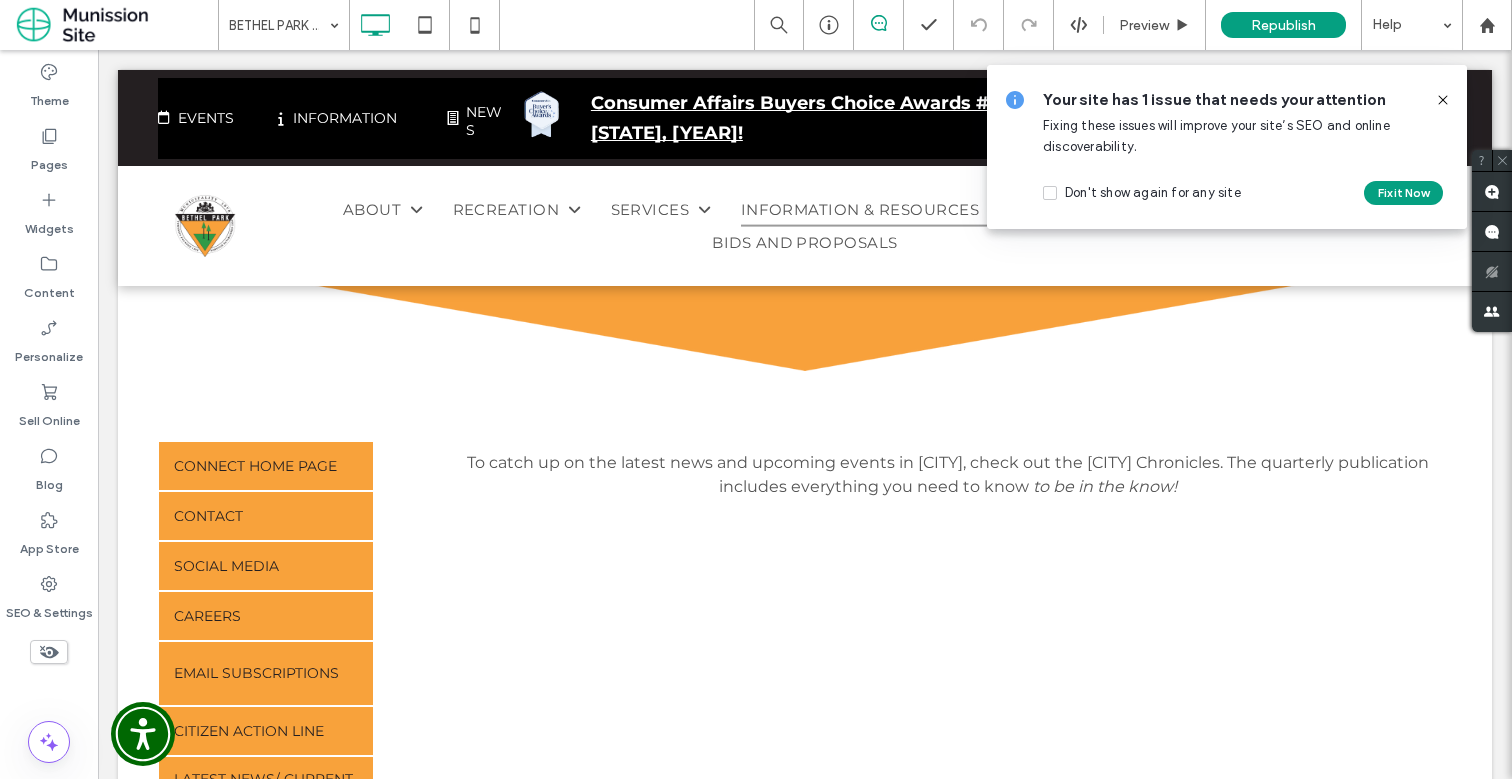 click on "Your site has 1 issue that needs your attention Fixing these issues will improve your site’s SEO and online discoverability. Don't show again for any site Fix it Now" at bounding box center (1231, 147) 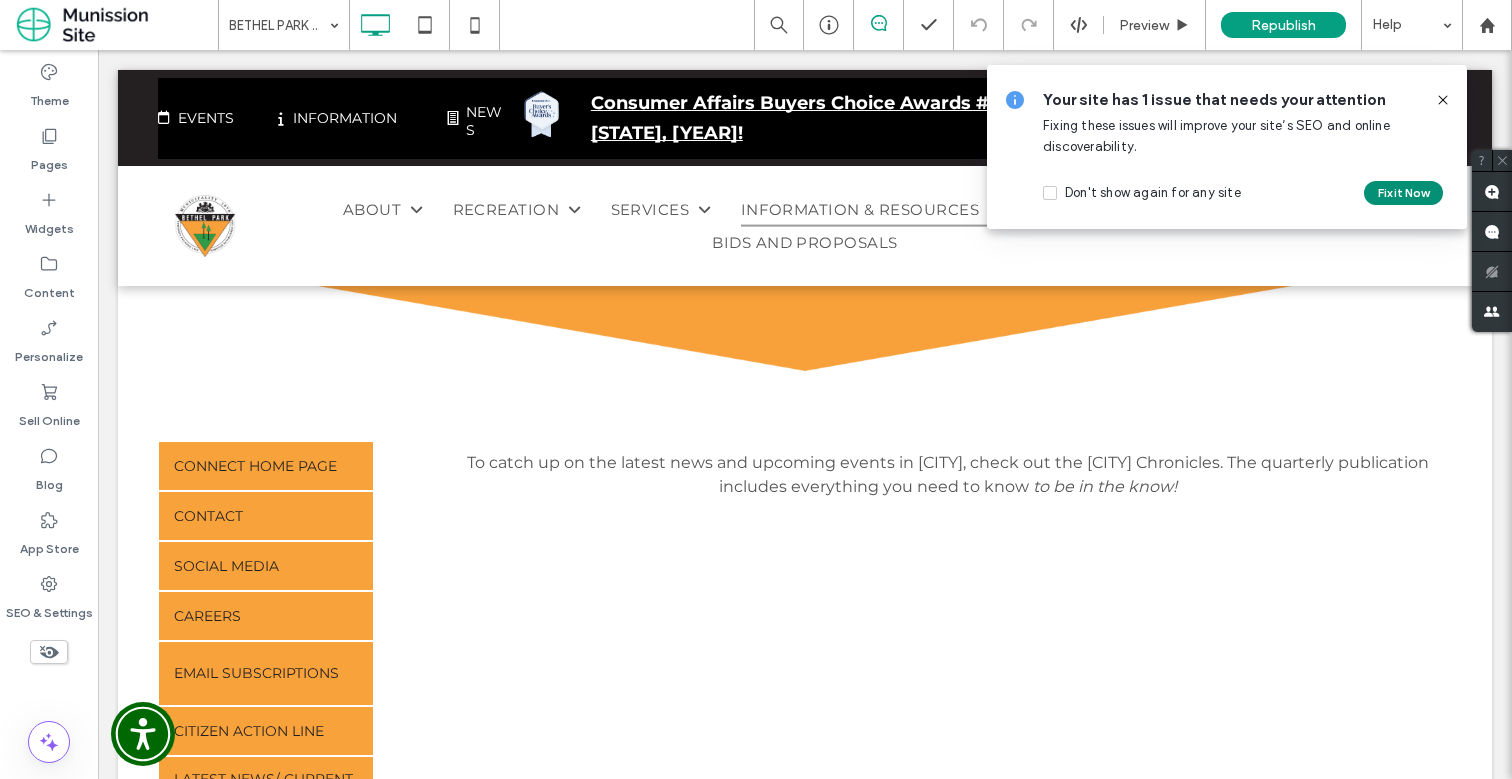 click on "Fix it Now" at bounding box center [1403, 193] 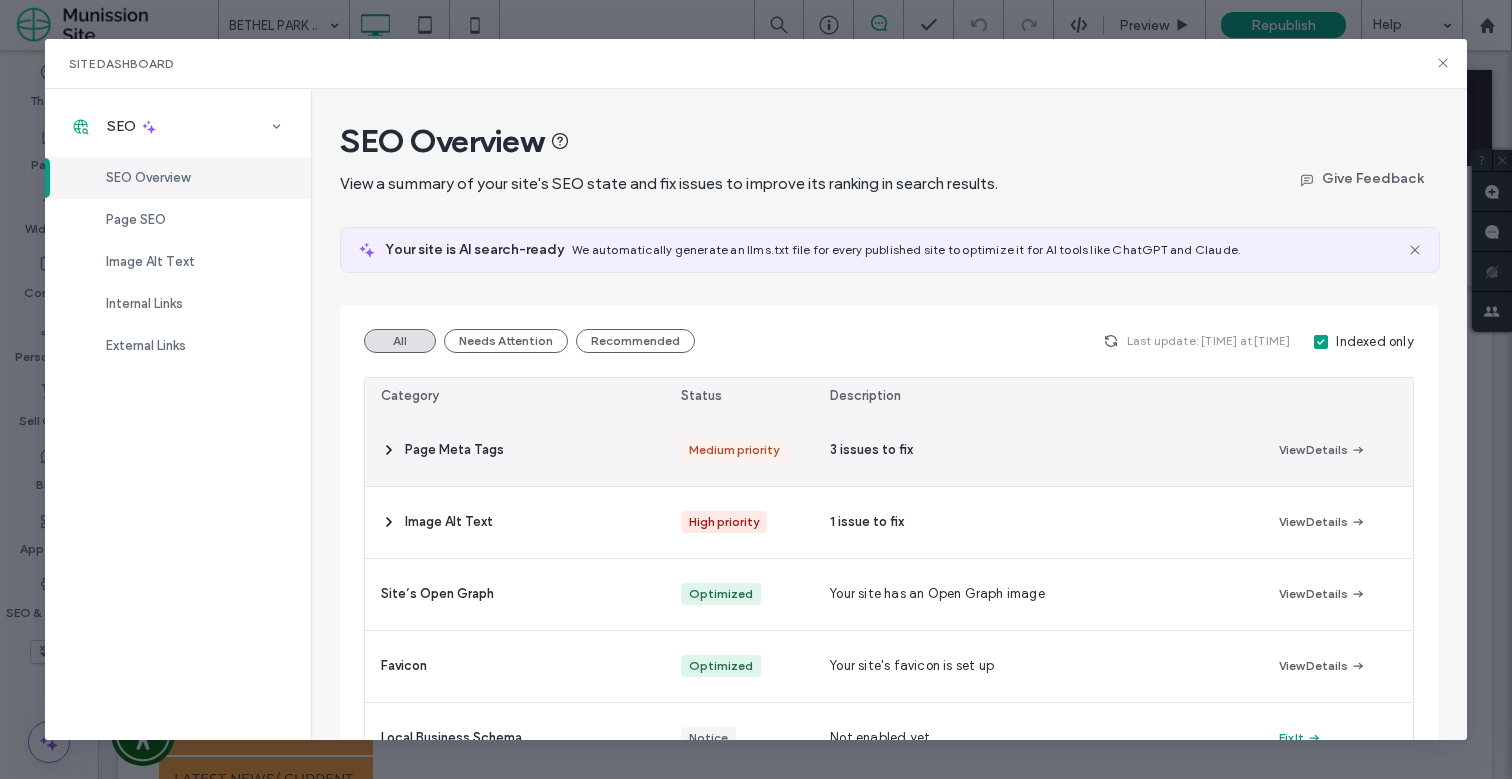 click on "Page Meta Tags" at bounding box center (454, 450) 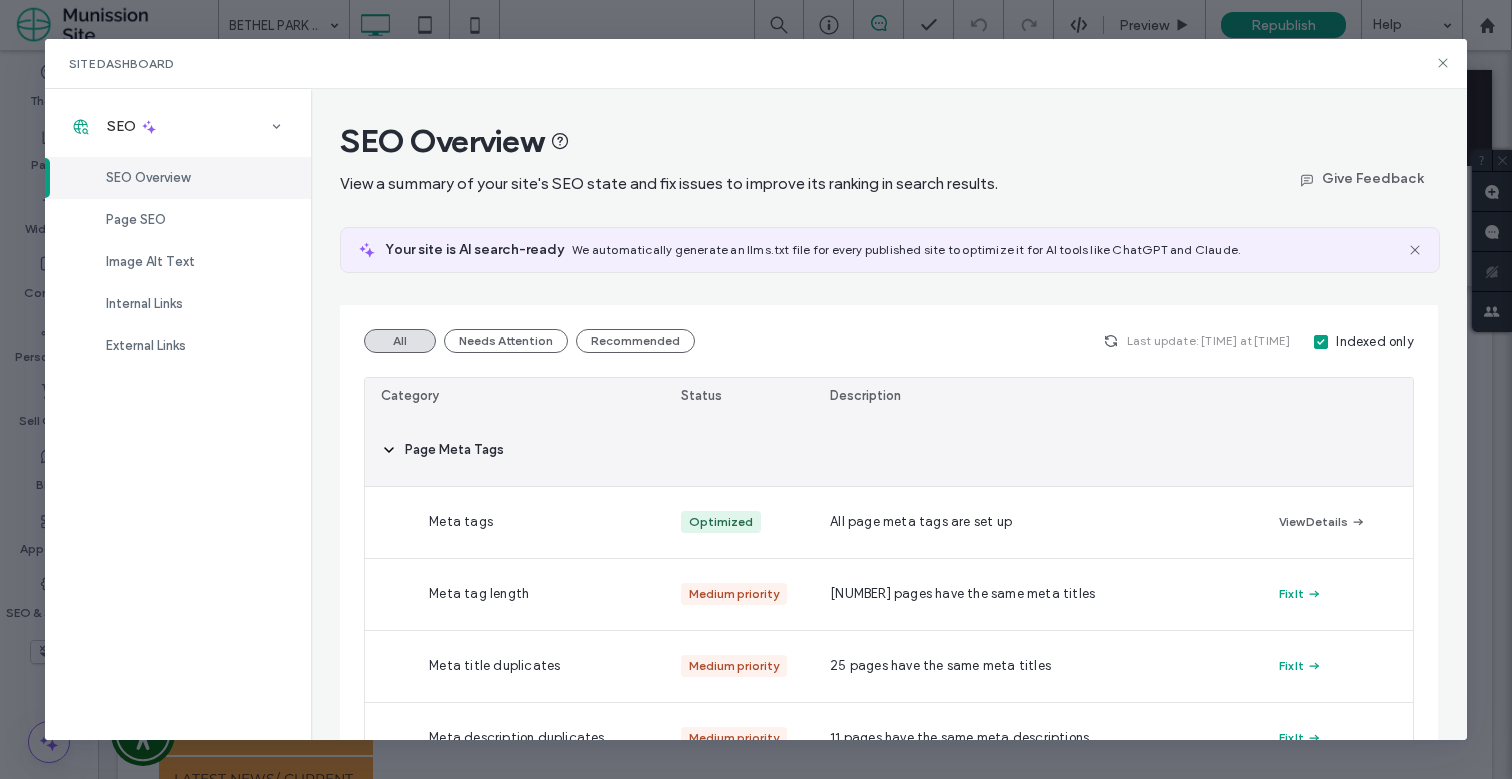 click on "Page Meta Tags" at bounding box center (454, 450) 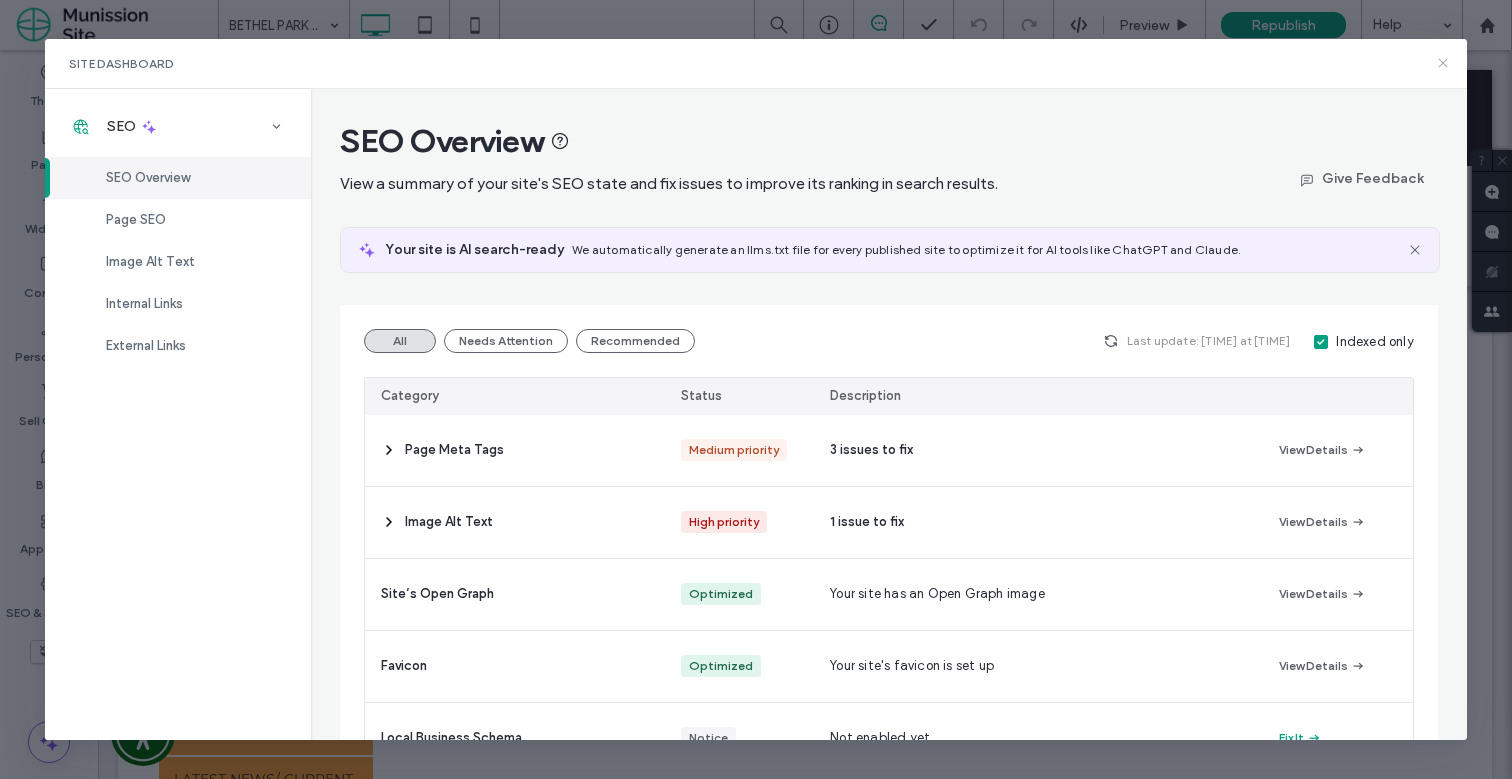 click 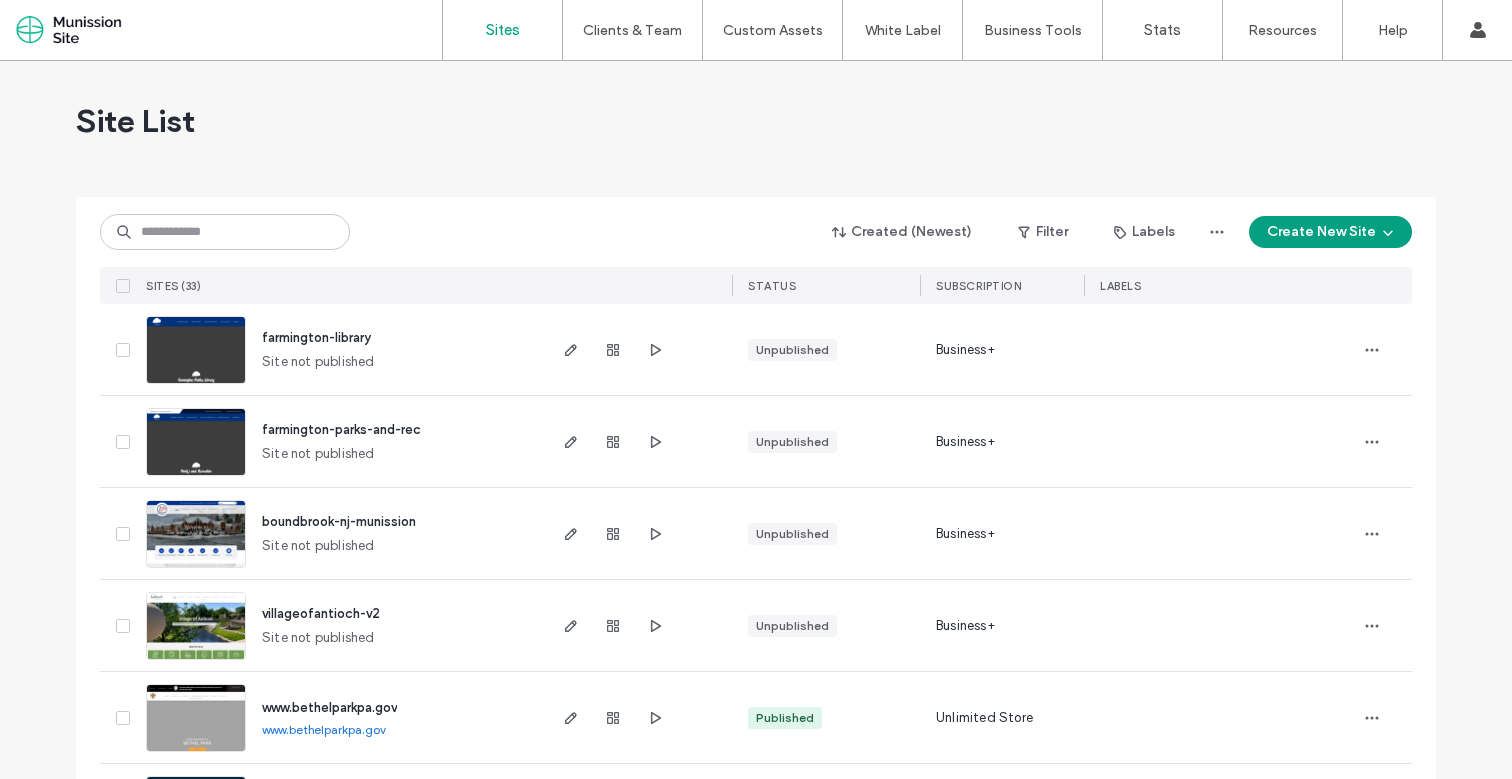 scroll, scrollTop: 0, scrollLeft: 0, axis: both 